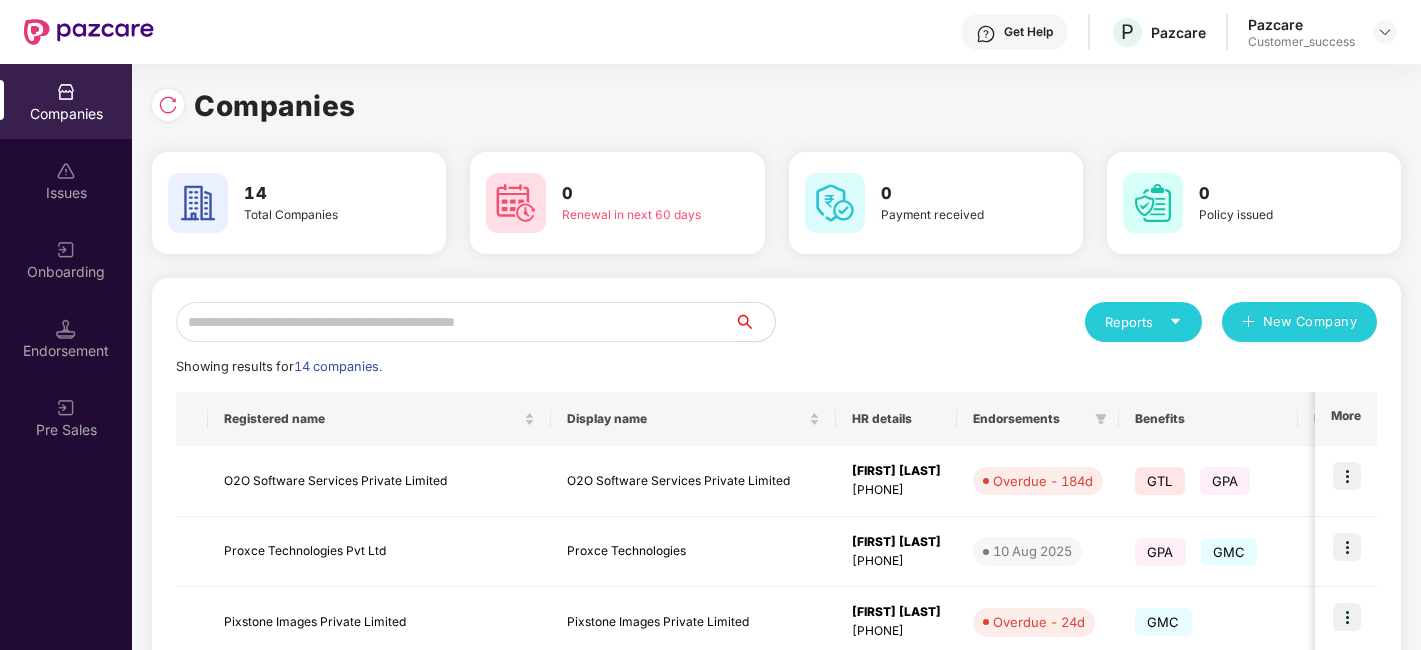 scroll, scrollTop: 0, scrollLeft: 0, axis: both 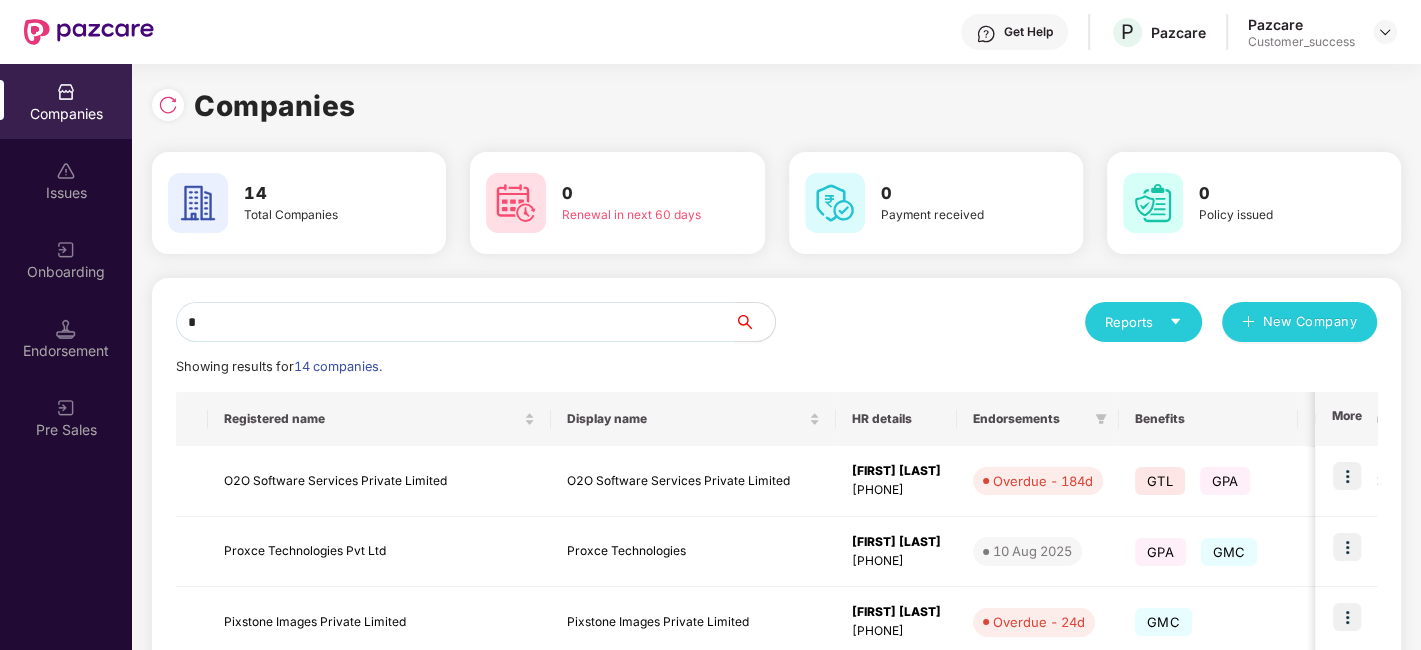 click on "*" at bounding box center [455, 322] 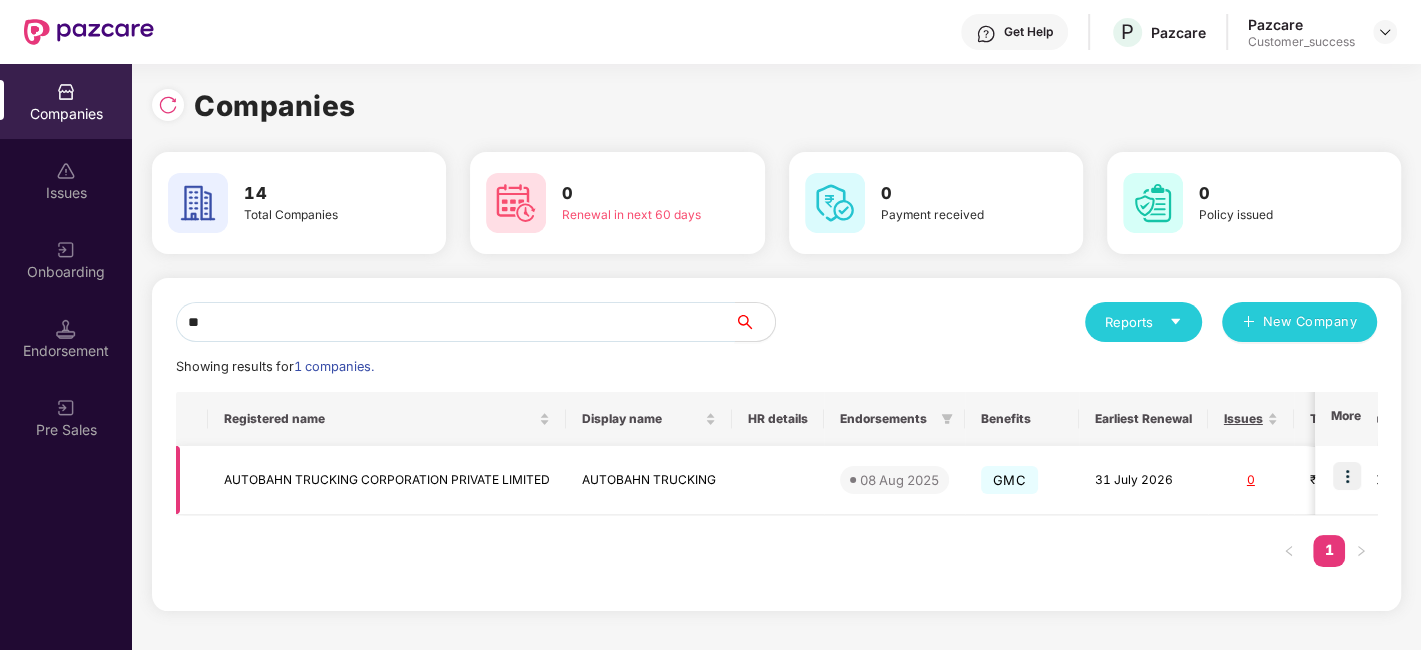 type on "**" 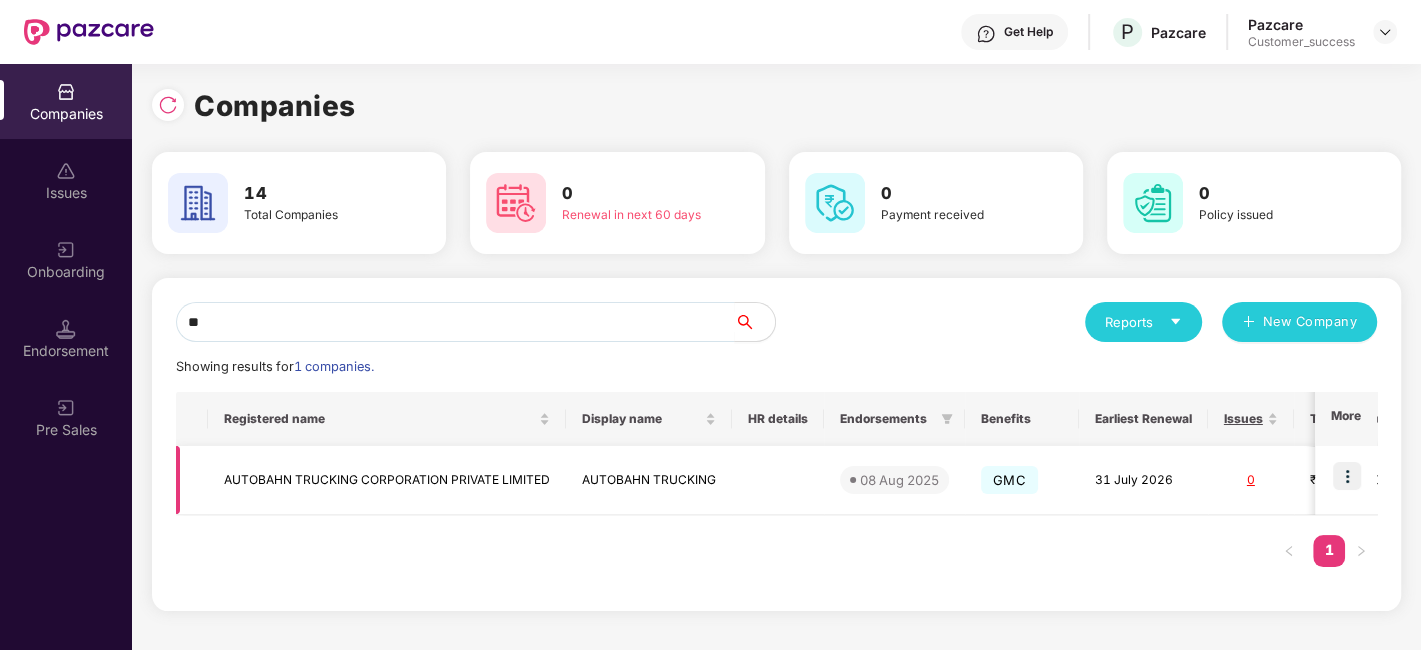 click at bounding box center (1347, 476) 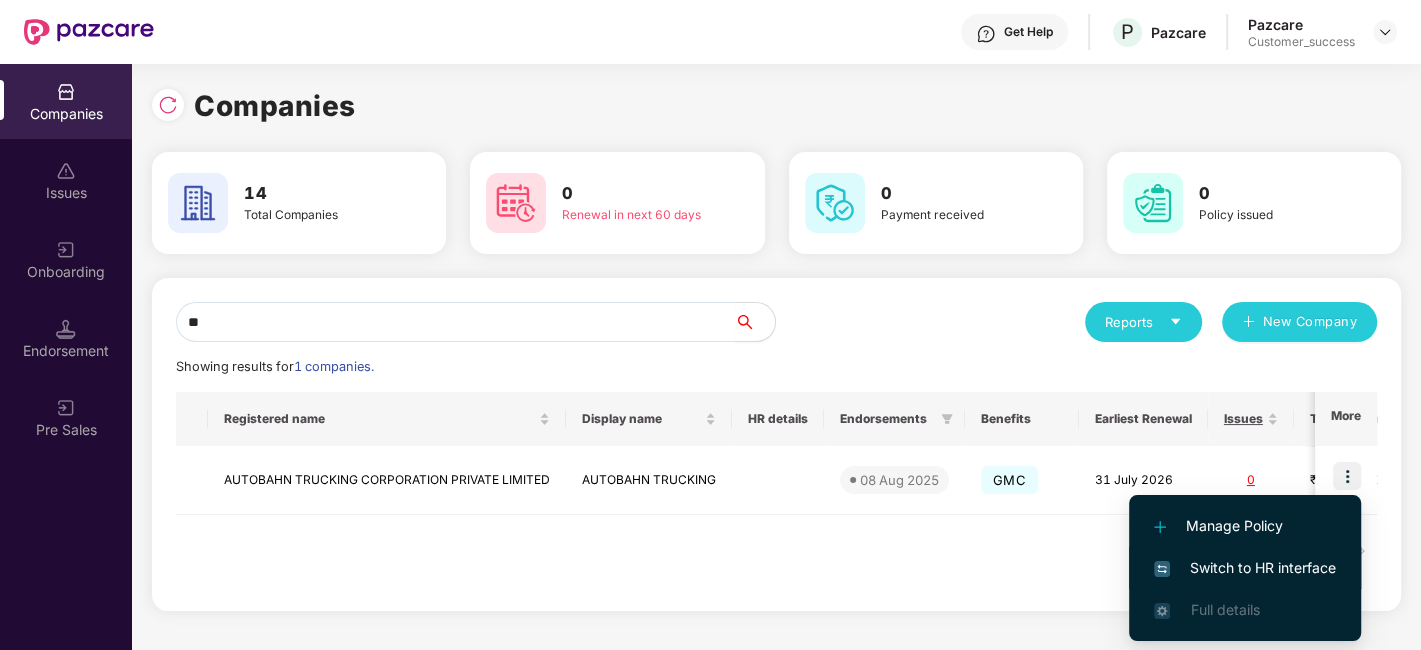 click on "Switch to HR interface" at bounding box center [1245, 568] 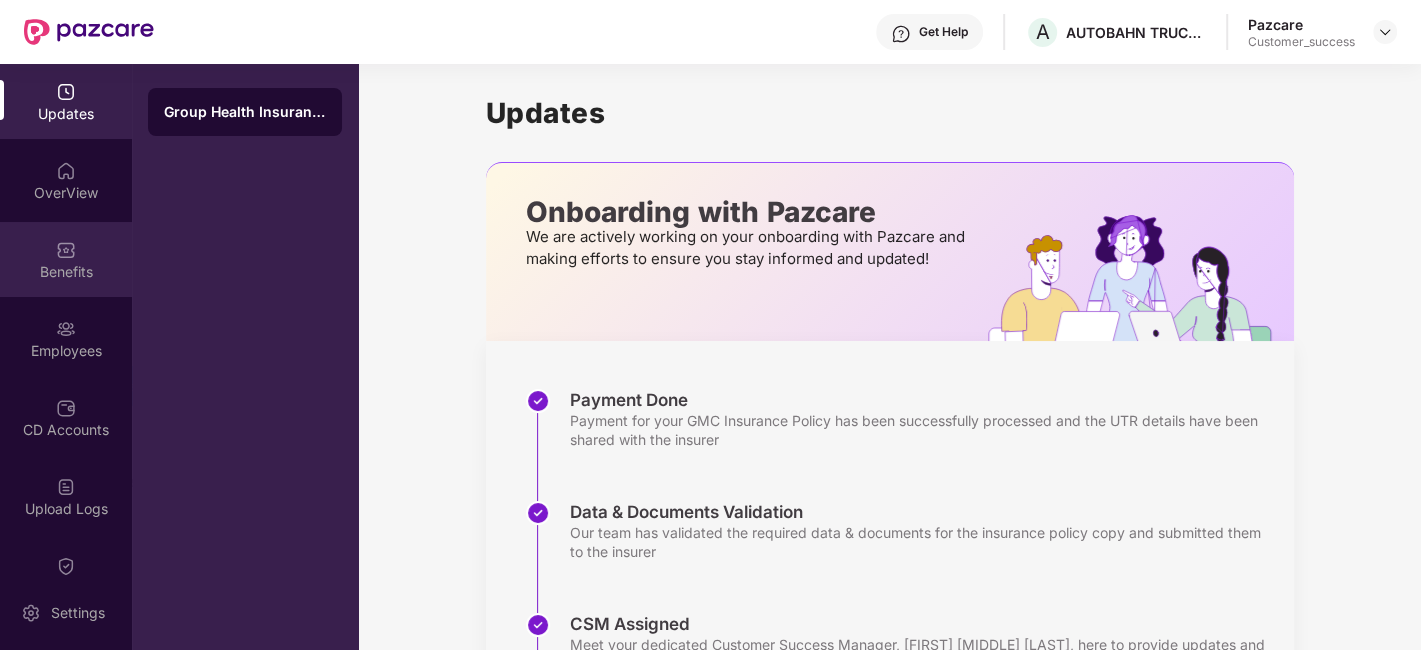 click on "Benefits" at bounding box center [66, 259] 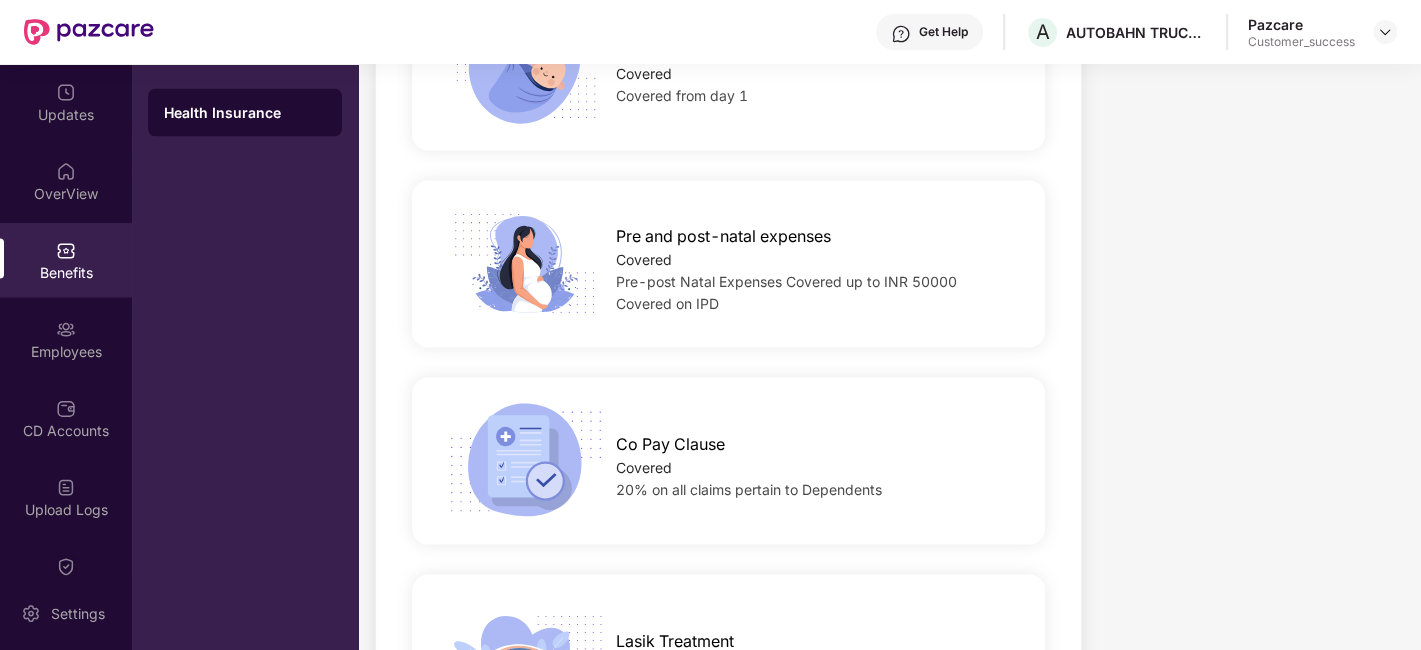 scroll, scrollTop: 2783, scrollLeft: 0, axis: vertical 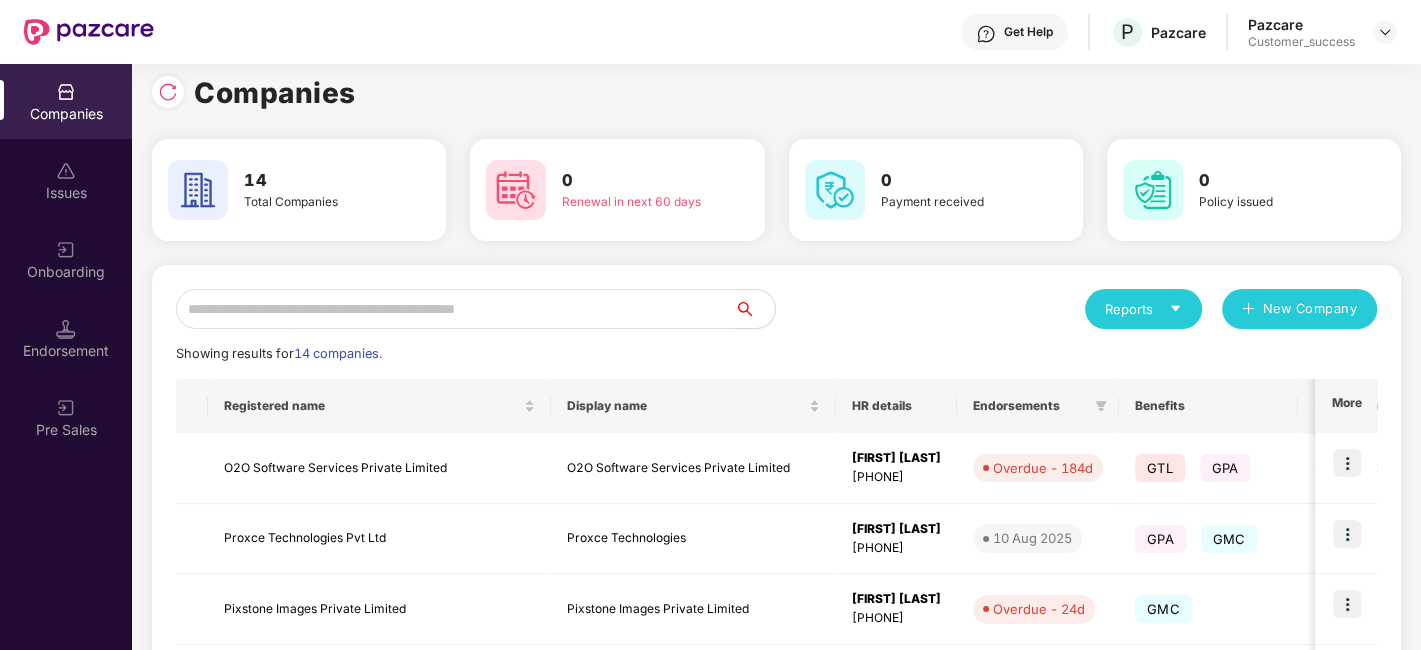 click at bounding box center [455, 309] 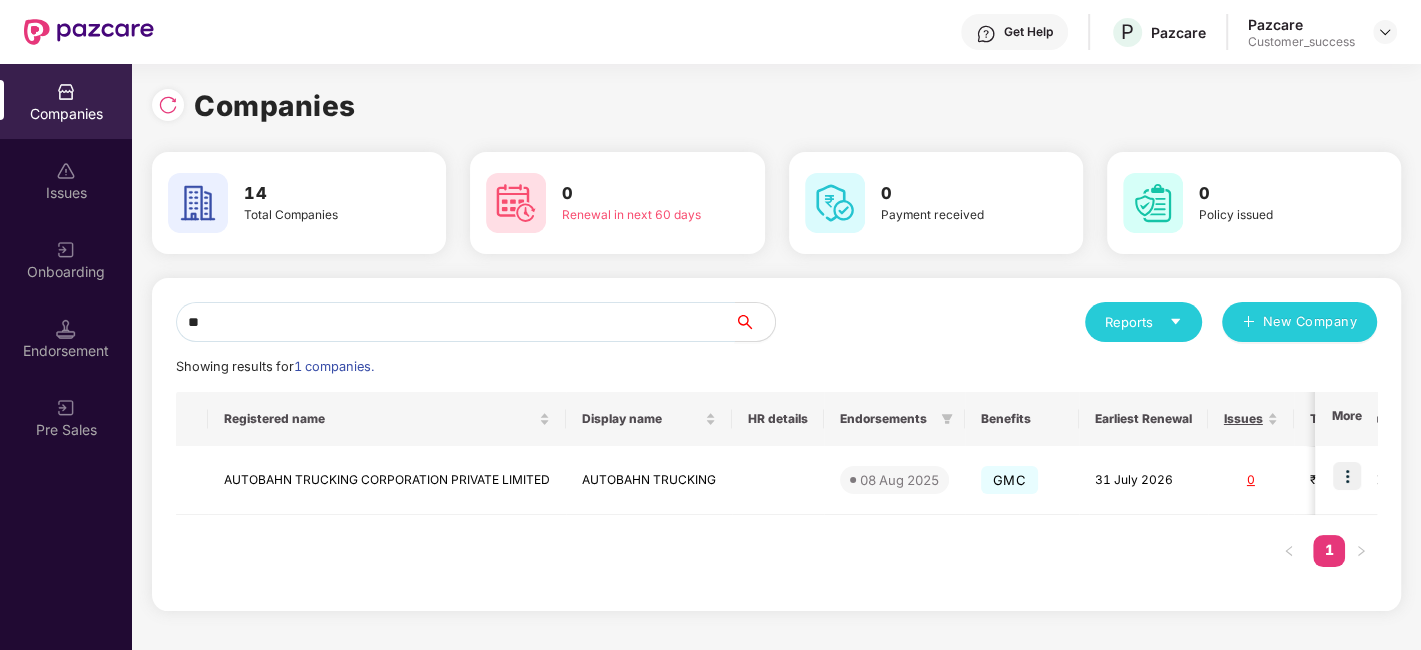 scroll, scrollTop: 0, scrollLeft: 0, axis: both 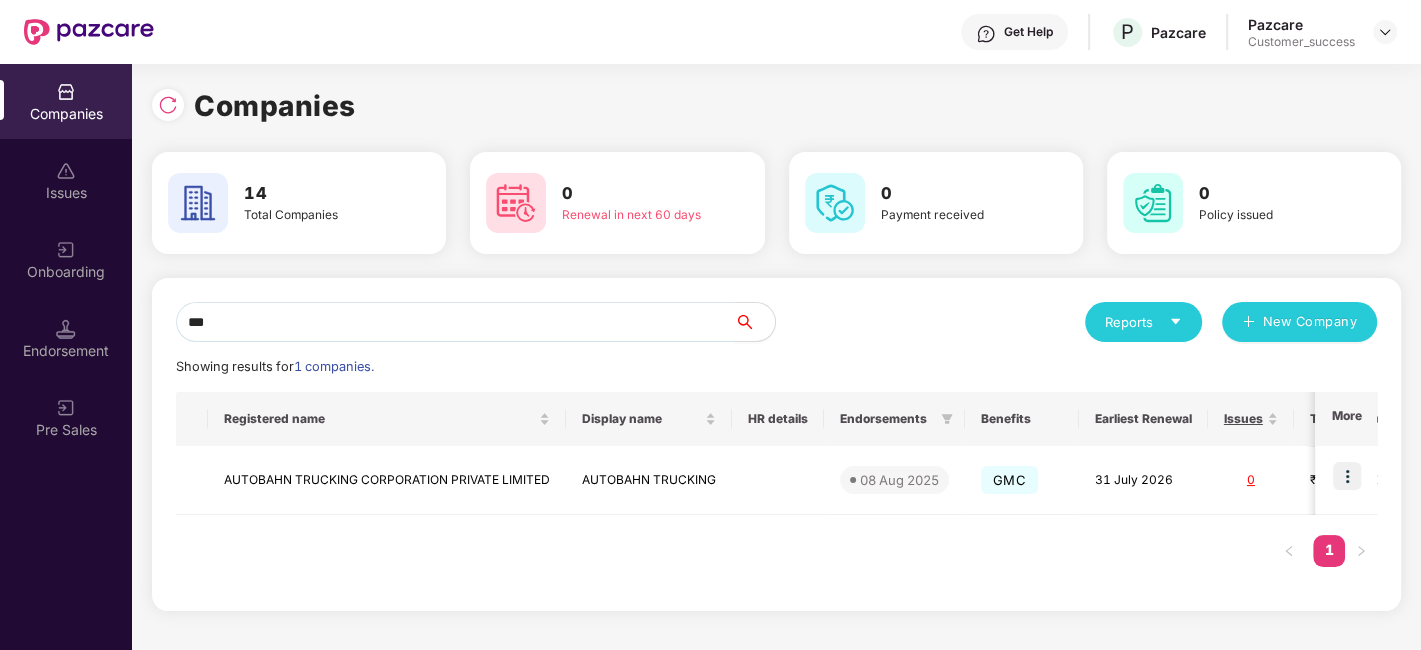 type on "****" 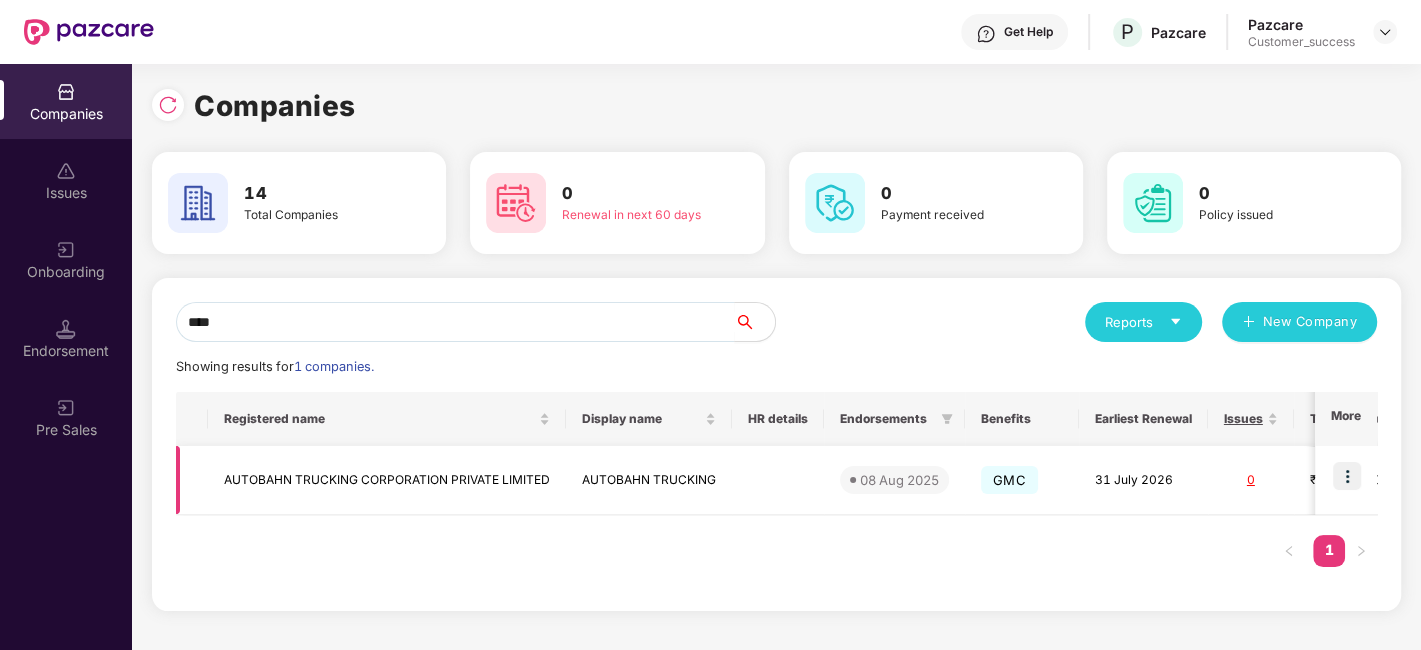 click on "AUTOBAHN TRUCKING CORPORATION PRIVATE LIMITED" at bounding box center (387, 480) 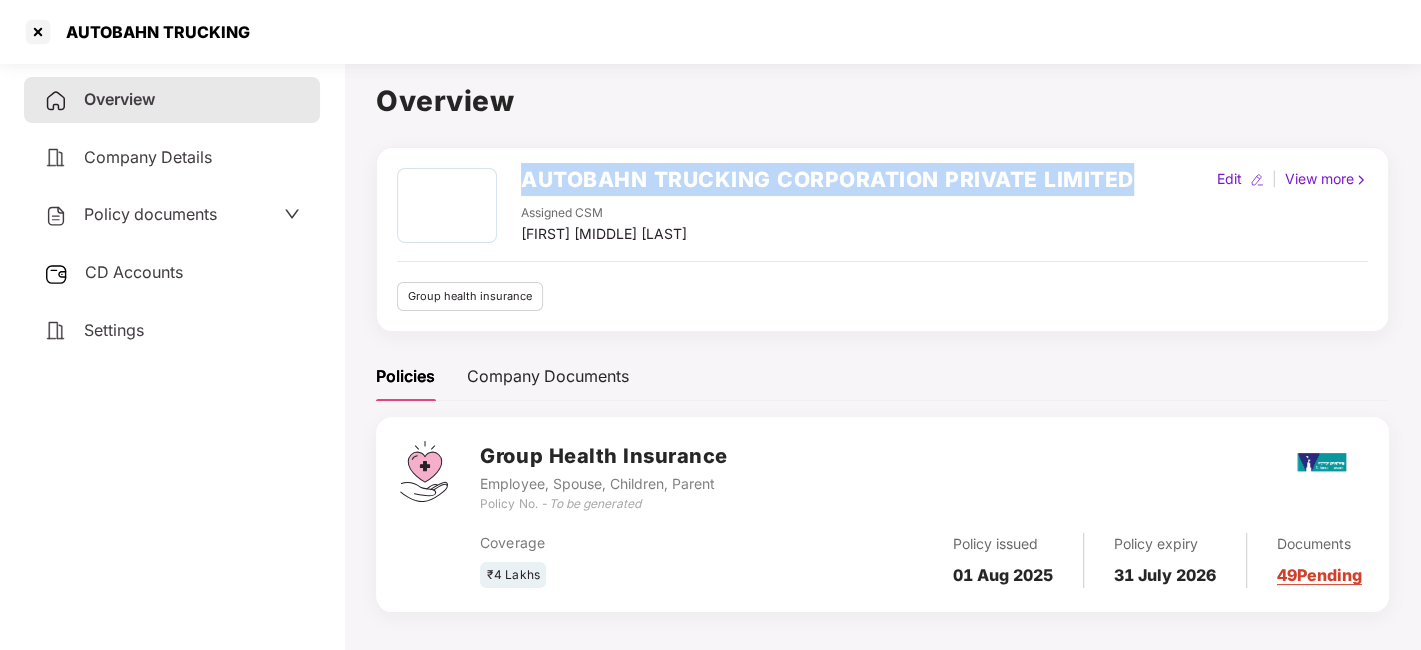 drag, startPoint x: 520, startPoint y: 182, endPoint x: 1136, endPoint y: 178, distance: 616.013 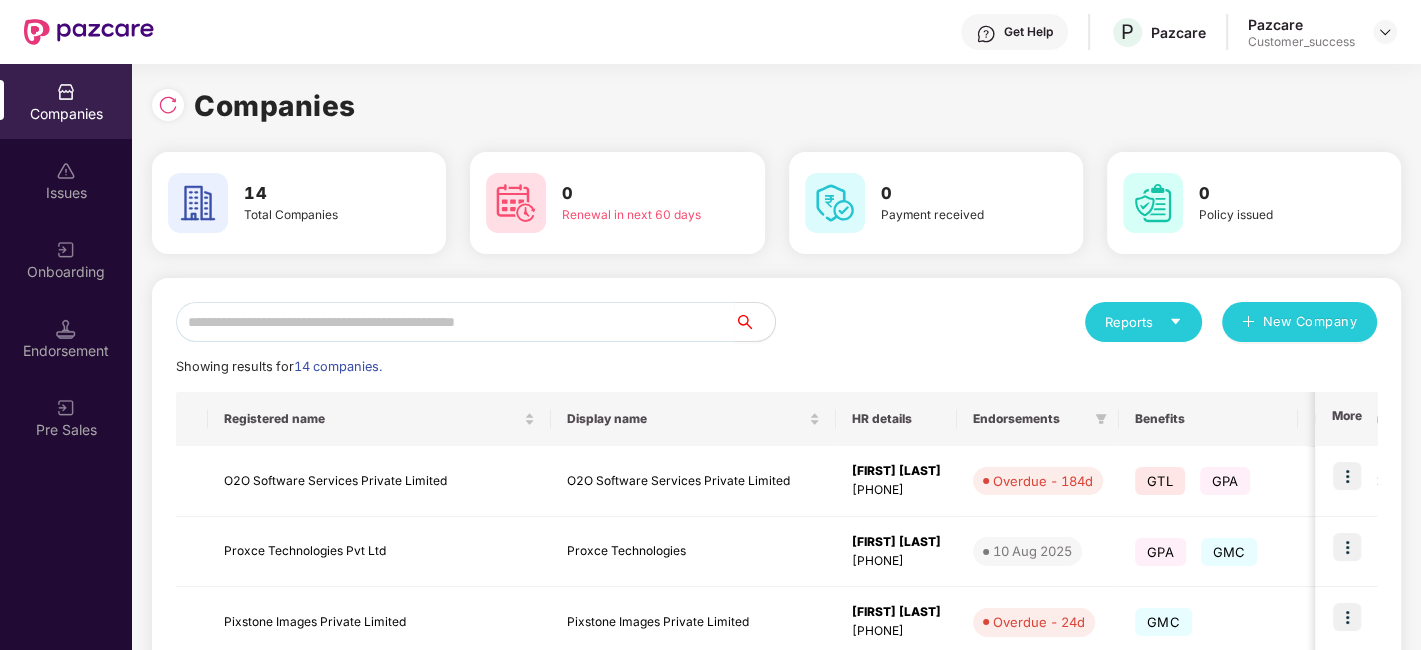 scroll, scrollTop: 0, scrollLeft: 0, axis: both 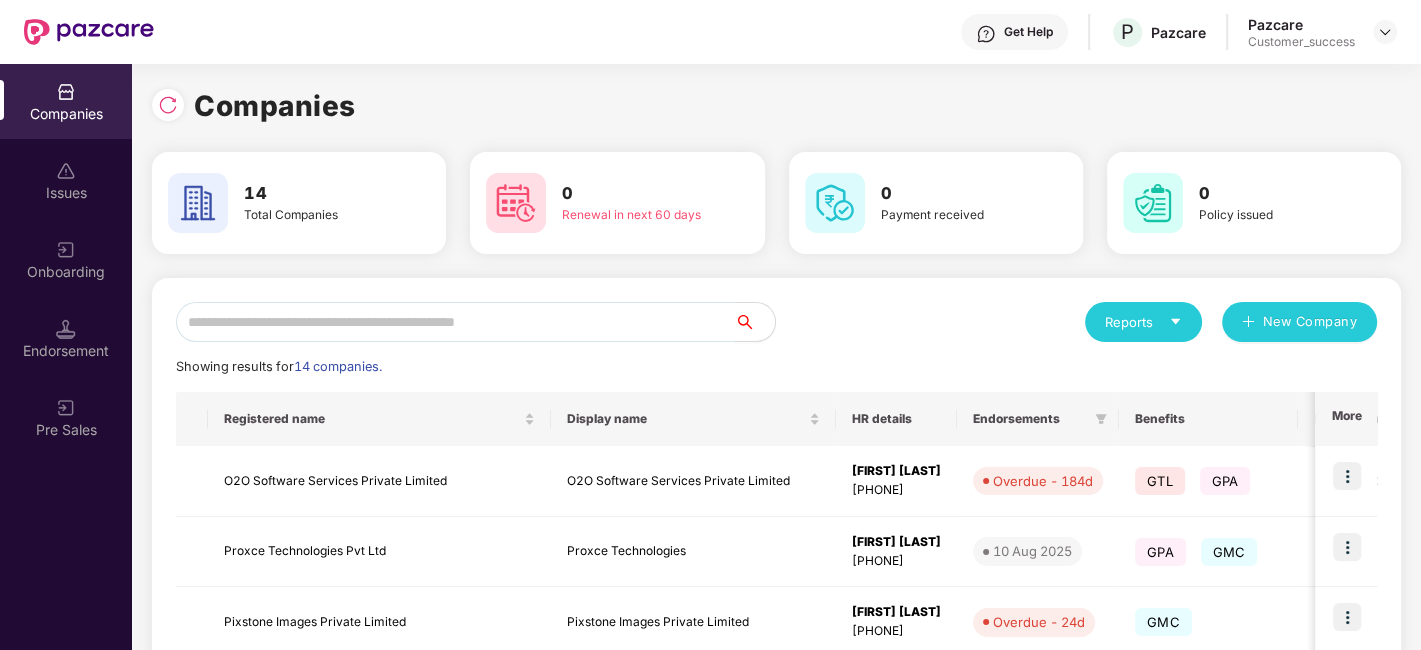 click at bounding box center (455, 322) 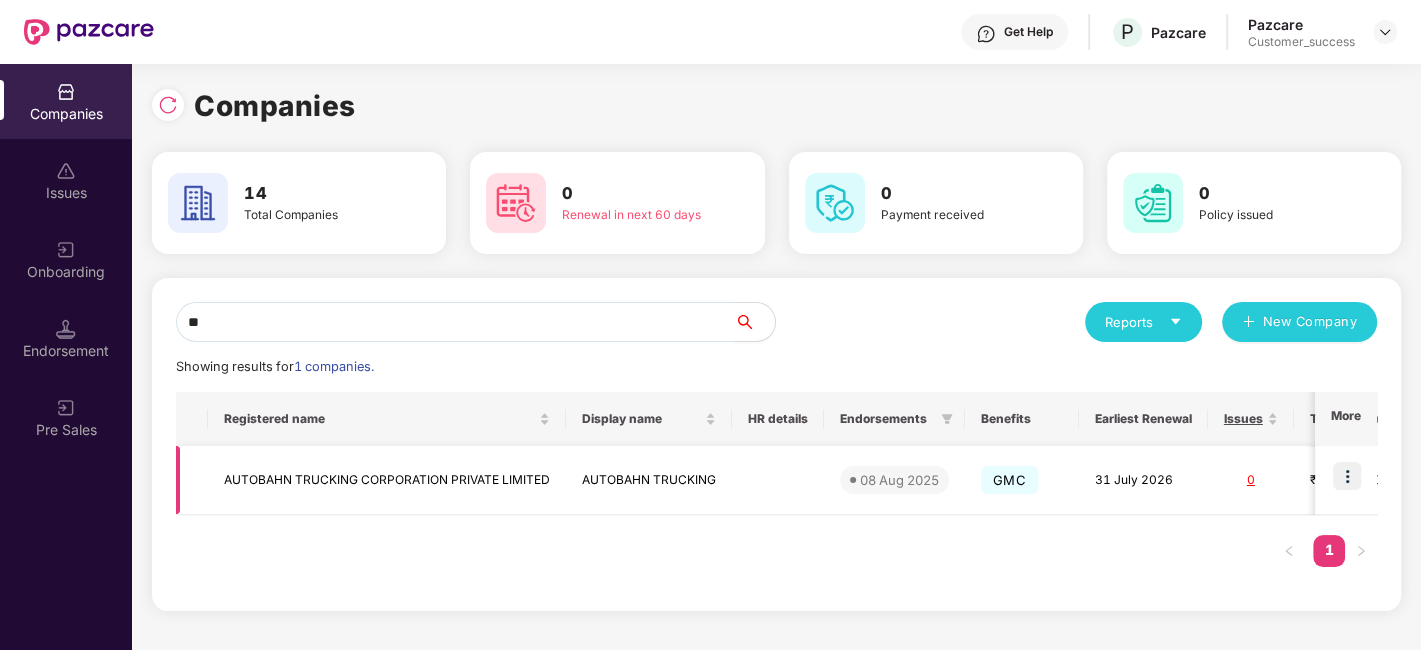 type on "**" 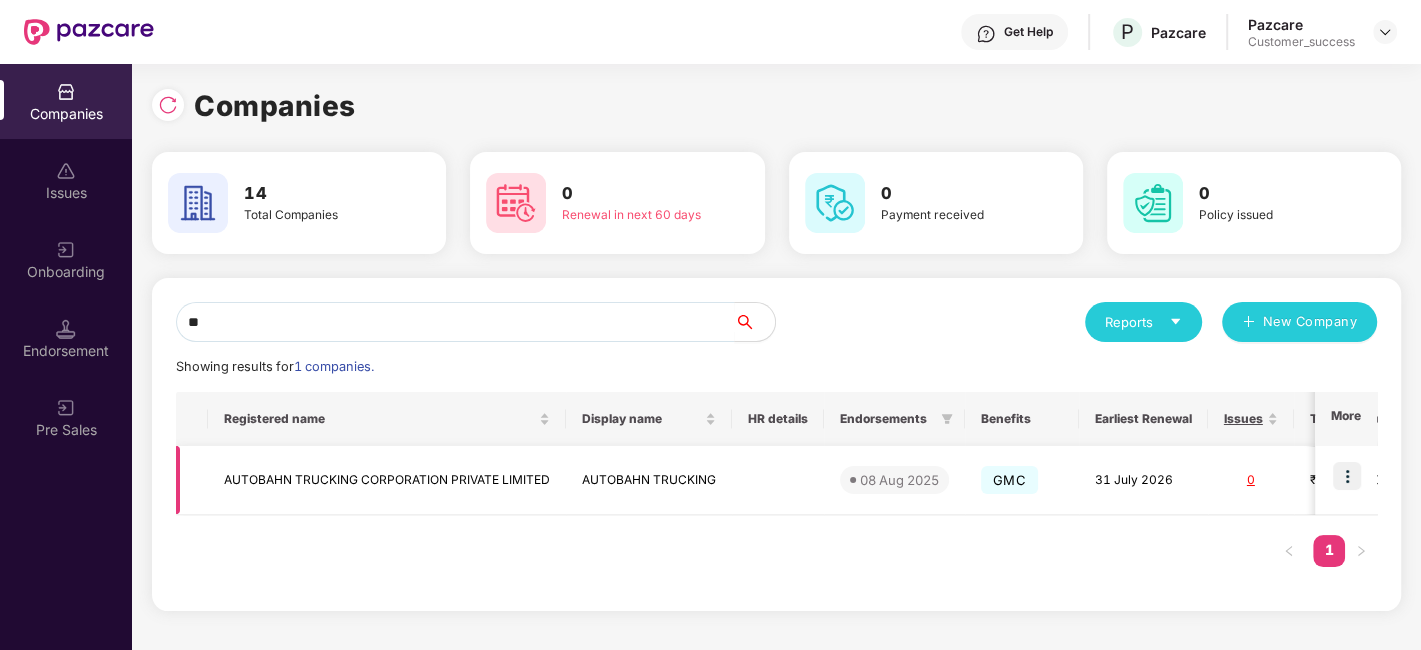 click at bounding box center (1347, 476) 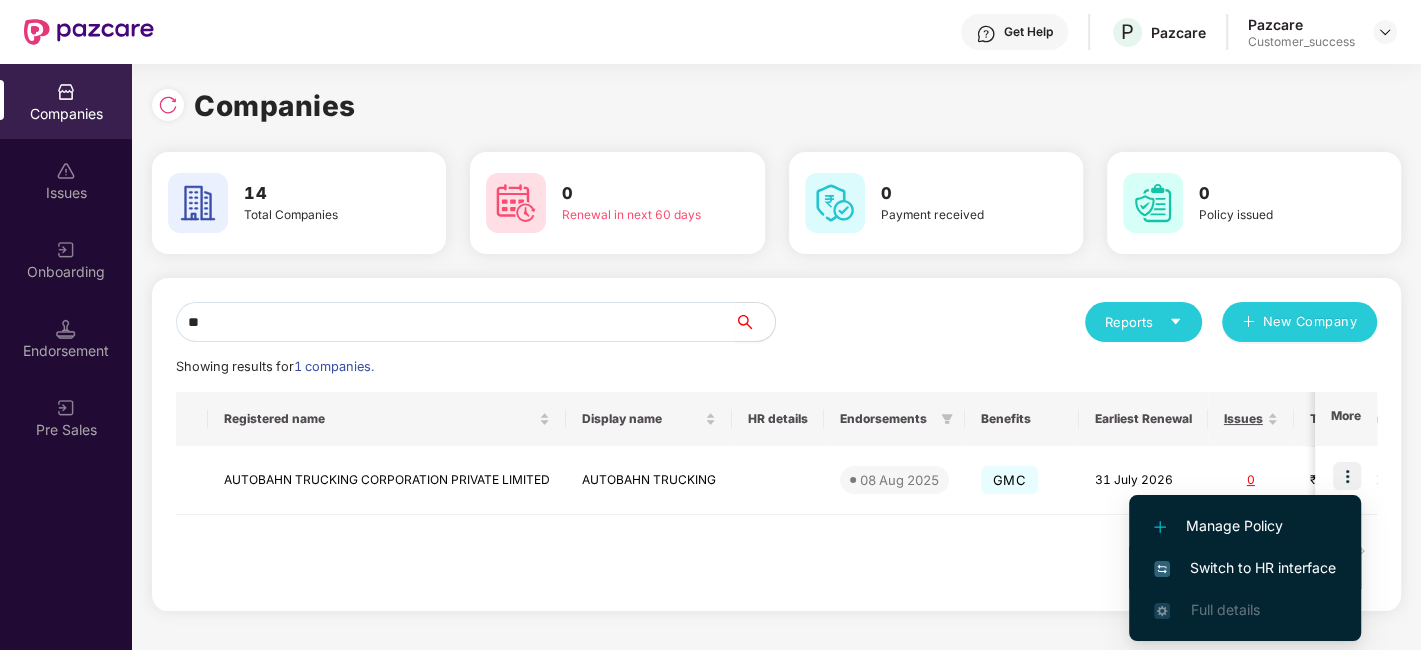 click on "Switch to HR interface" at bounding box center [1245, 568] 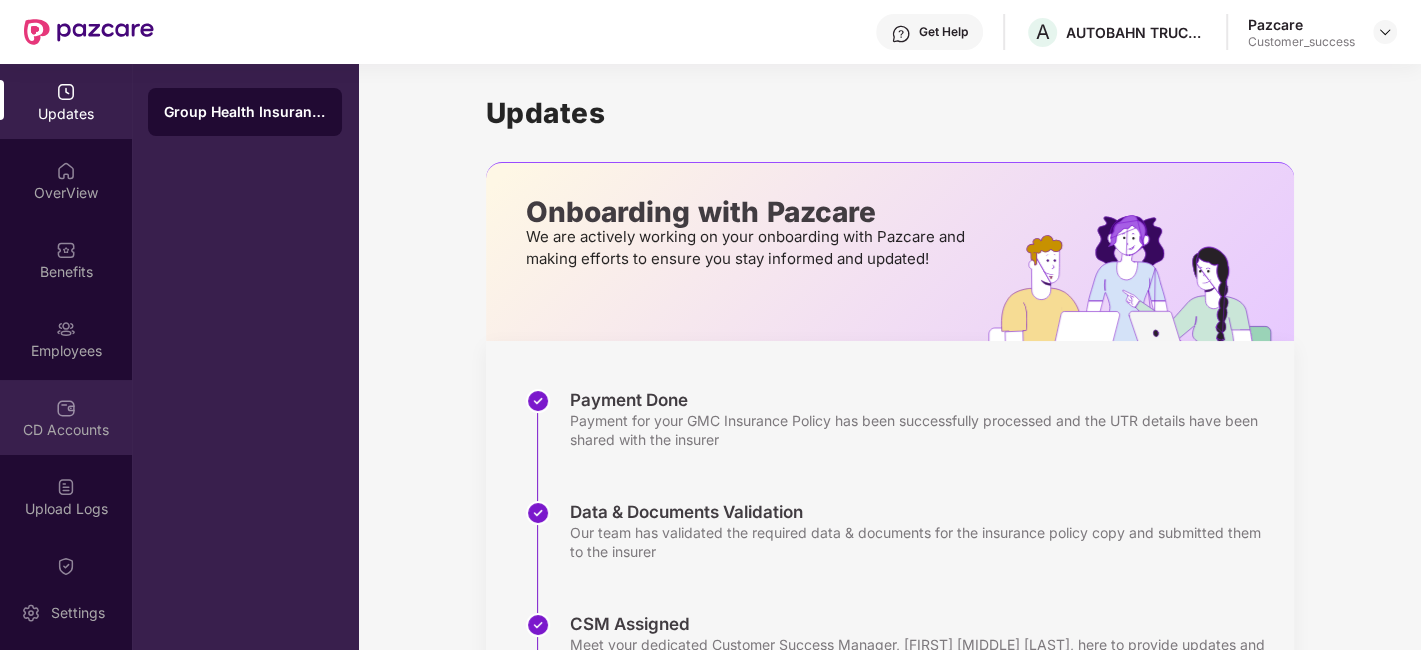 click on "CD Accounts" at bounding box center (66, 417) 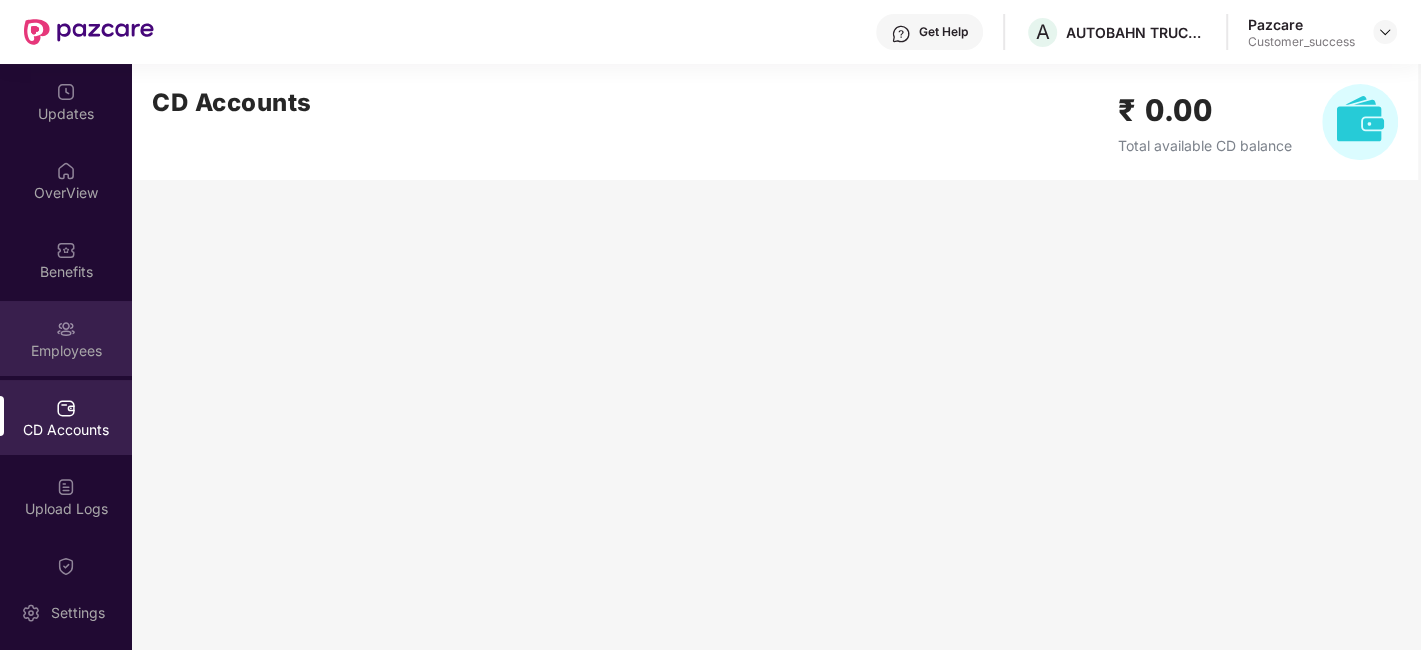 click on "Employees" at bounding box center [66, 351] 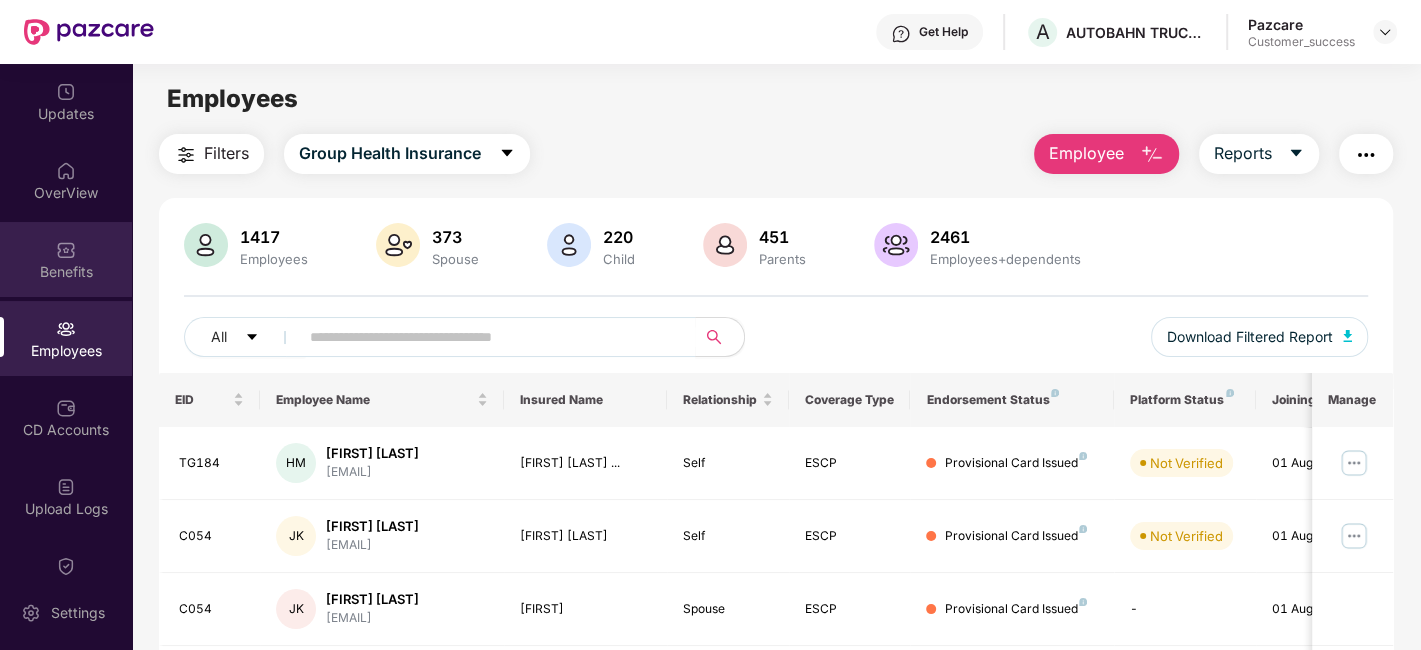 click on "Benefits" at bounding box center (66, 272) 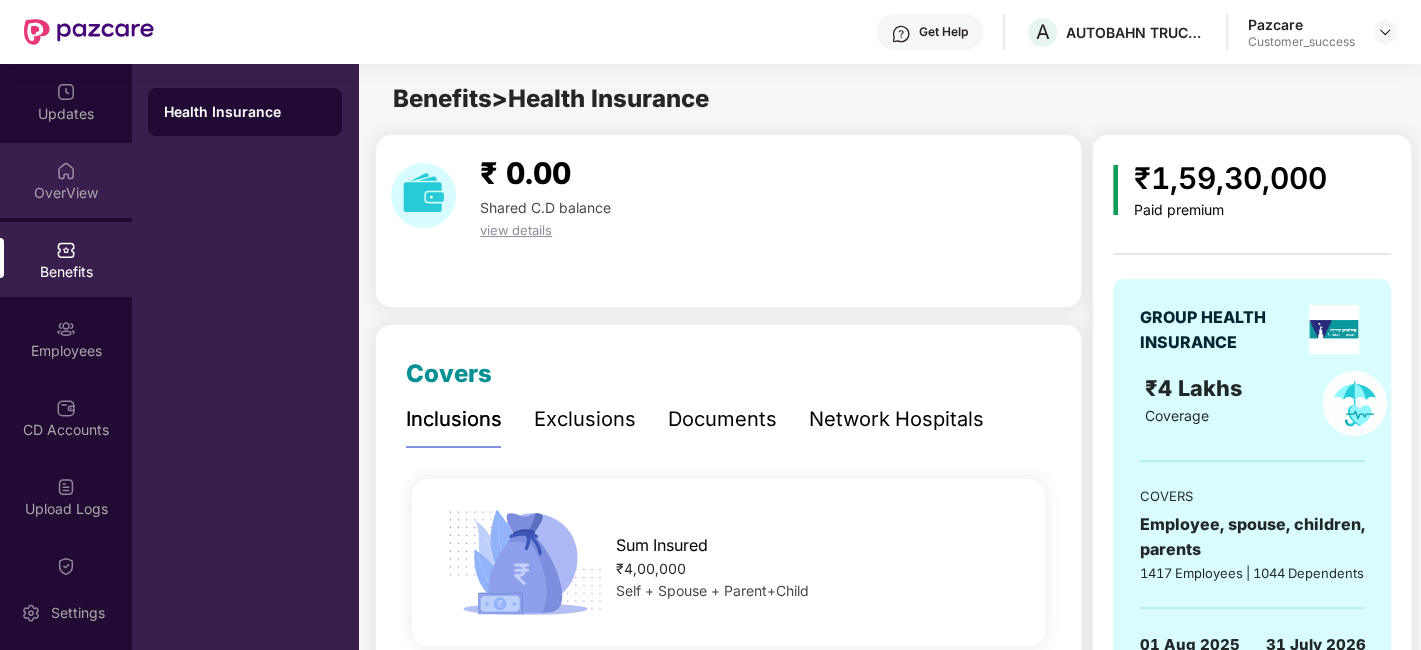 click on "OverView" at bounding box center (66, 193) 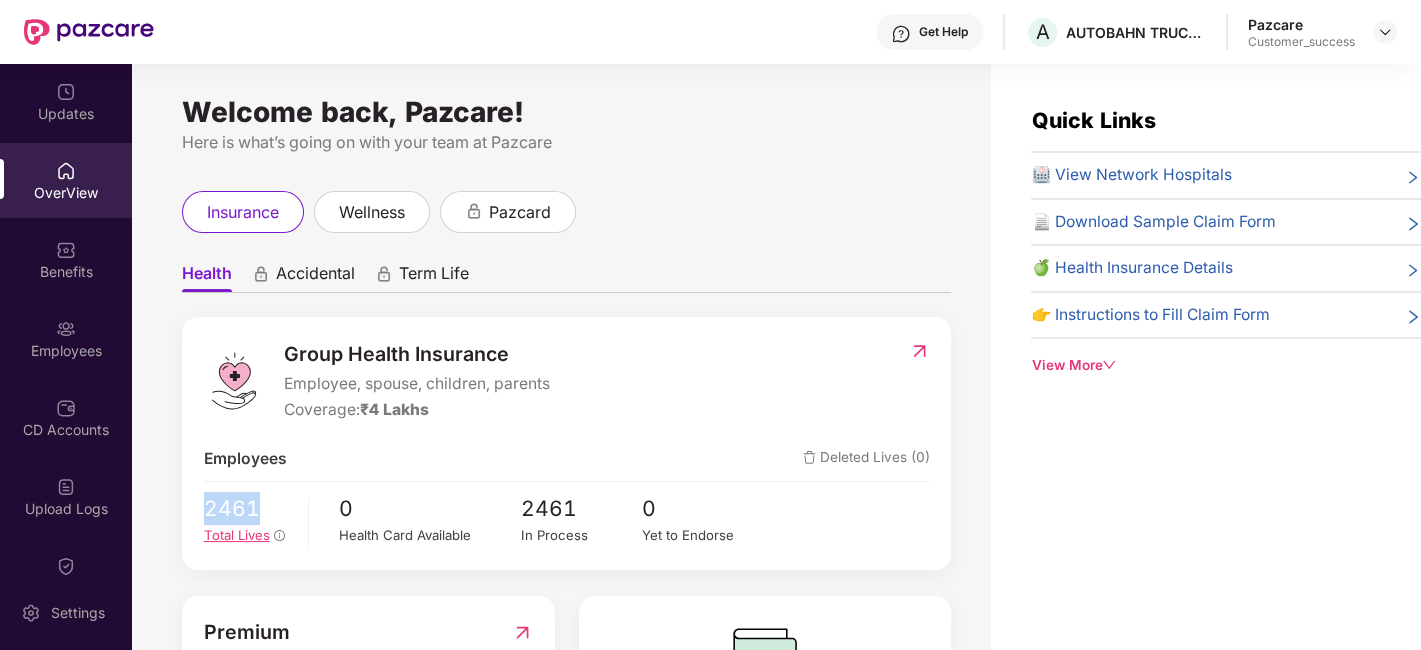 drag, startPoint x: 194, startPoint y: 512, endPoint x: 265, endPoint y: 501, distance: 71.84706 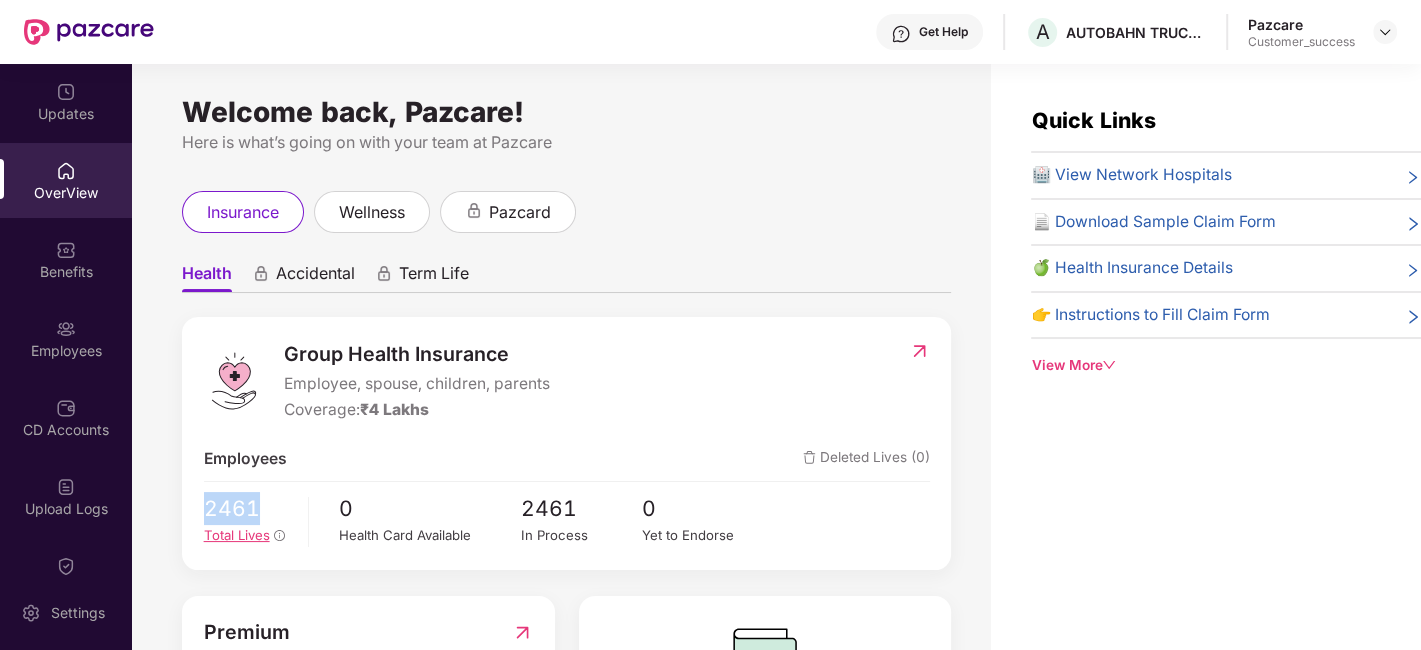 copy on "2461" 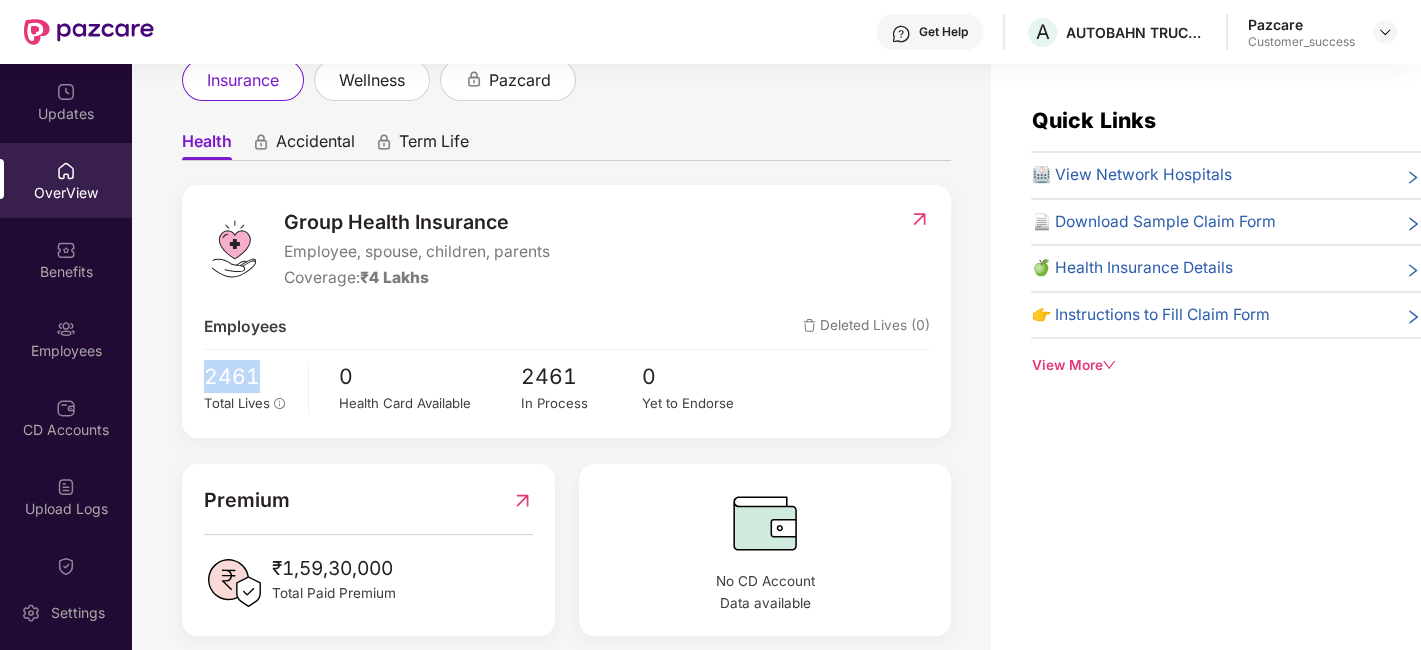 scroll, scrollTop: 152, scrollLeft: 0, axis: vertical 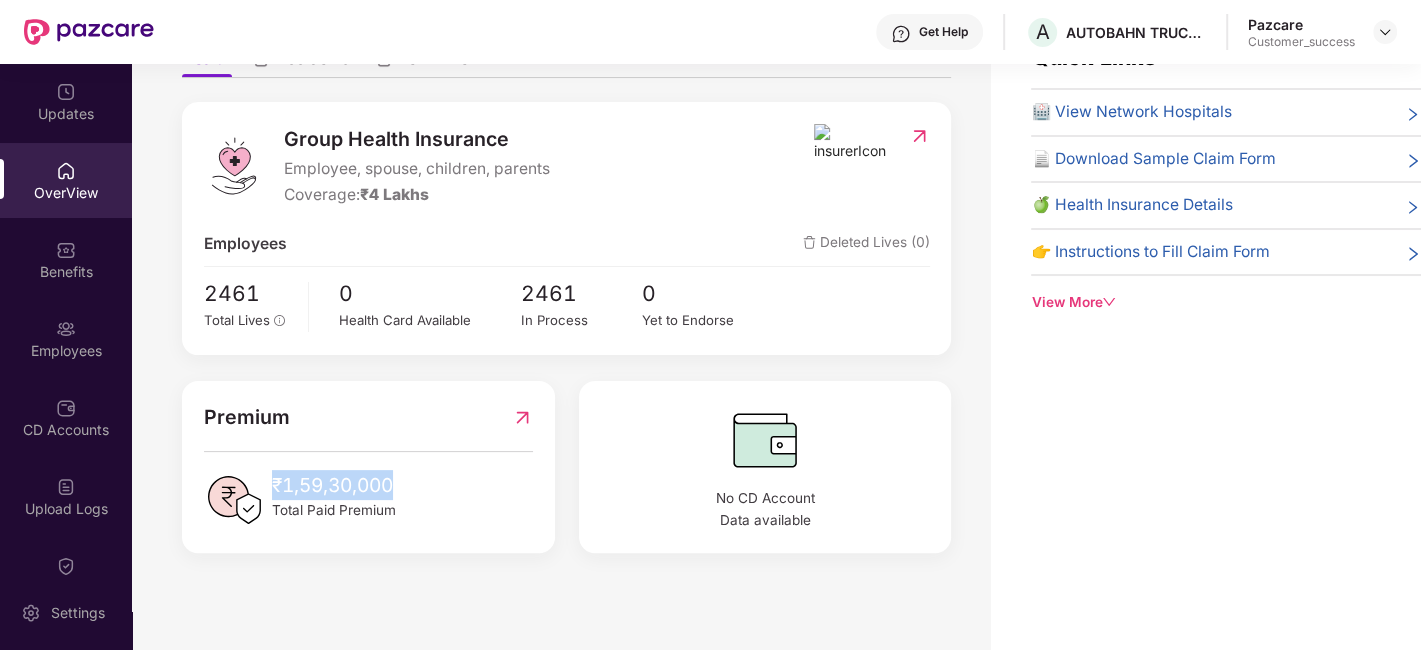 drag, startPoint x: 268, startPoint y: 481, endPoint x: 405, endPoint y: 484, distance: 137.03284 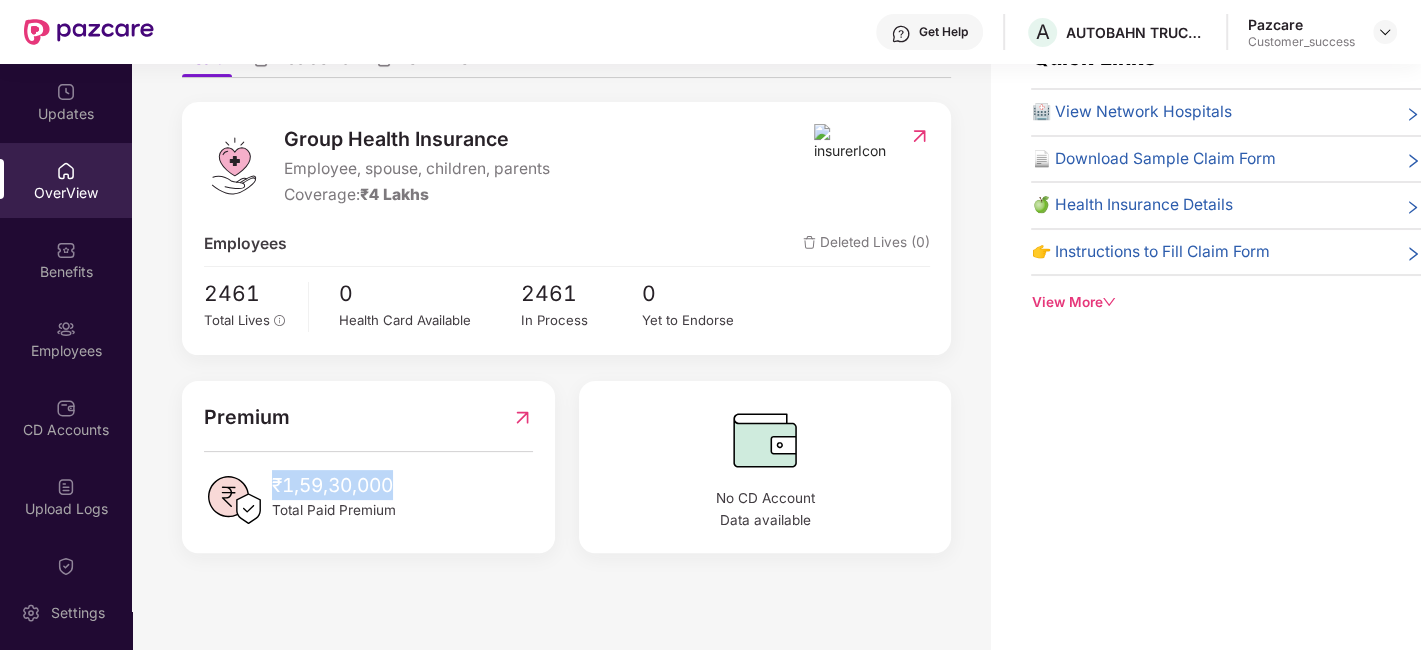 copy on "₹1,59,30,000" 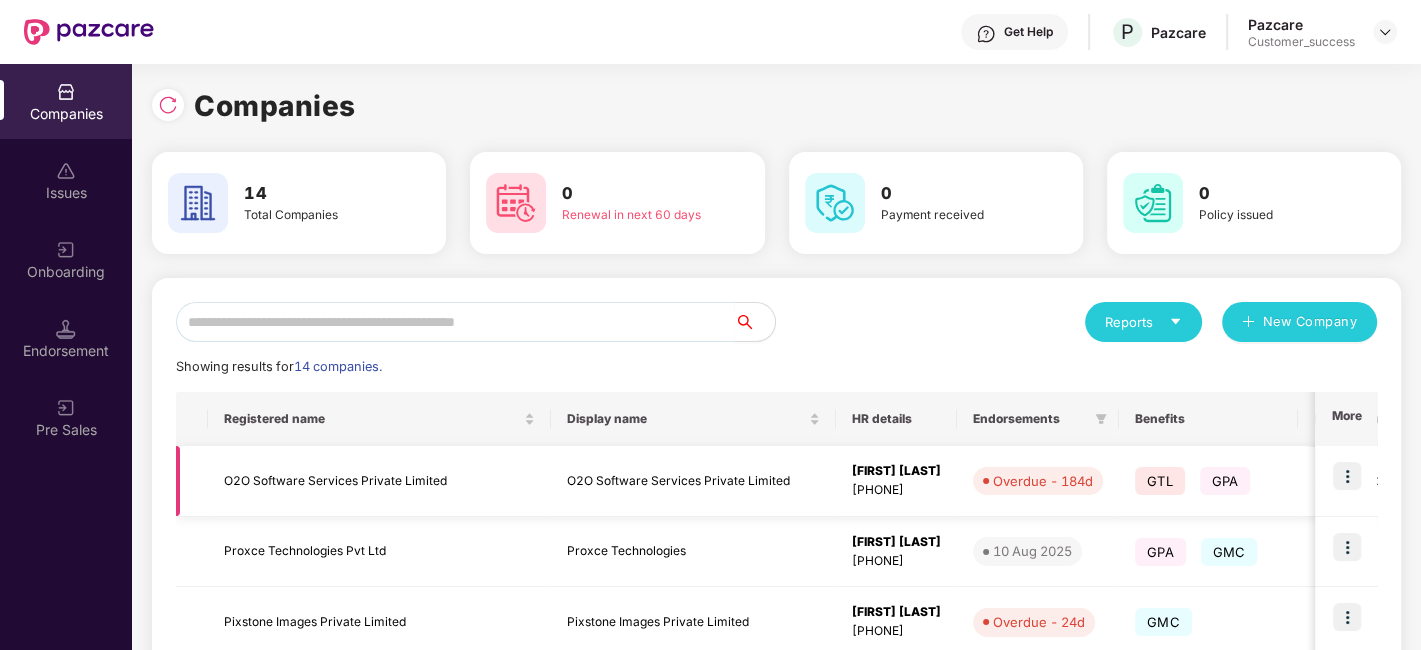 click on "O2O Software Services Private Limited" at bounding box center [693, 481] 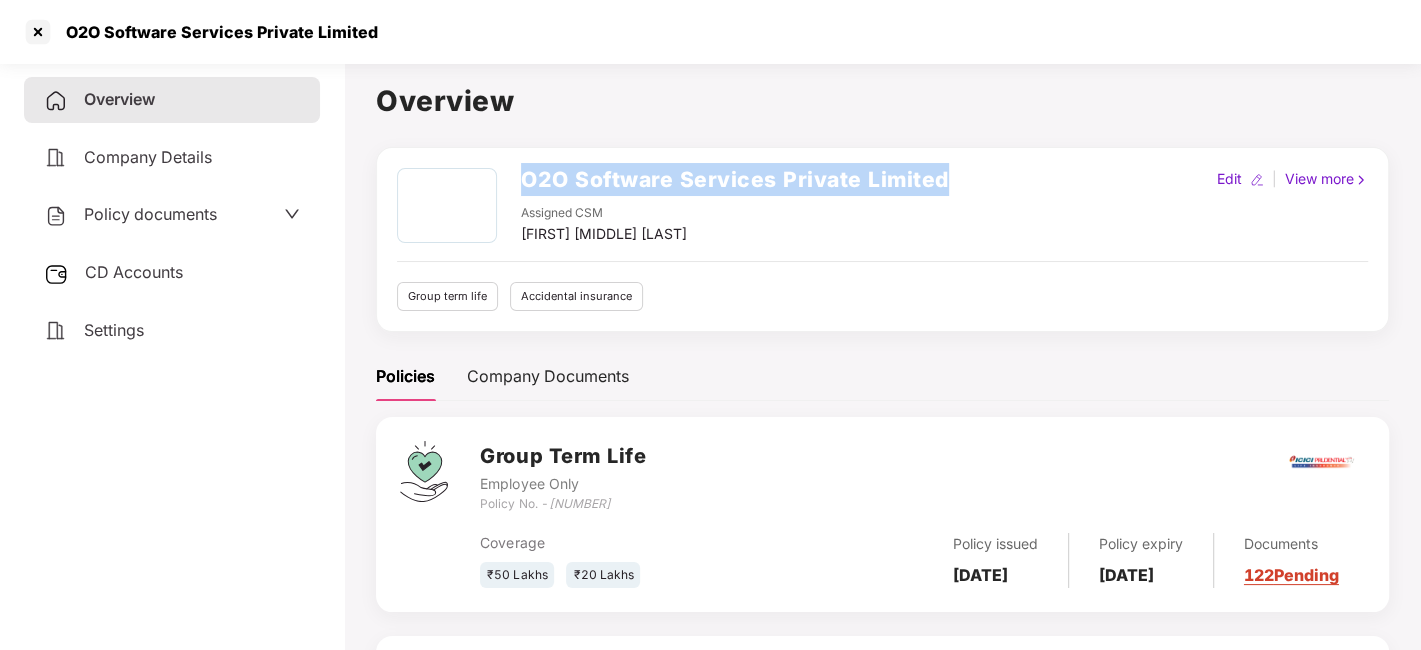 drag, startPoint x: 522, startPoint y: 180, endPoint x: 944, endPoint y: 184, distance: 422.01895 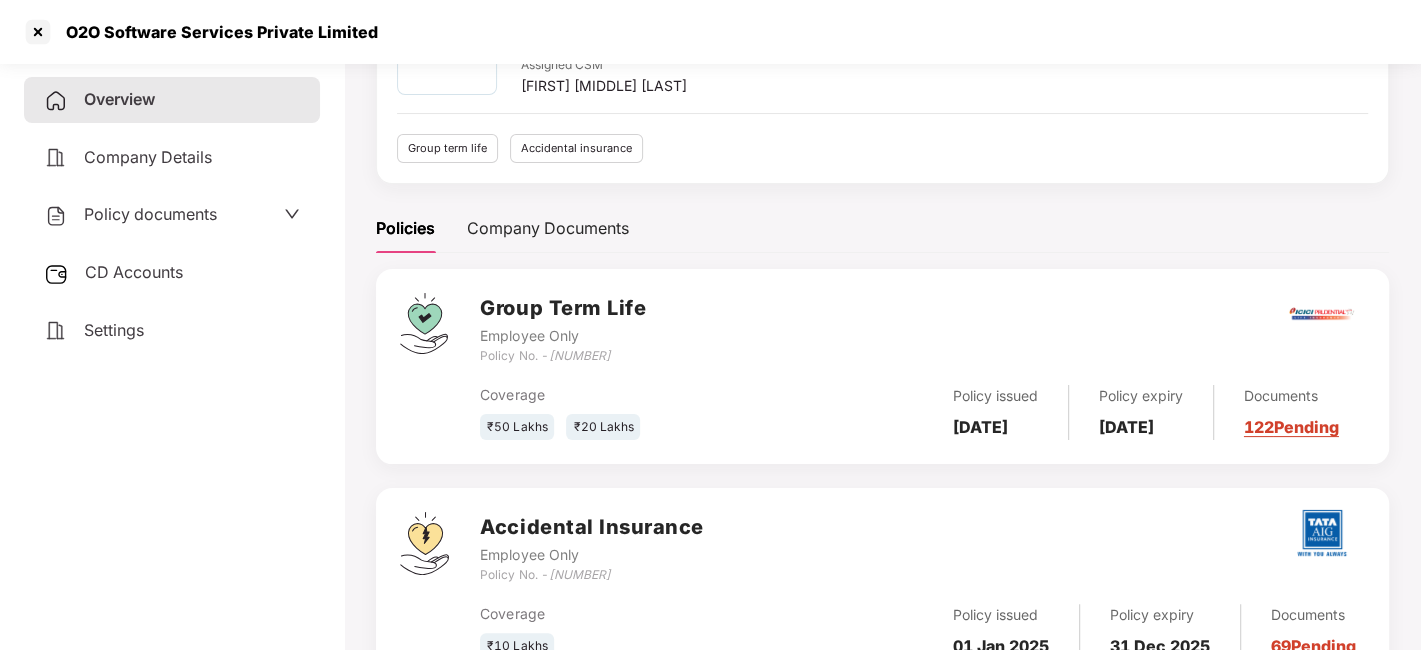 scroll, scrollTop: 238, scrollLeft: 0, axis: vertical 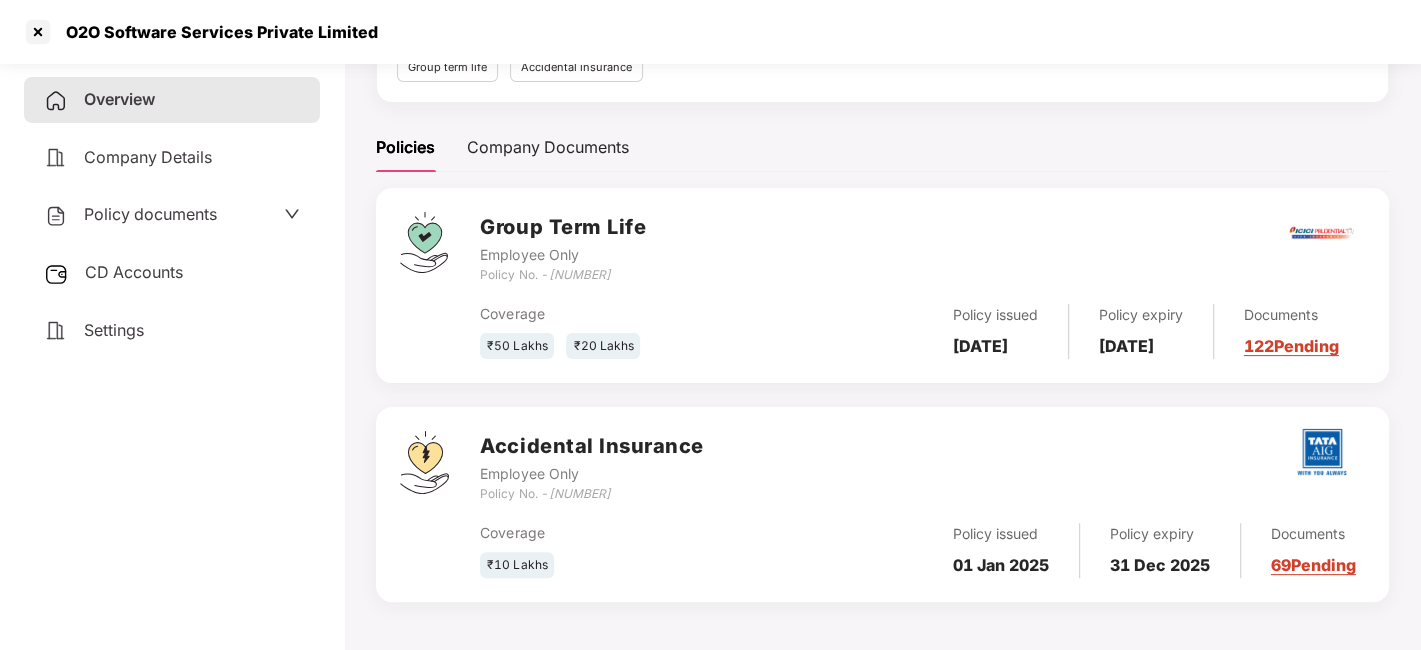 click on "CD Accounts" at bounding box center [172, 273] 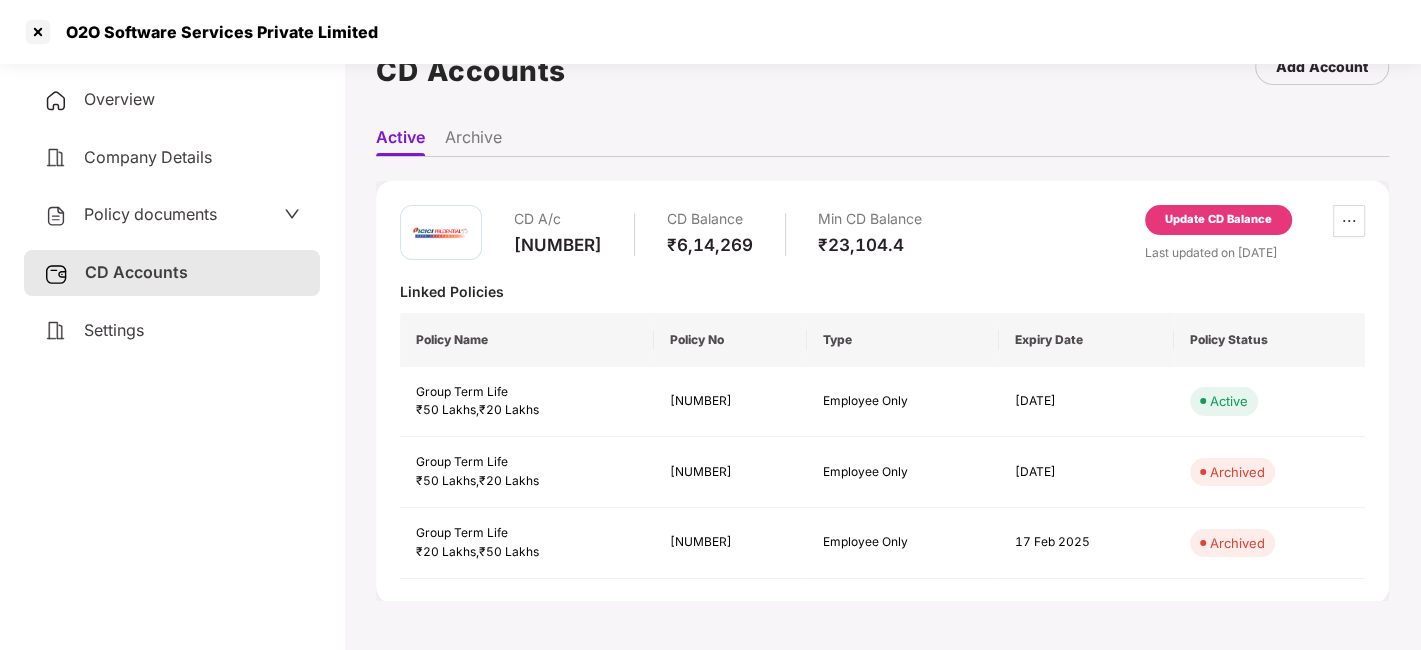 click on "Overview" at bounding box center (172, 100) 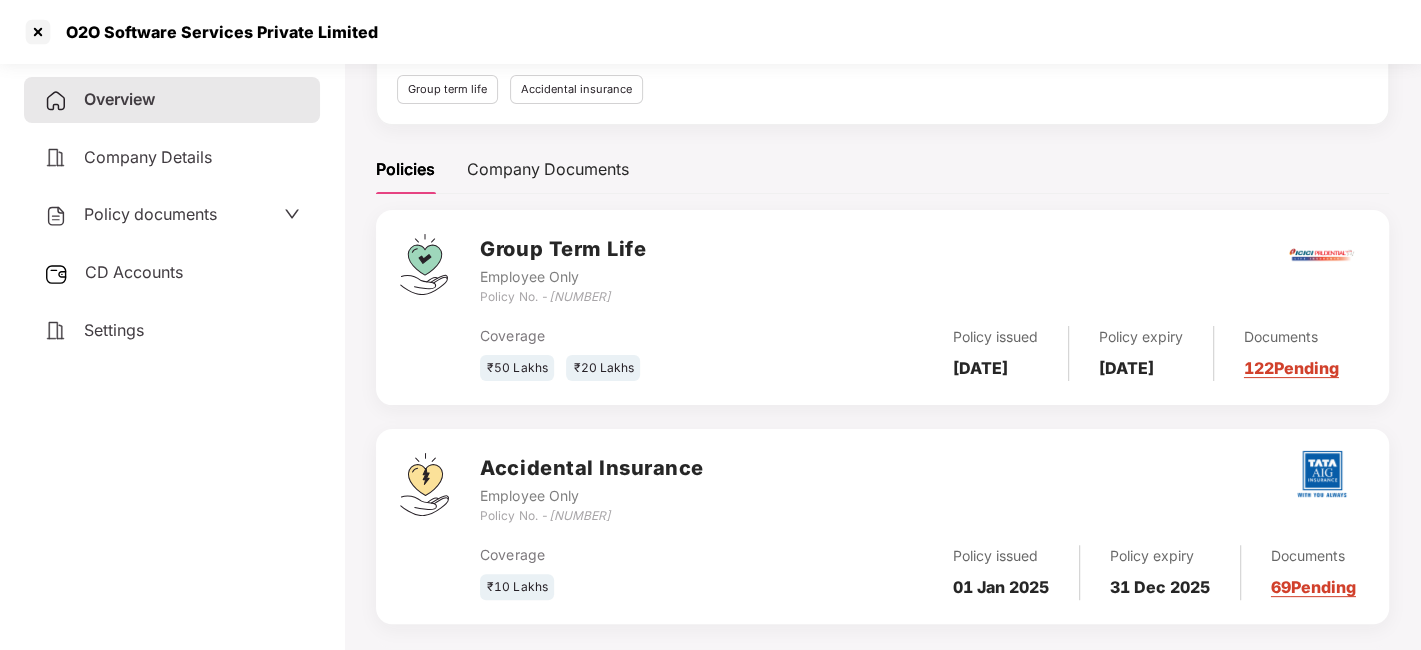 scroll, scrollTop: 0, scrollLeft: 0, axis: both 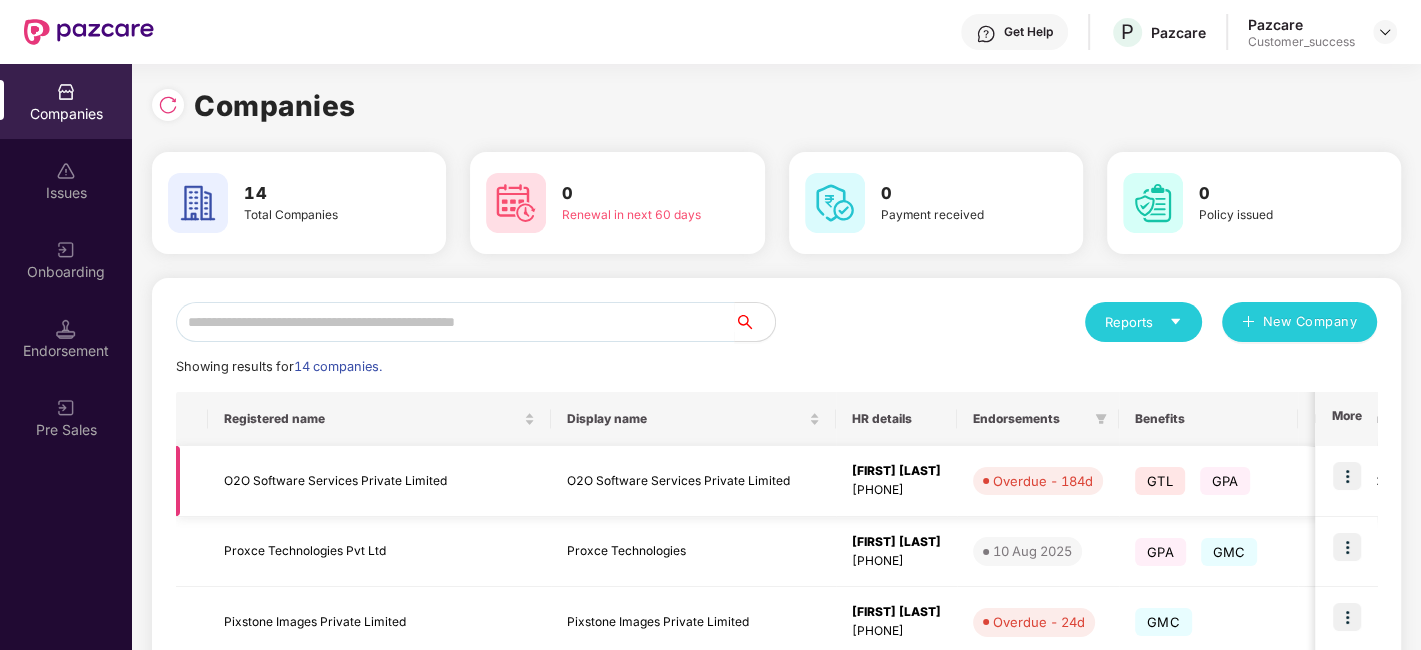 click at bounding box center (1347, 476) 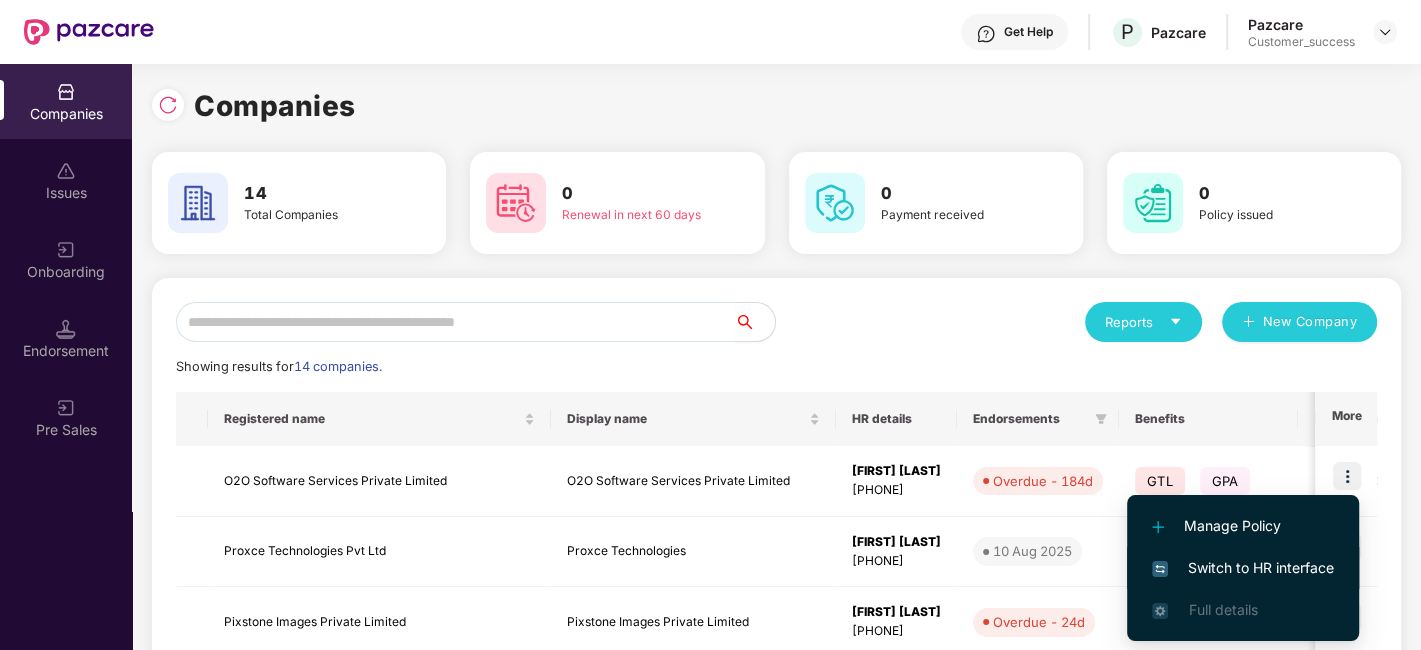 click on "Switch to HR interface" at bounding box center [1243, 568] 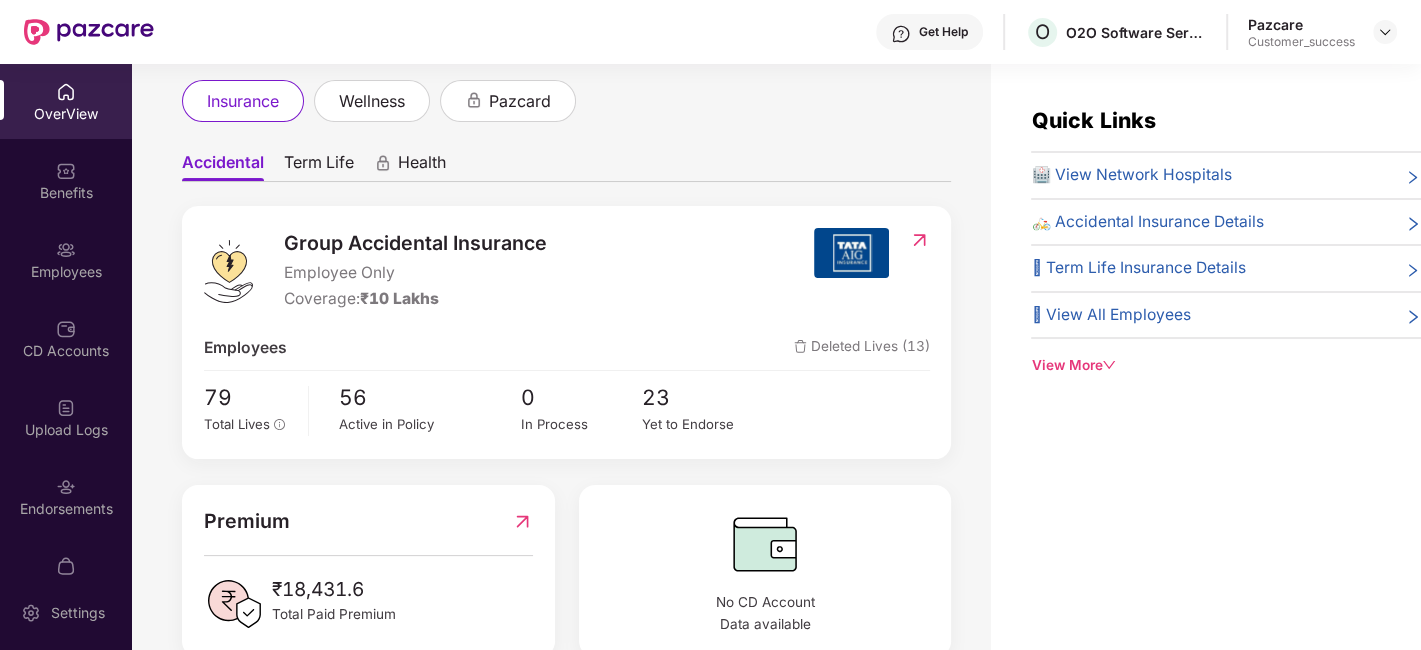scroll, scrollTop: 152, scrollLeft: 0, axis: vertical 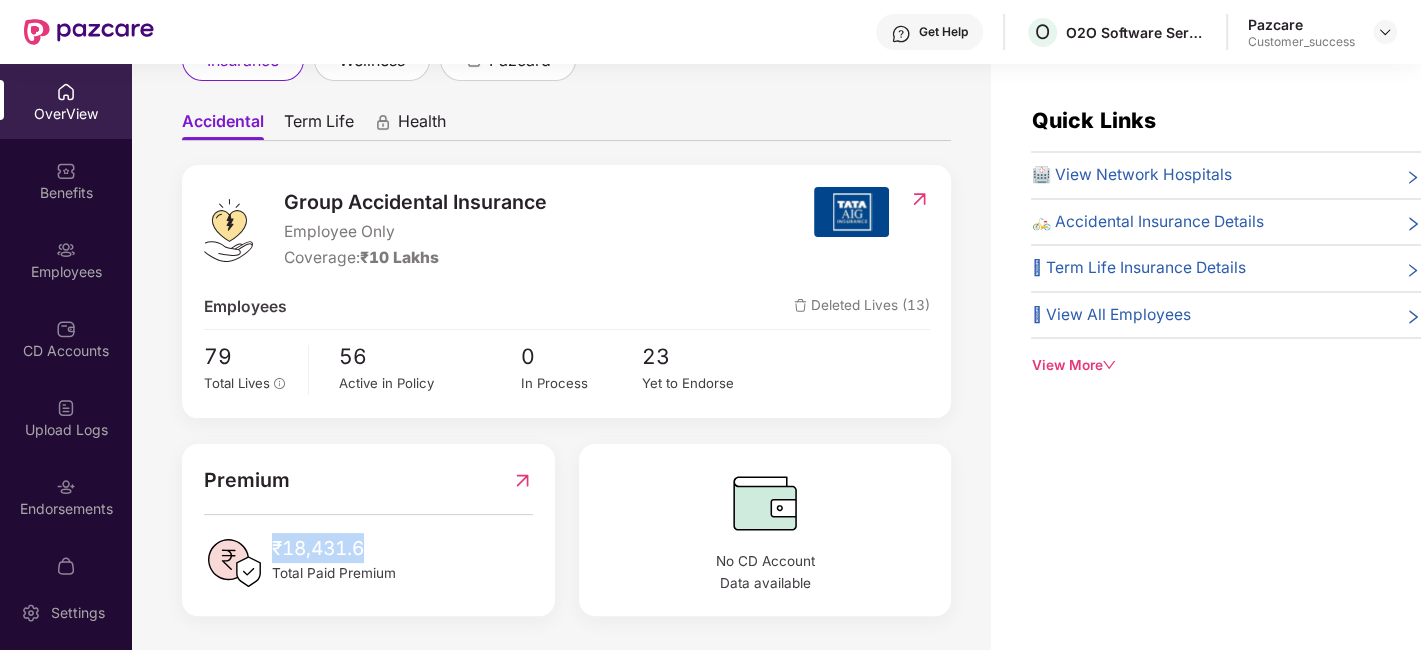 drag, startPoint x: 270, startPoint y: 550, endPoint x: 371, endPoint y: 549, distance: 101.00495 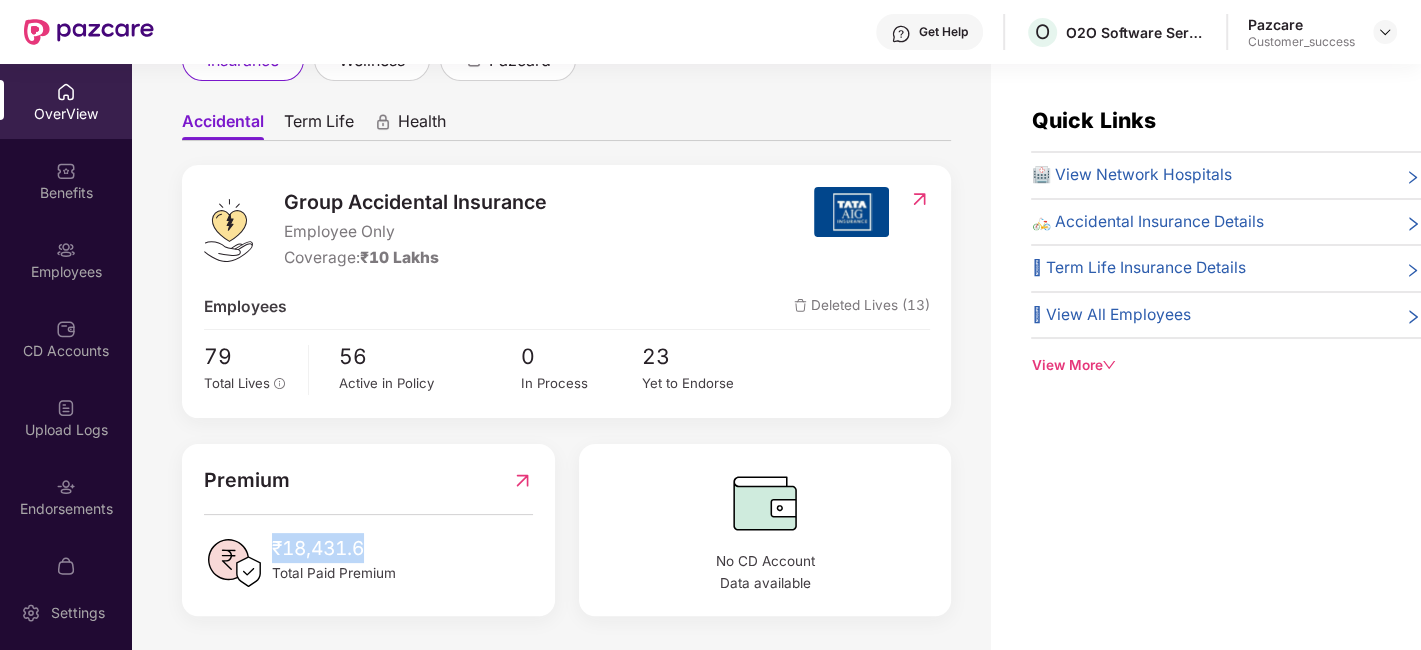 click on "₹18,431.6" at bounding box center [334, 548] 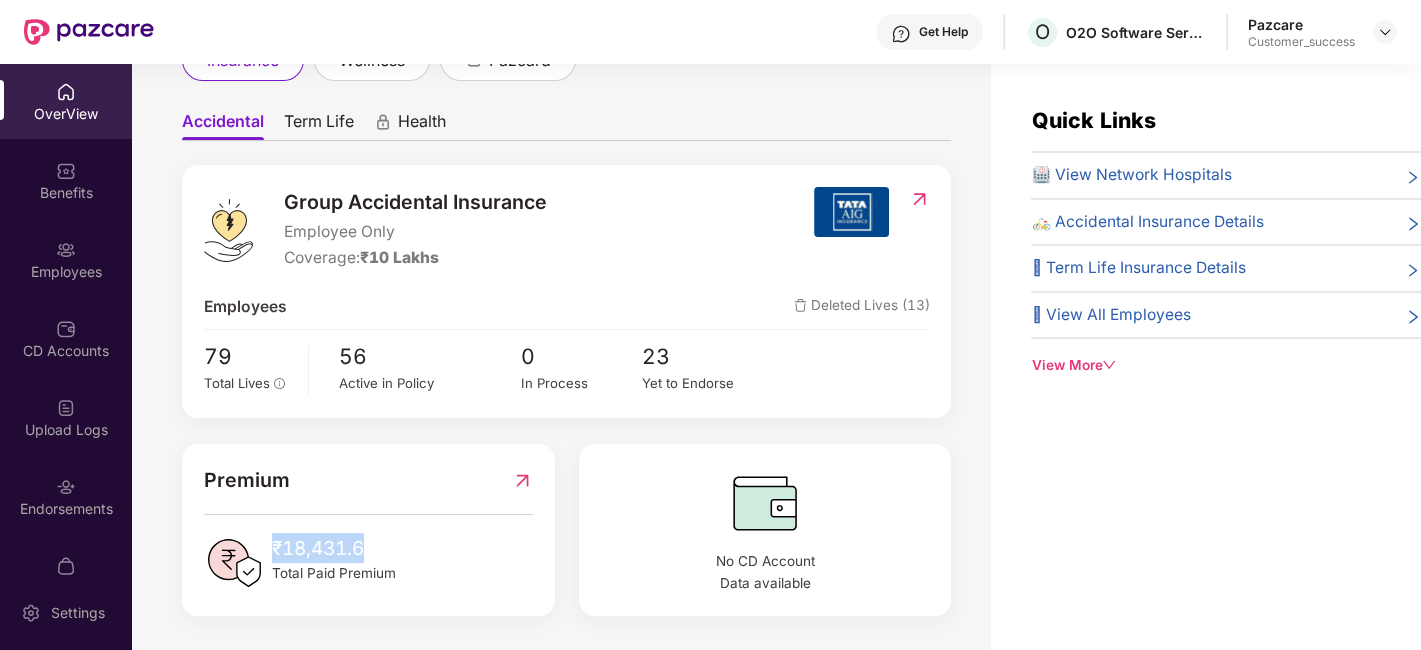 drag, startPoint x: 271, startPoint y: 541, endPoint x: 365, endPoint y: 537, distance: 94.08507 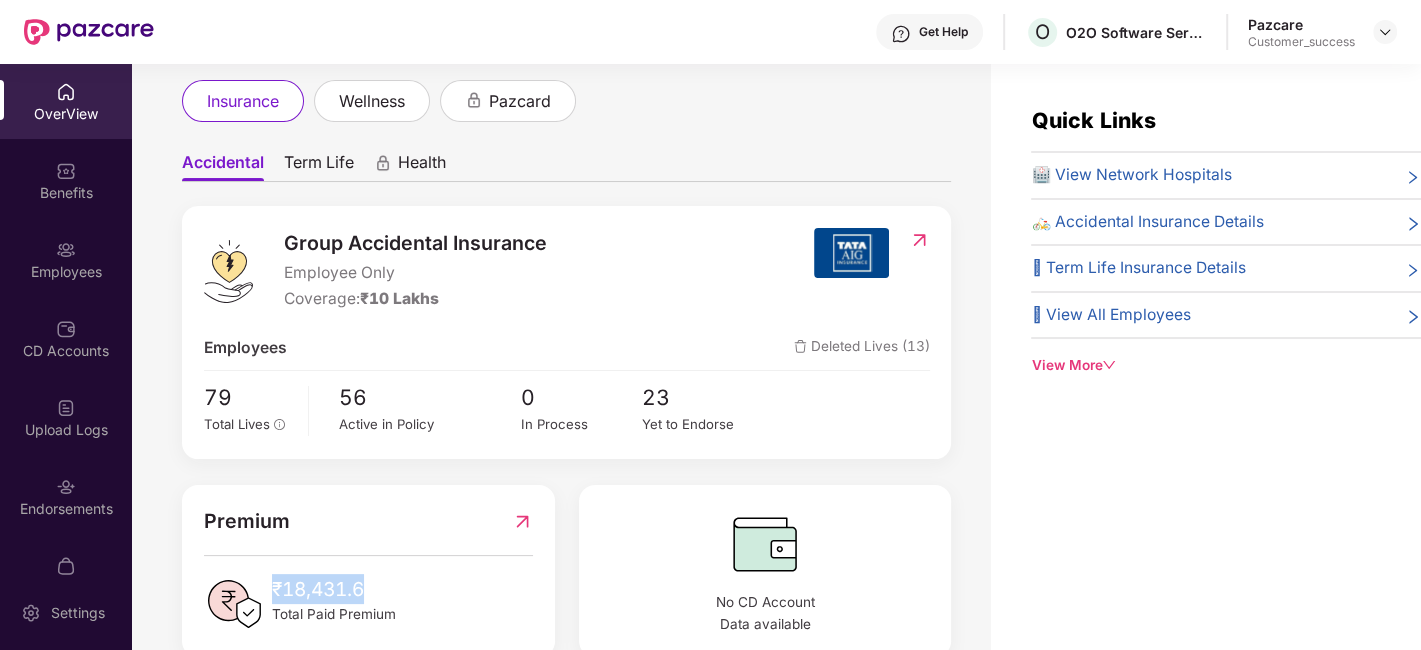 scroll, scrollTop: 114, scrollLeft: 0, axis: vertical 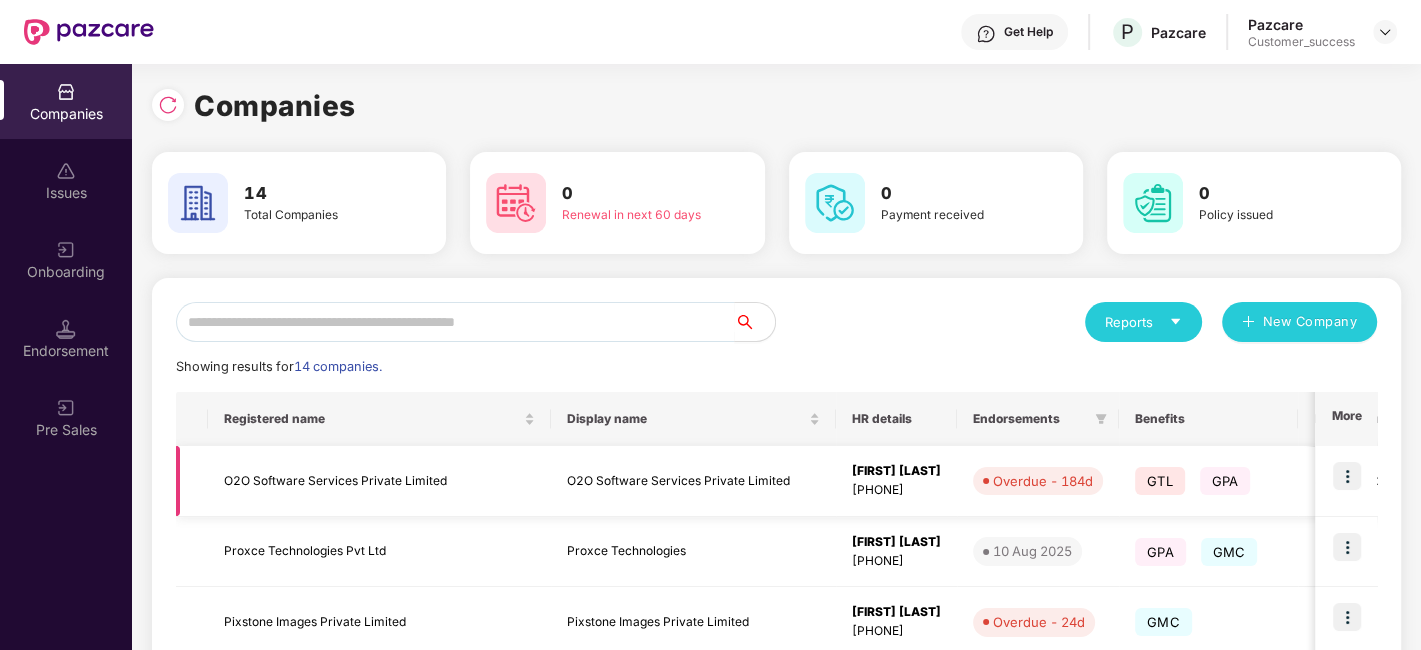 drag, startPoint x: 844, startPoint y: 464, endPoint x: 960, endPoint y: 483, distance: 117.54574 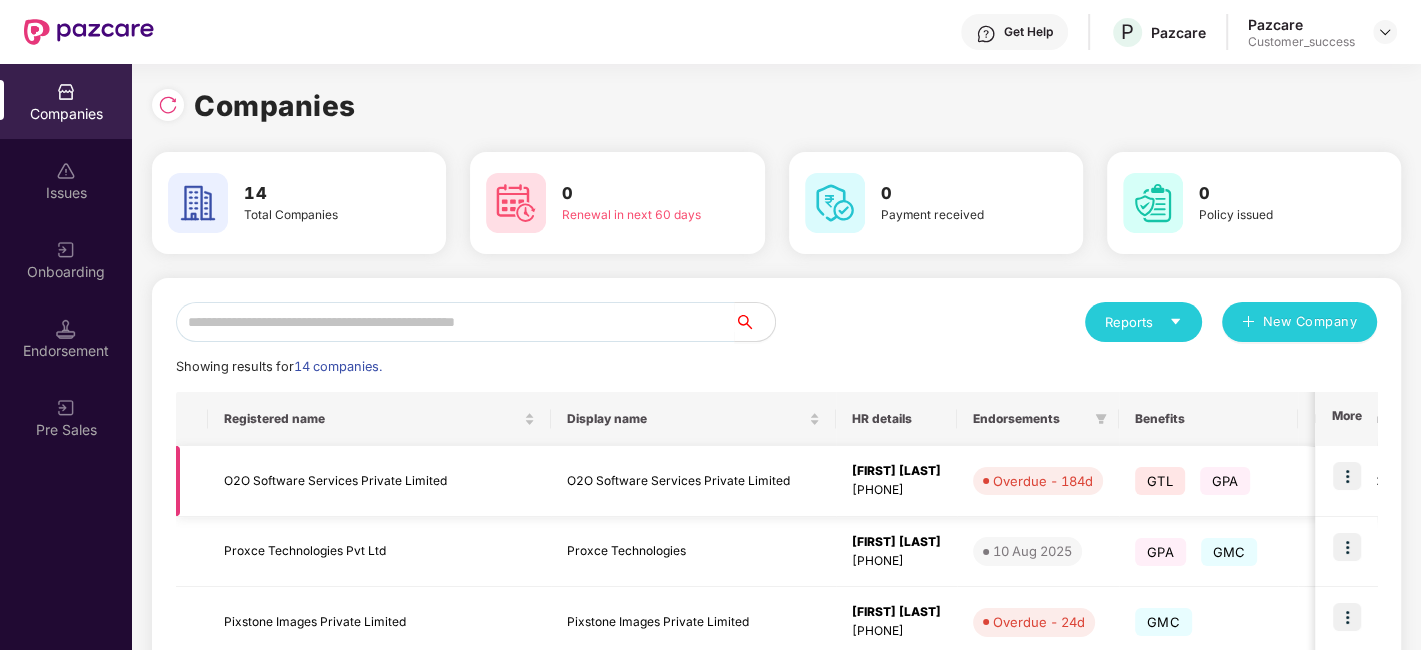 drag, startPoint x: 848, startPoint y: 469, endPoint x: 967, endPoint y: 497, distance: 122.24974 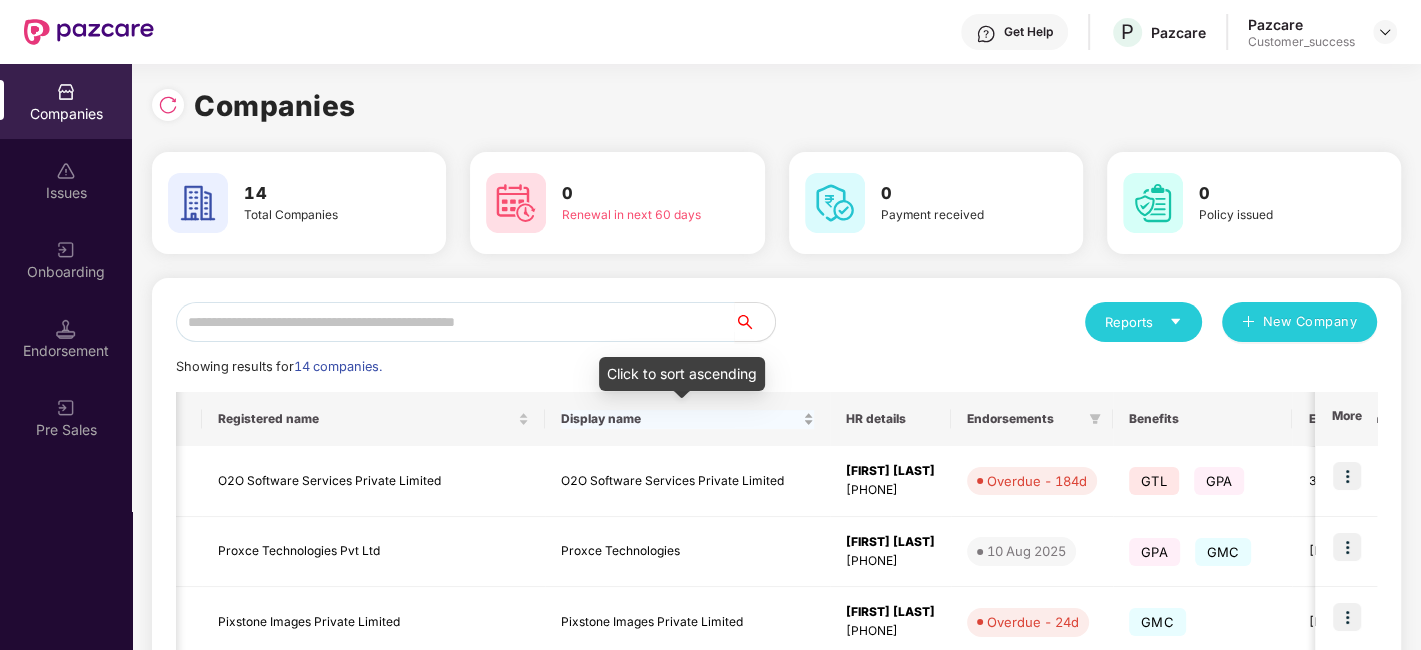 scroll, scrollTop: 0, scrollLeft: 0, axis: both 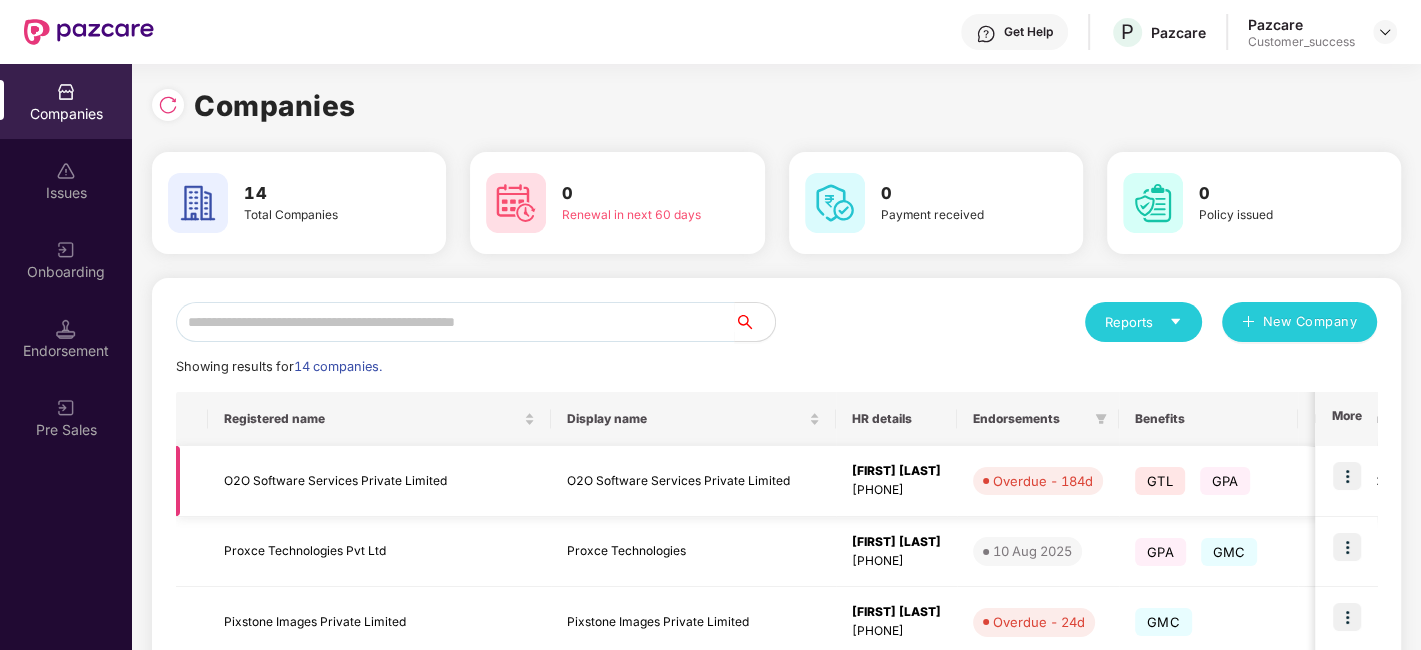 click at bounding box center (1347, 476) 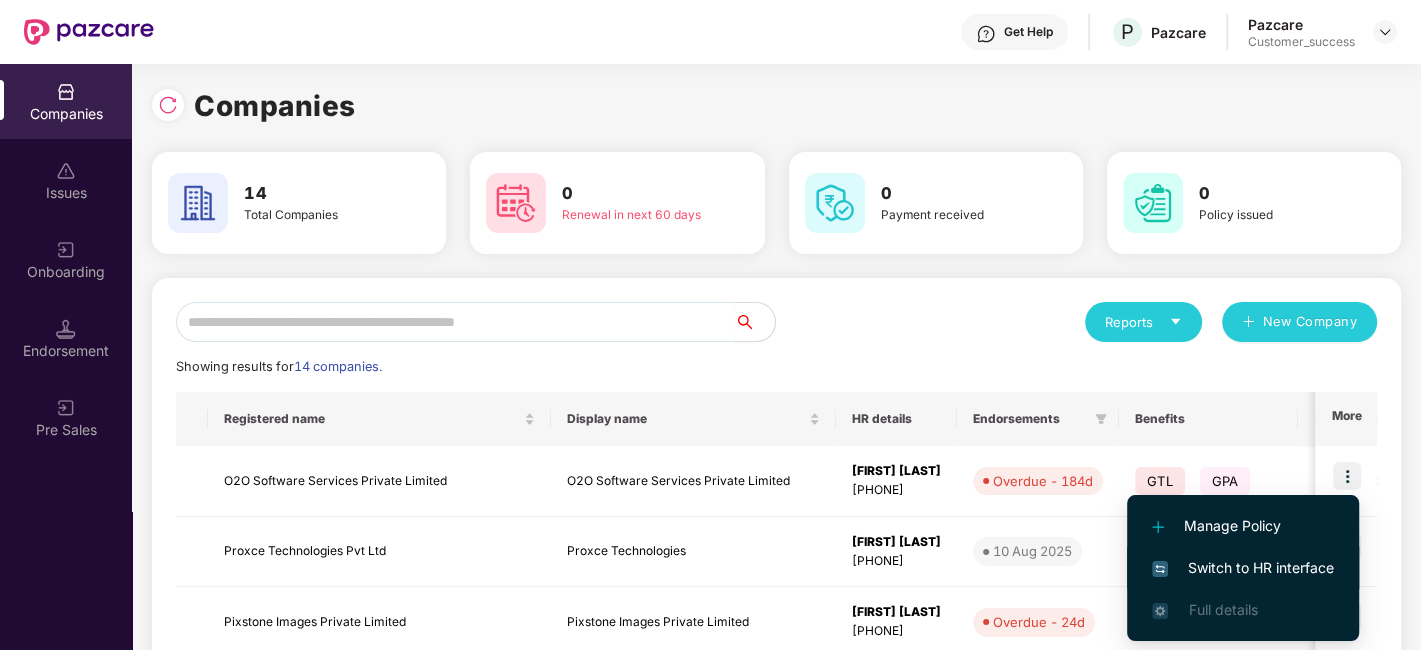 click on "Switch to HR interface" at bounding box center [1243, 568] 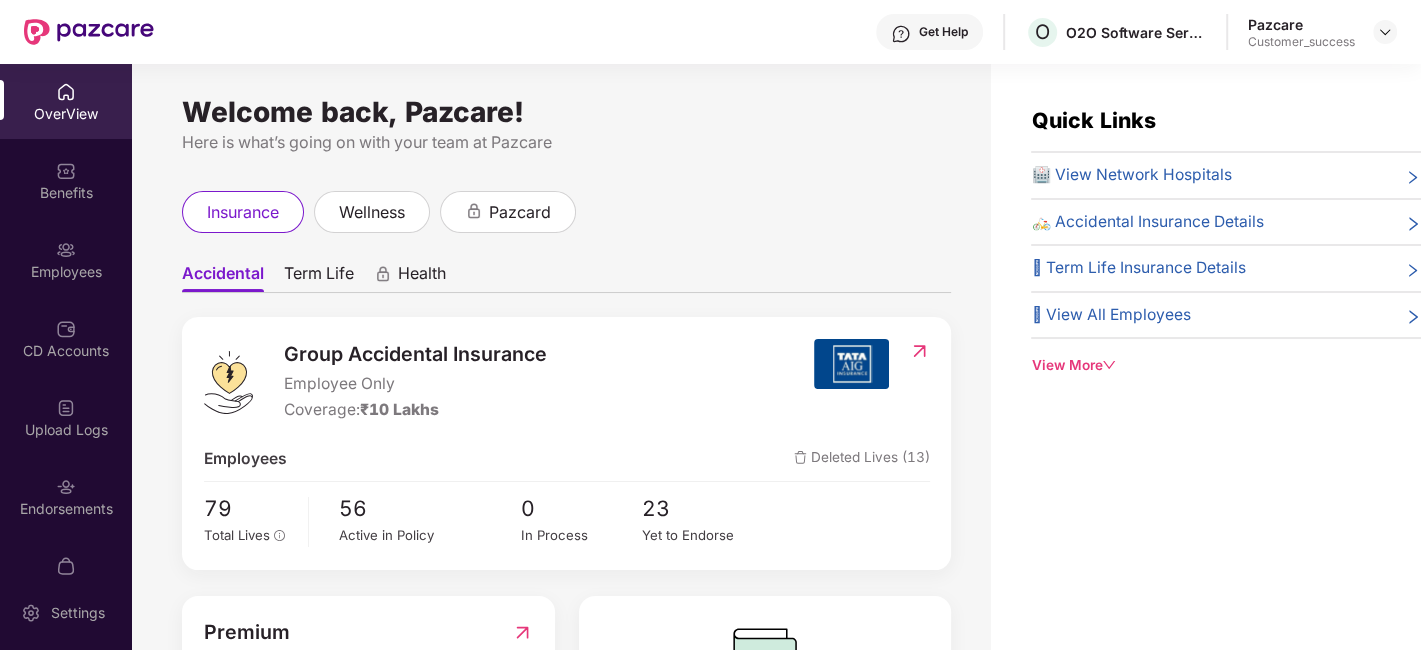 click on "Employees" at bounding box center [66, 272] 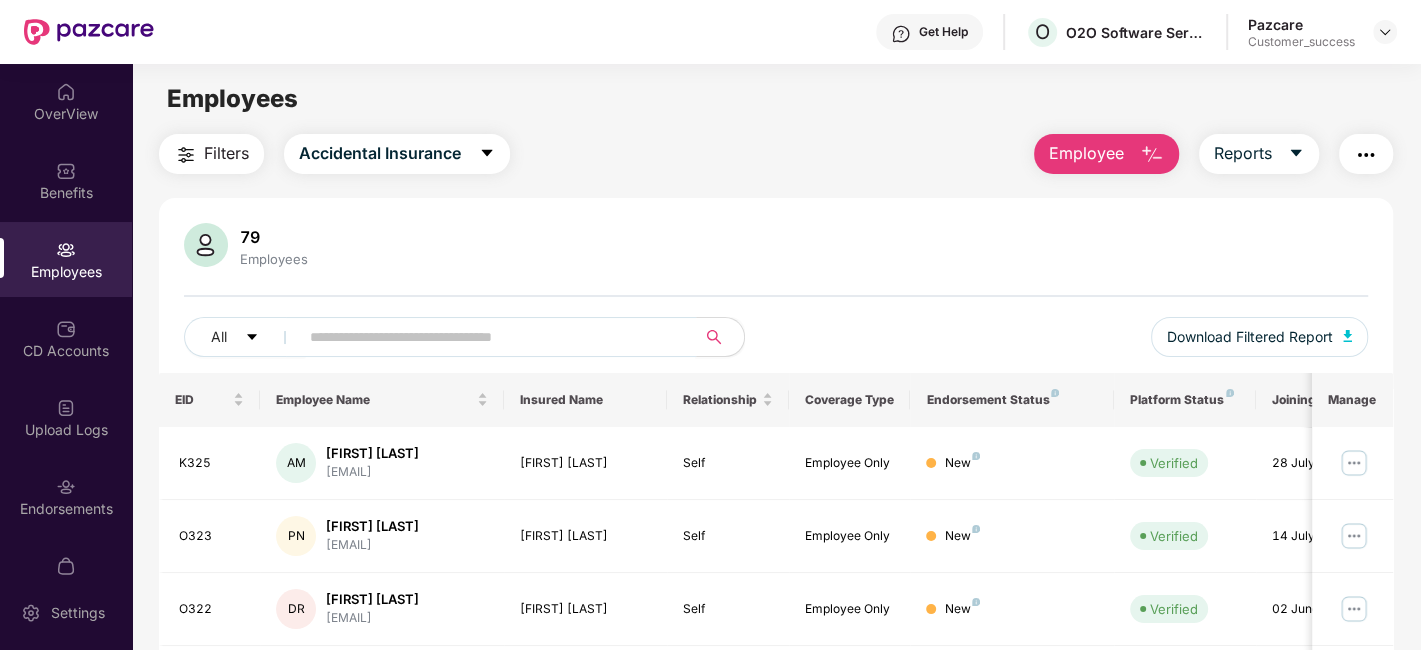 click at bounding box center [489, 337] 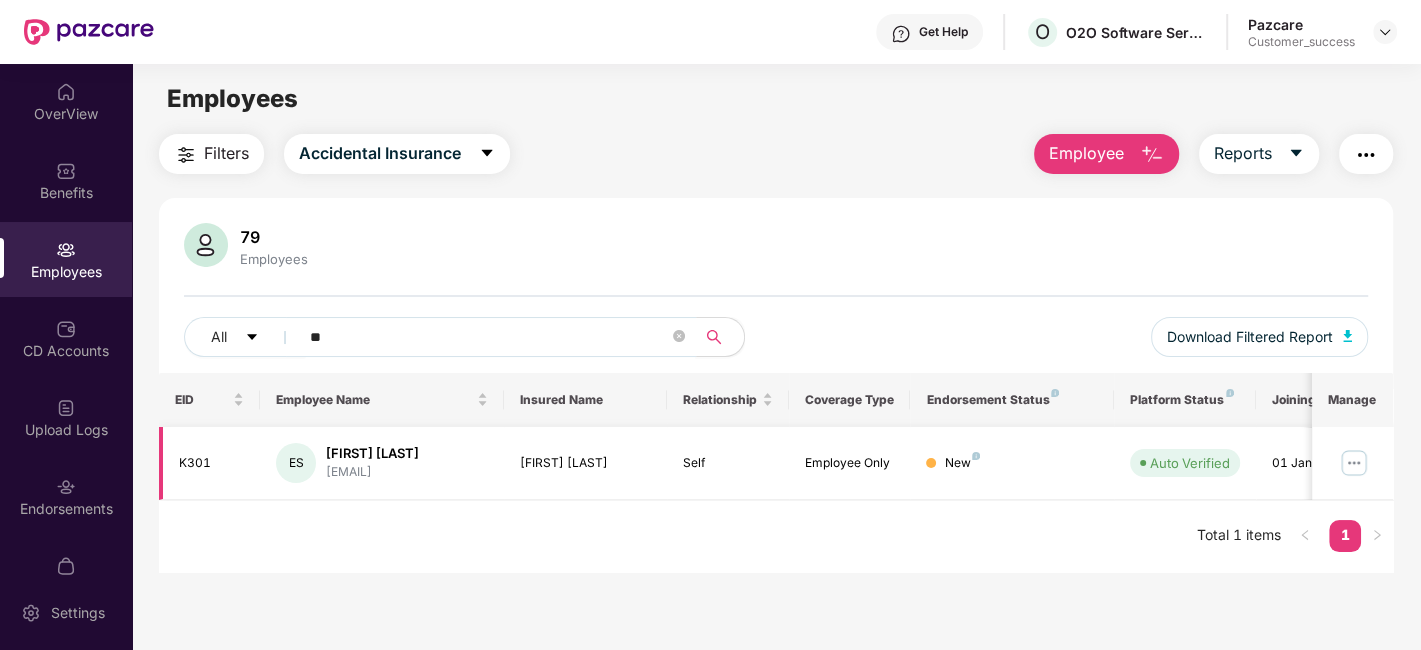 type on "**" 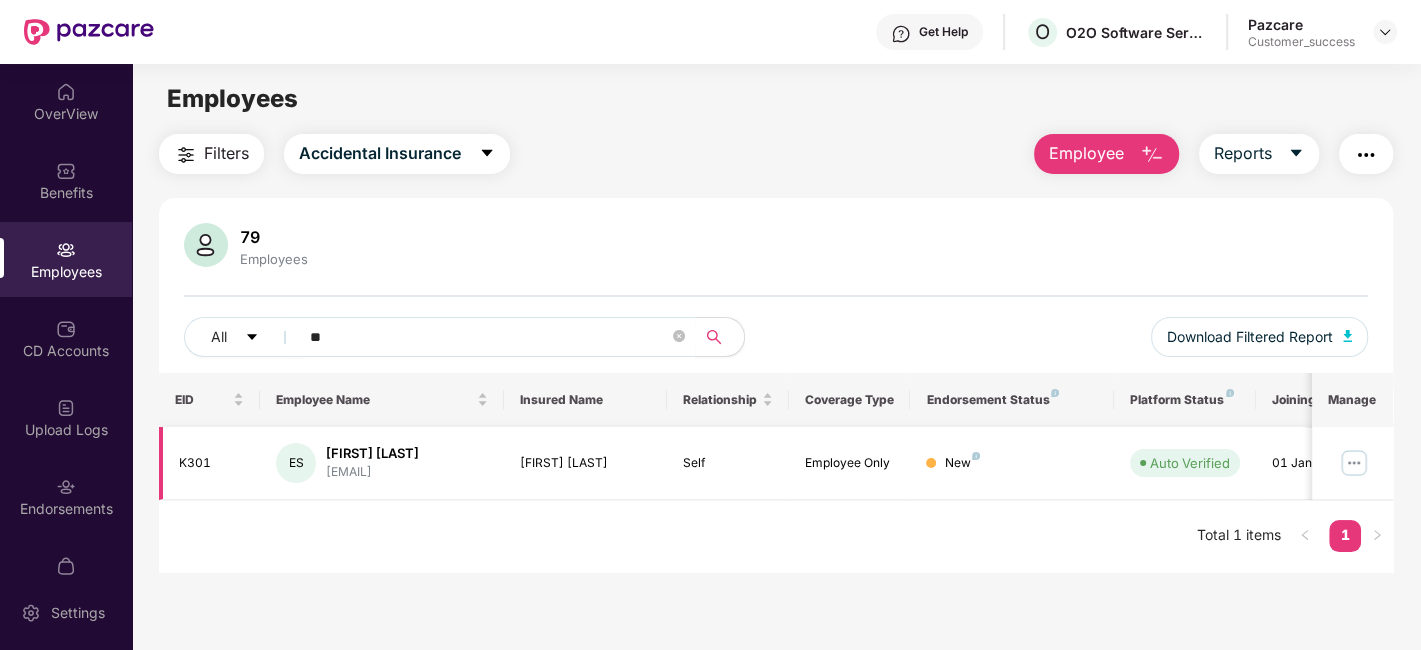 click at bounding box center [1354, 463] 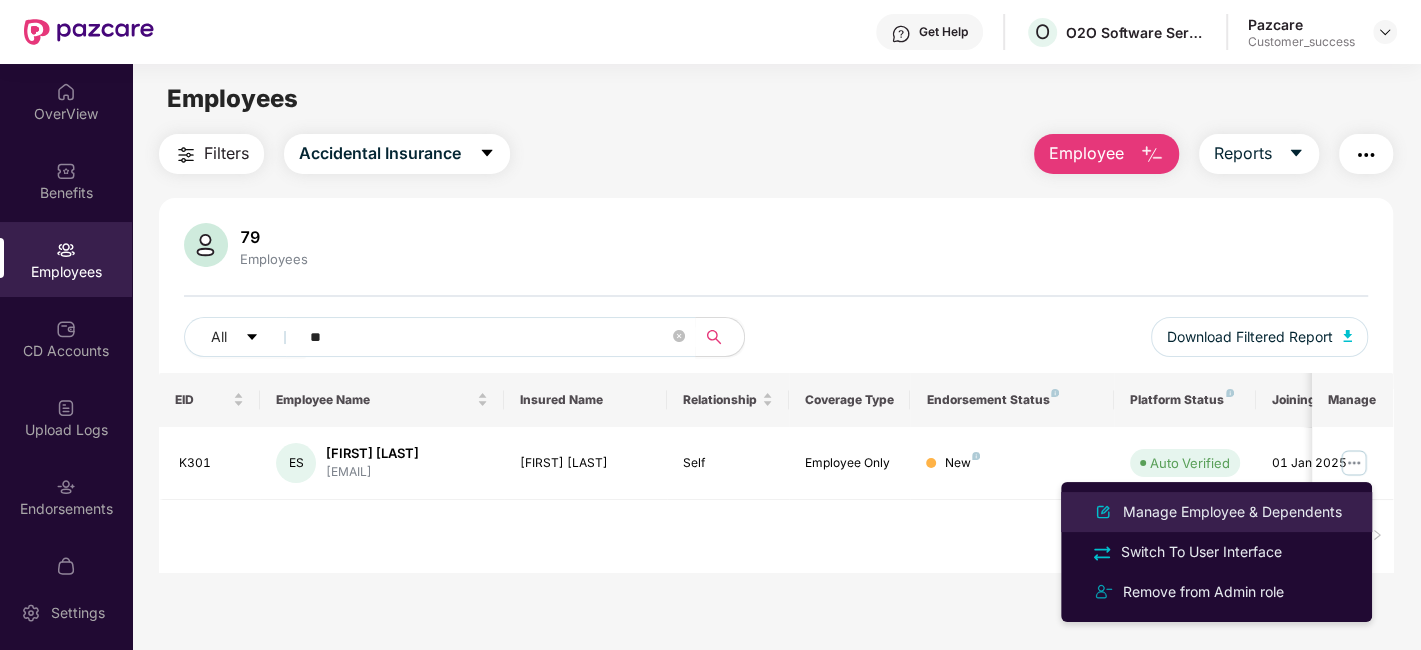 click on "Manage Employee & Dependents" at bounding box center (1232, 512) 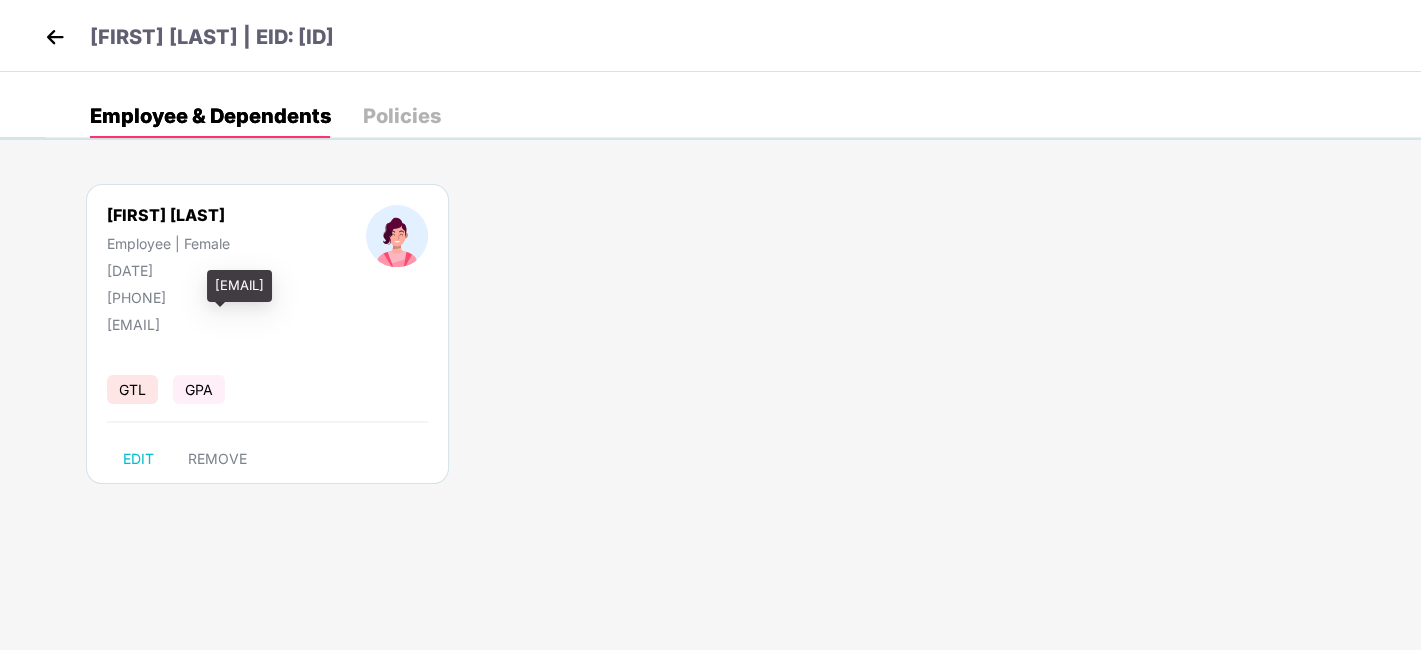 click on "elizabeth.sunny@kristal.ai" at bounding box center [207, 324] 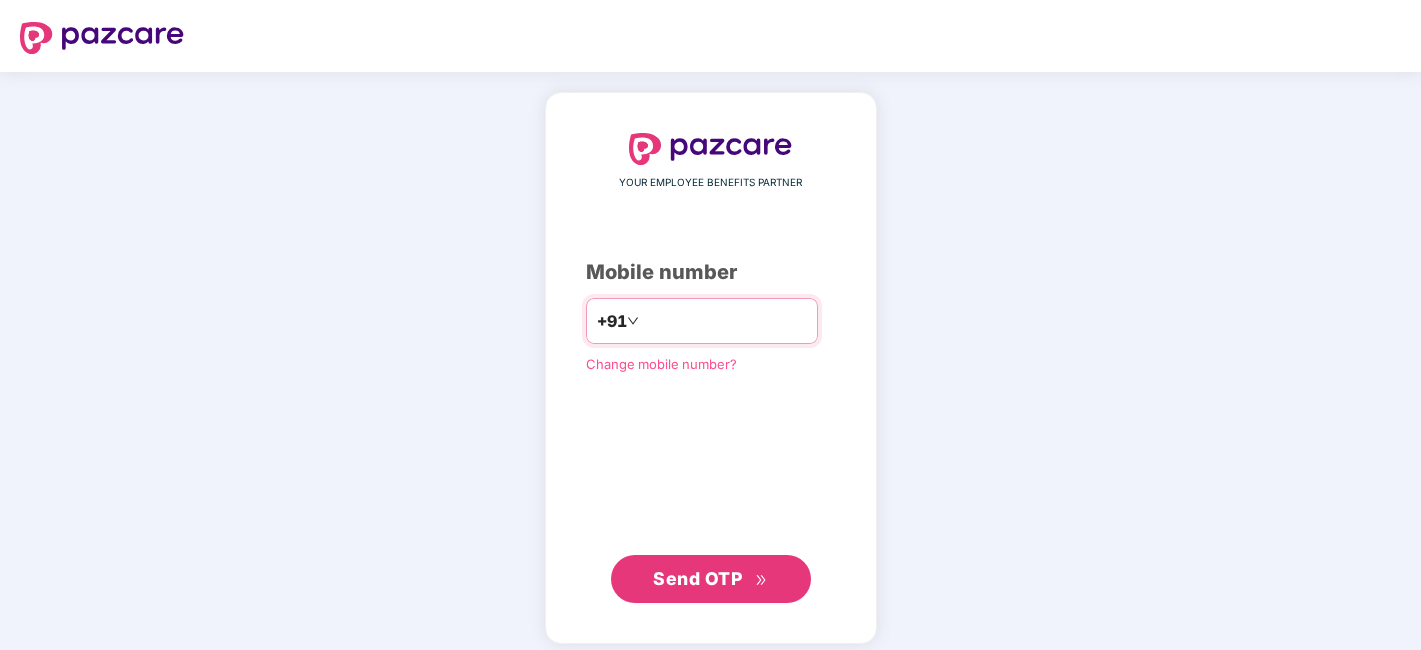 scroll, scrollTop: 0, scrollLeft: 0, axis: both 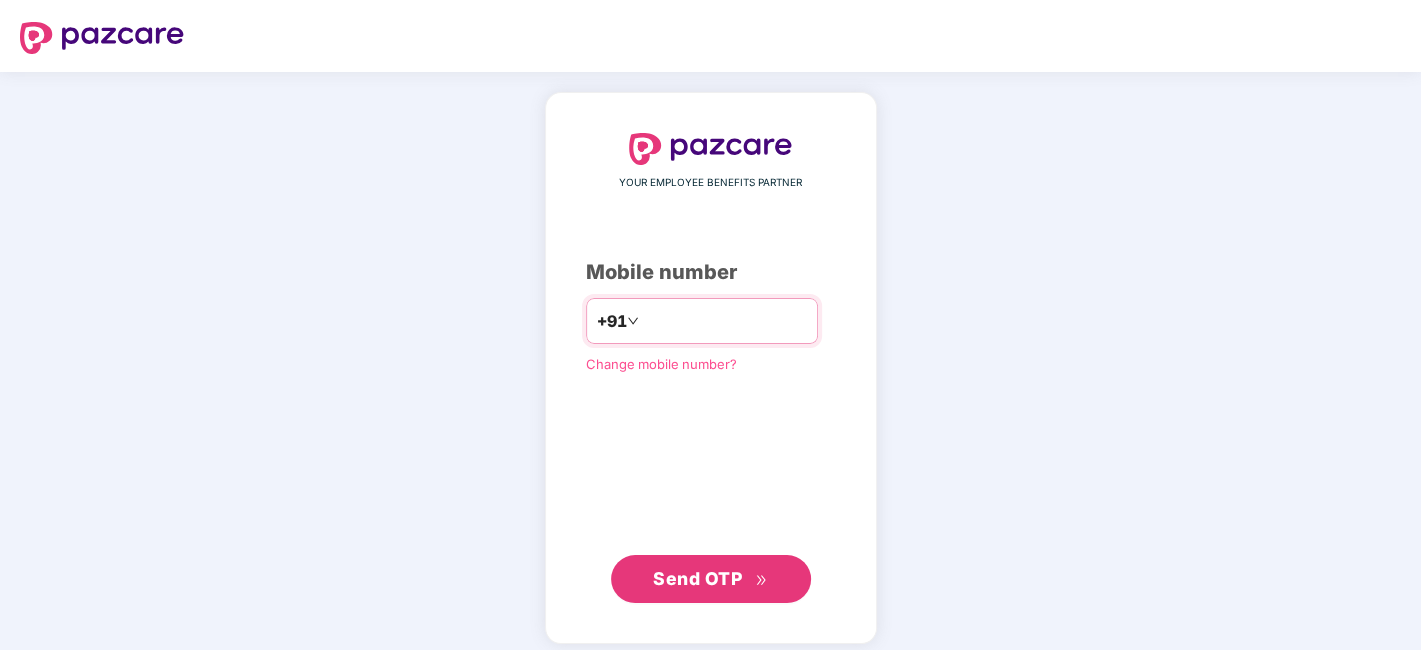 click on "******" at bounding box center [725, 321] 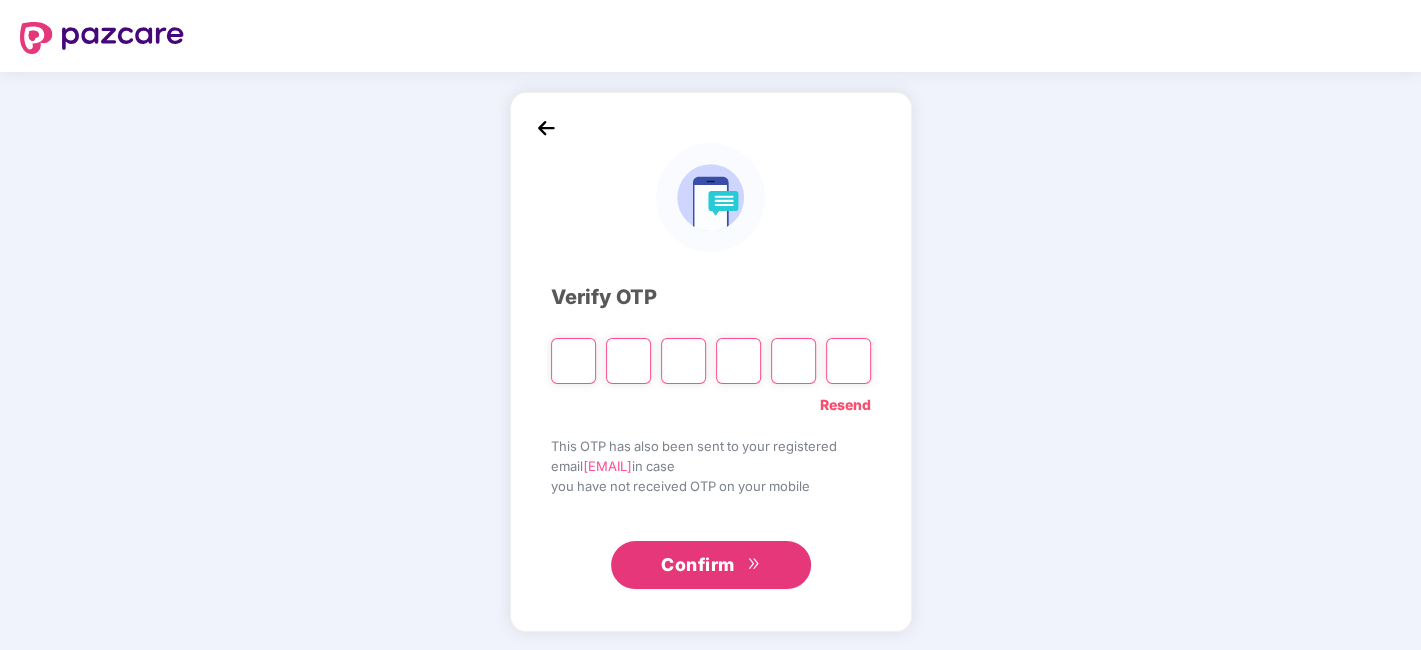 paste on "*" 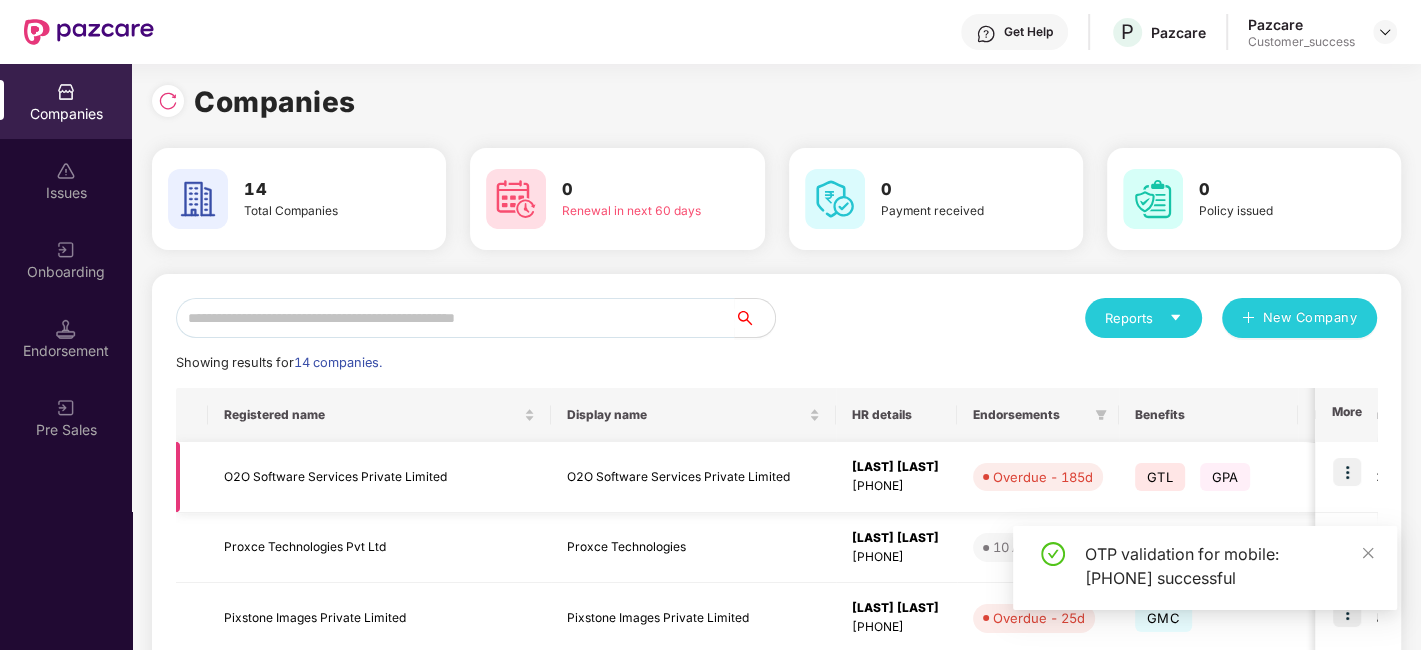 scroll, scrollTop: 5, scrollLeft: 0, axis: vertical 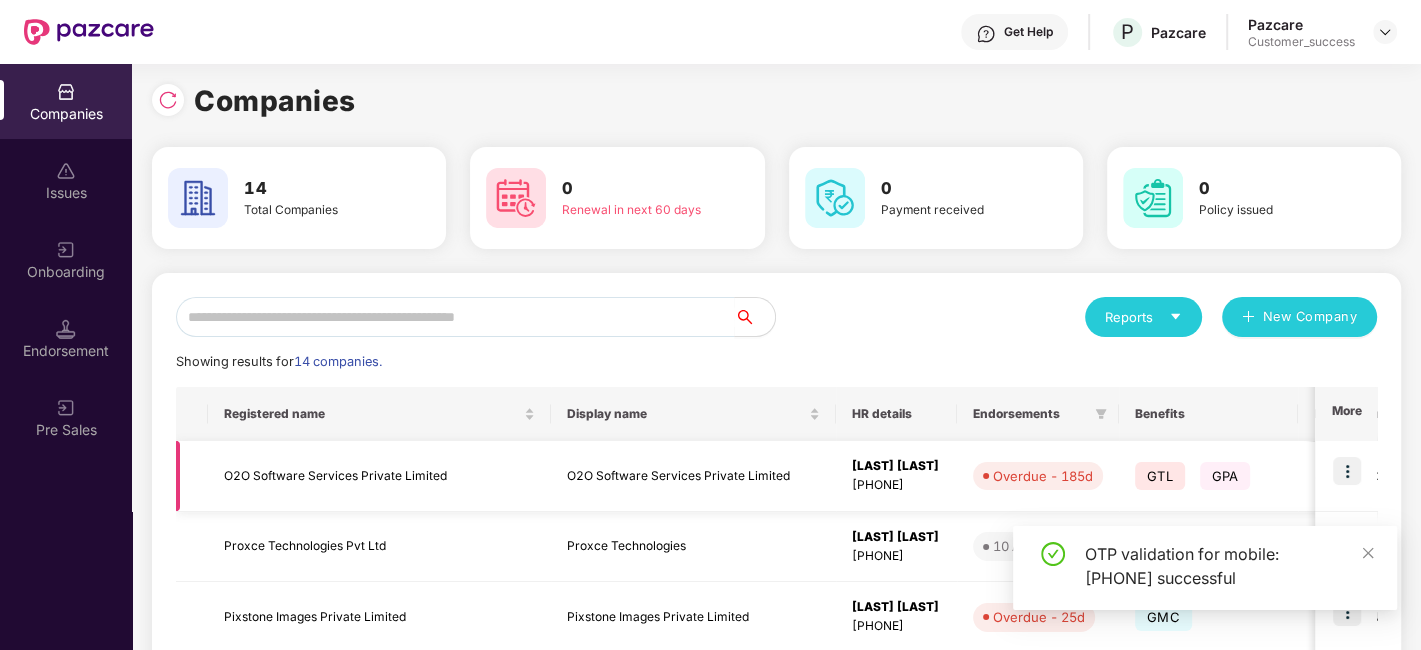 click on "O2O Software Services Private Limited" at bounding box center (379, 476) 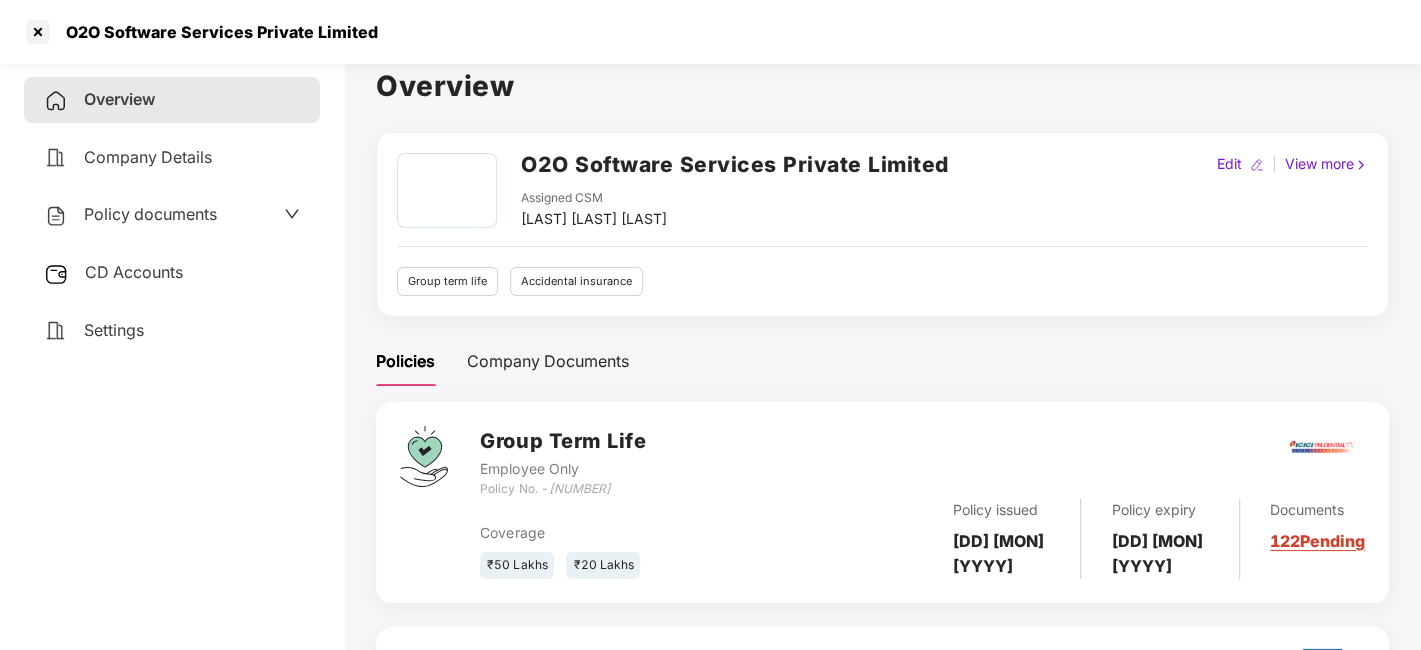 scroll, scrollTop: 2, scrollLeft: 0, axis: vertical 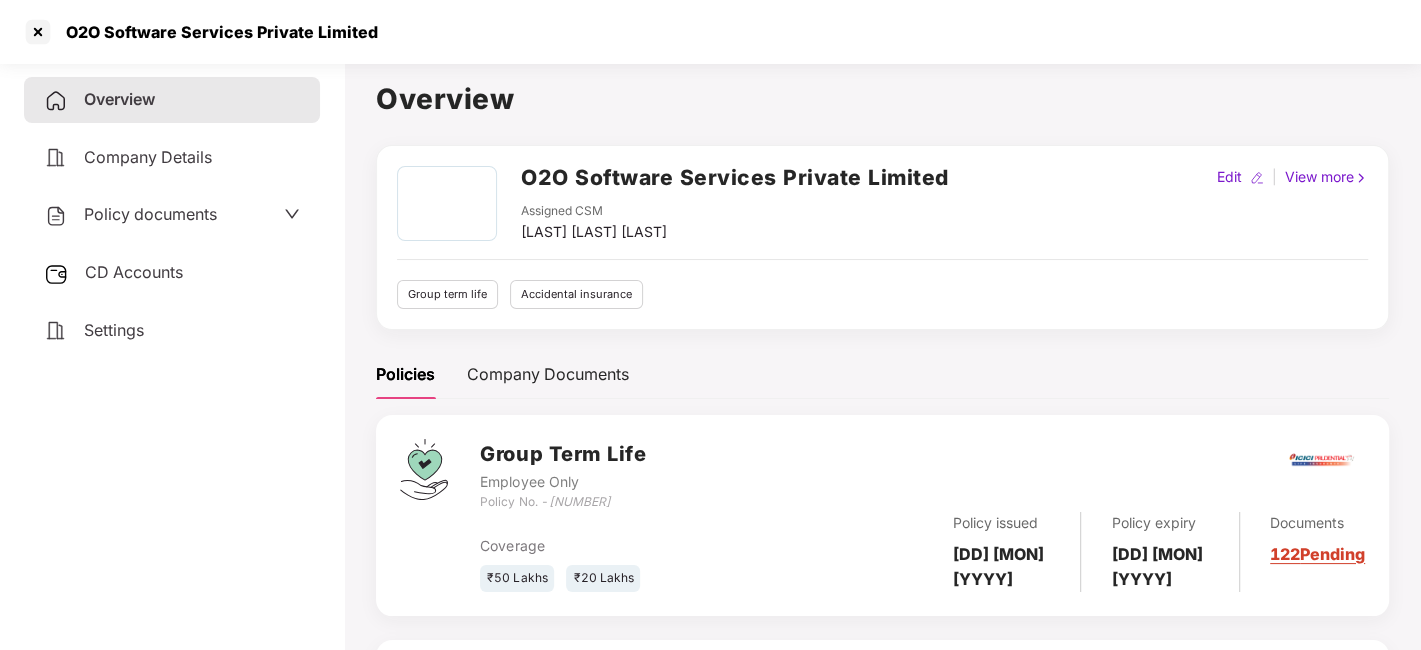 click on "CD Accounts" at bounding box center [172, 273] 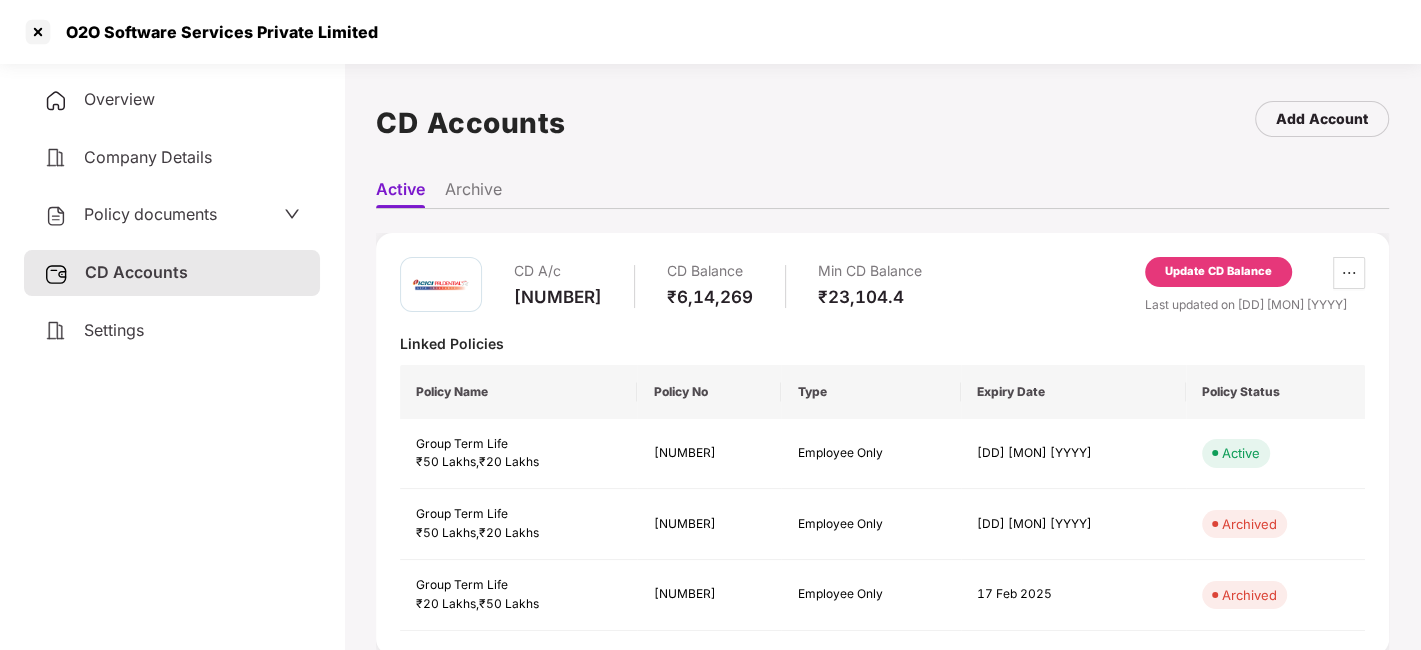 click on "Company Details" at bounding box center [172, 158] 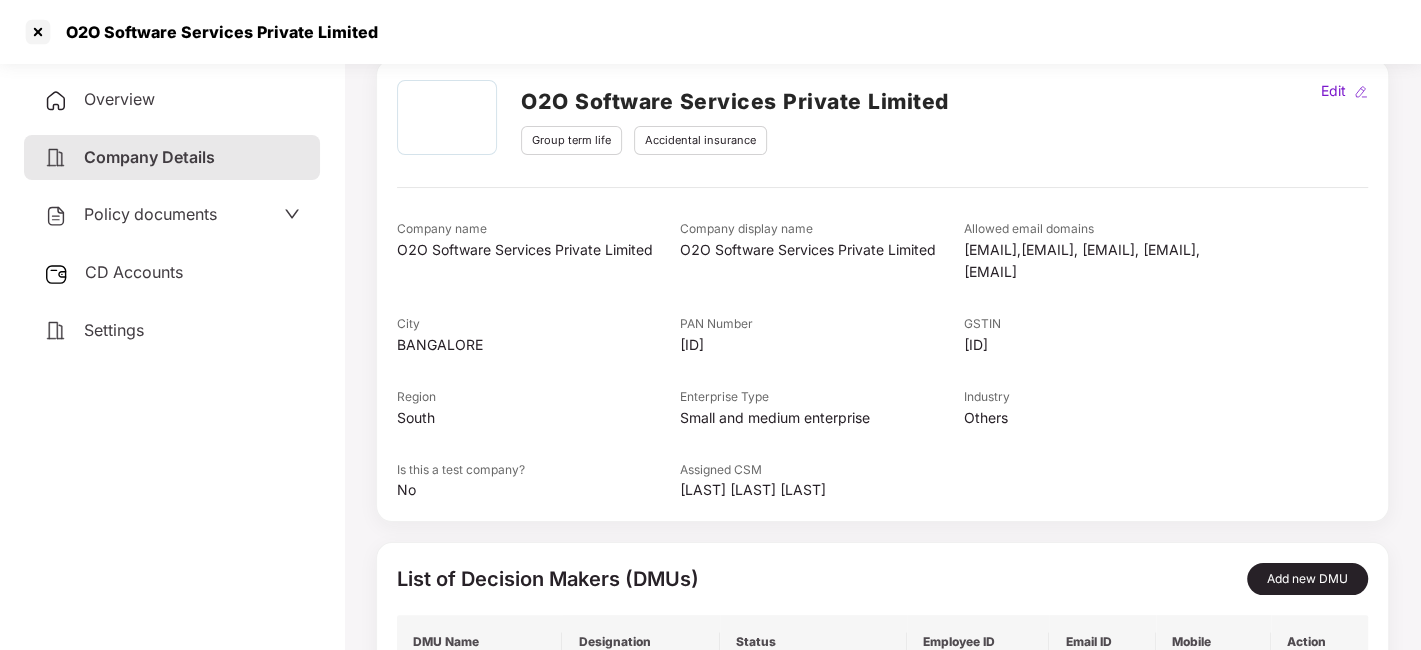 scroll, scrollTop: 222, scrollLeft: 0, axis: vertical 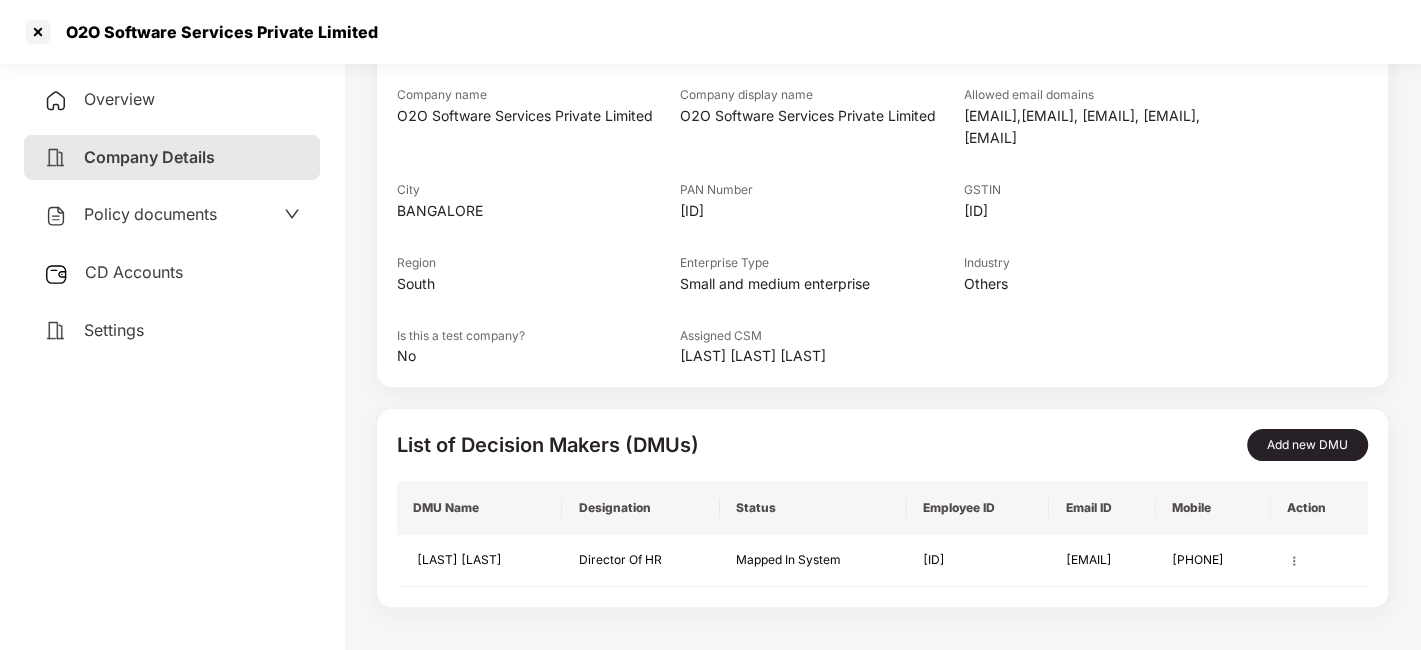 click on "Overview" at bounding box center [119, 99] 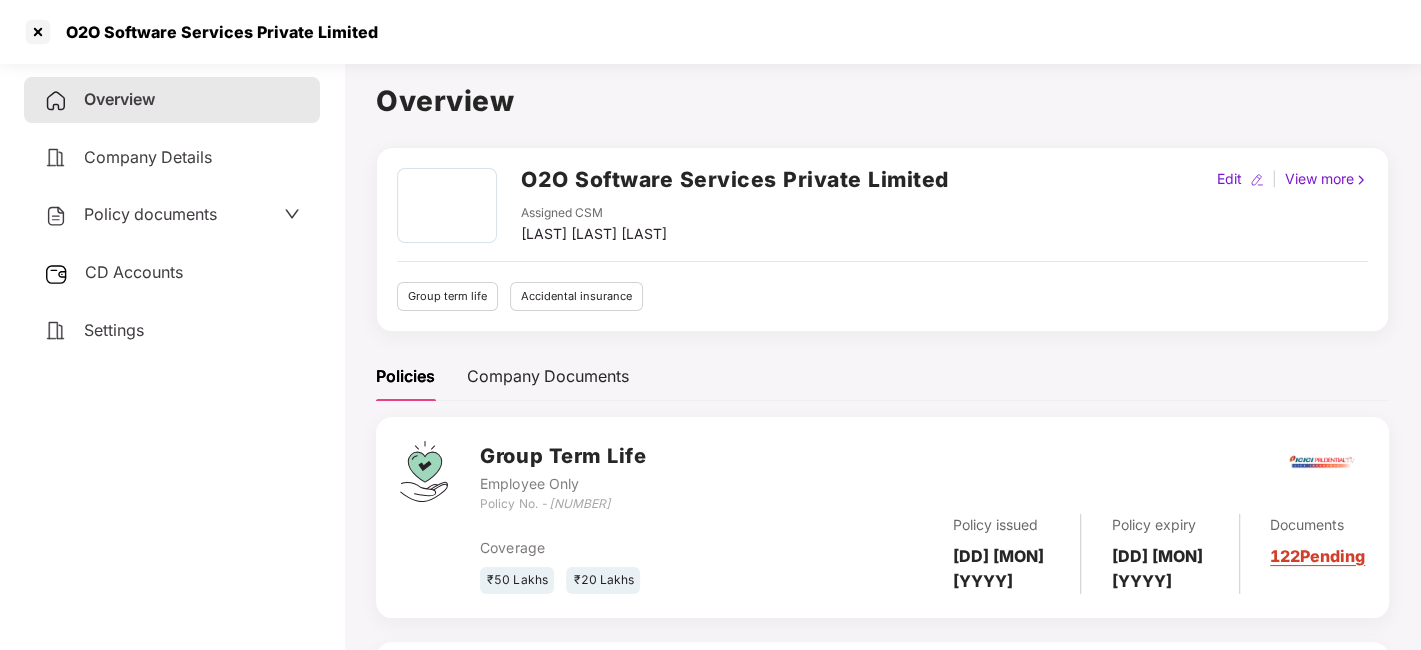 scroll, scrollTop: 238, scrollLeft: 0, axis: vertical 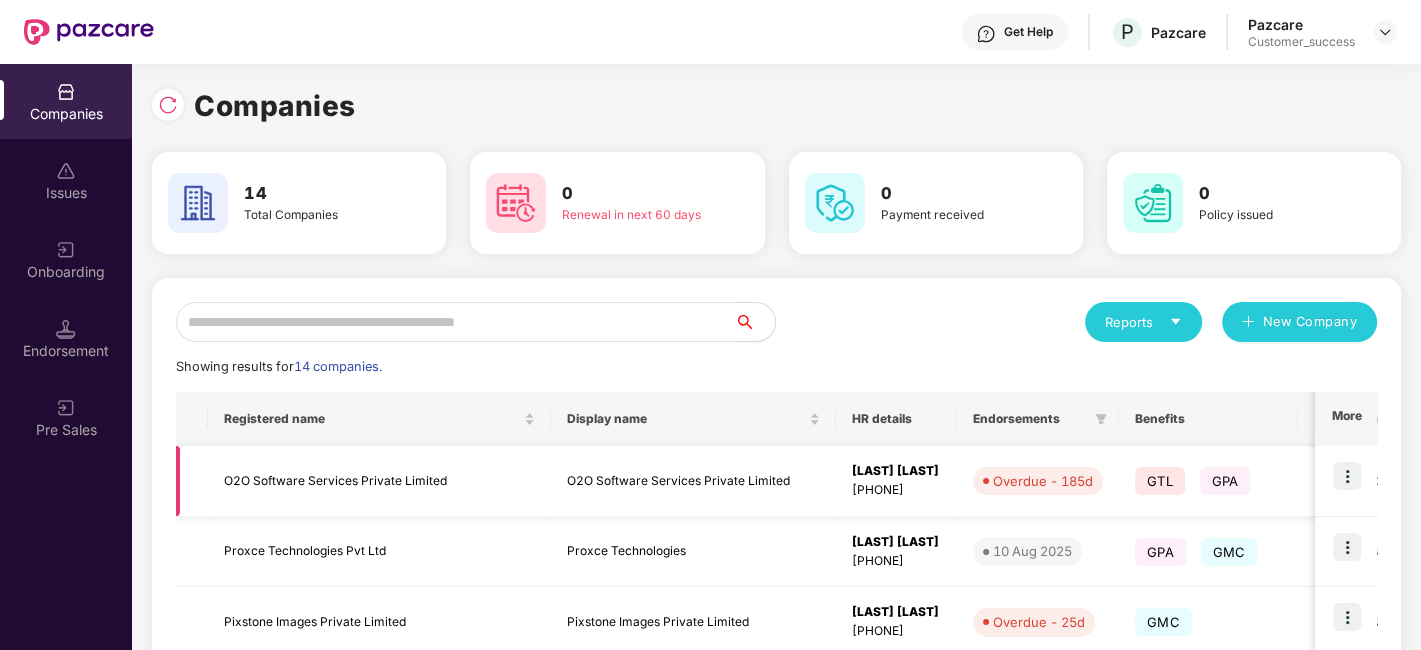 click at bounding box center [1347, 476] 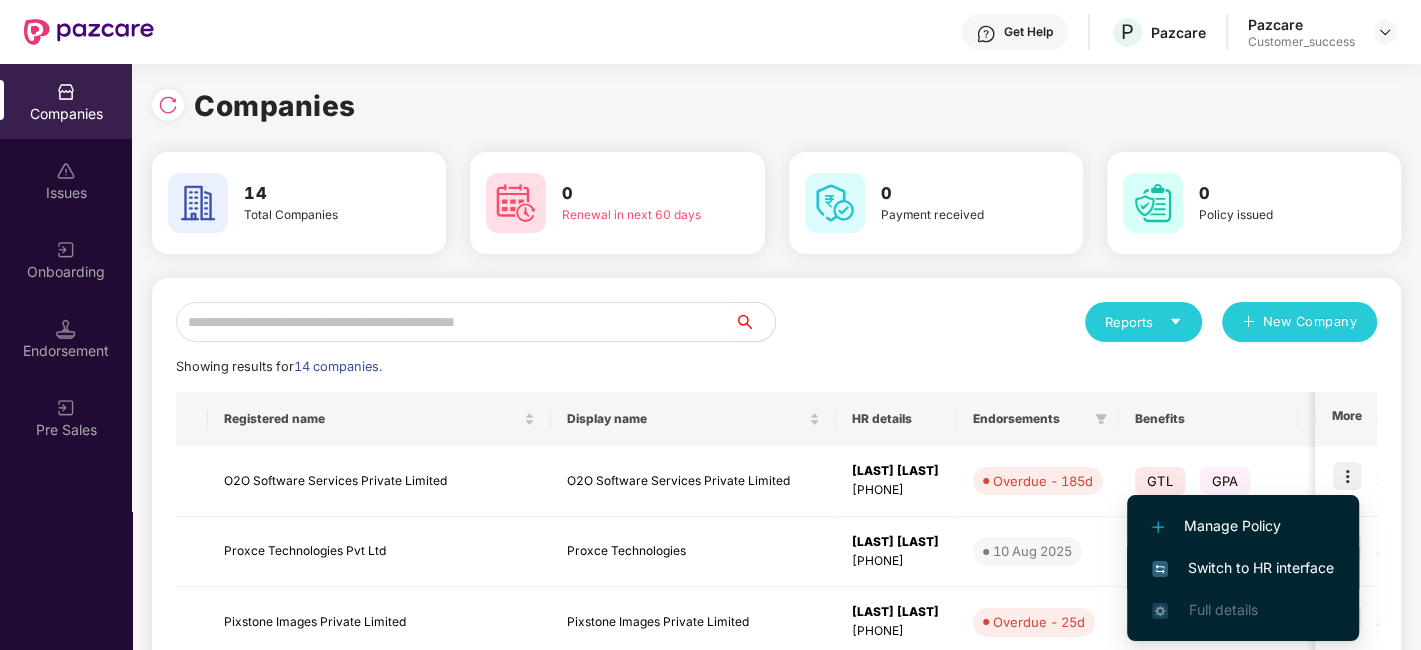 click on "Switch to HR interface" at bounding box center (1243, 568) 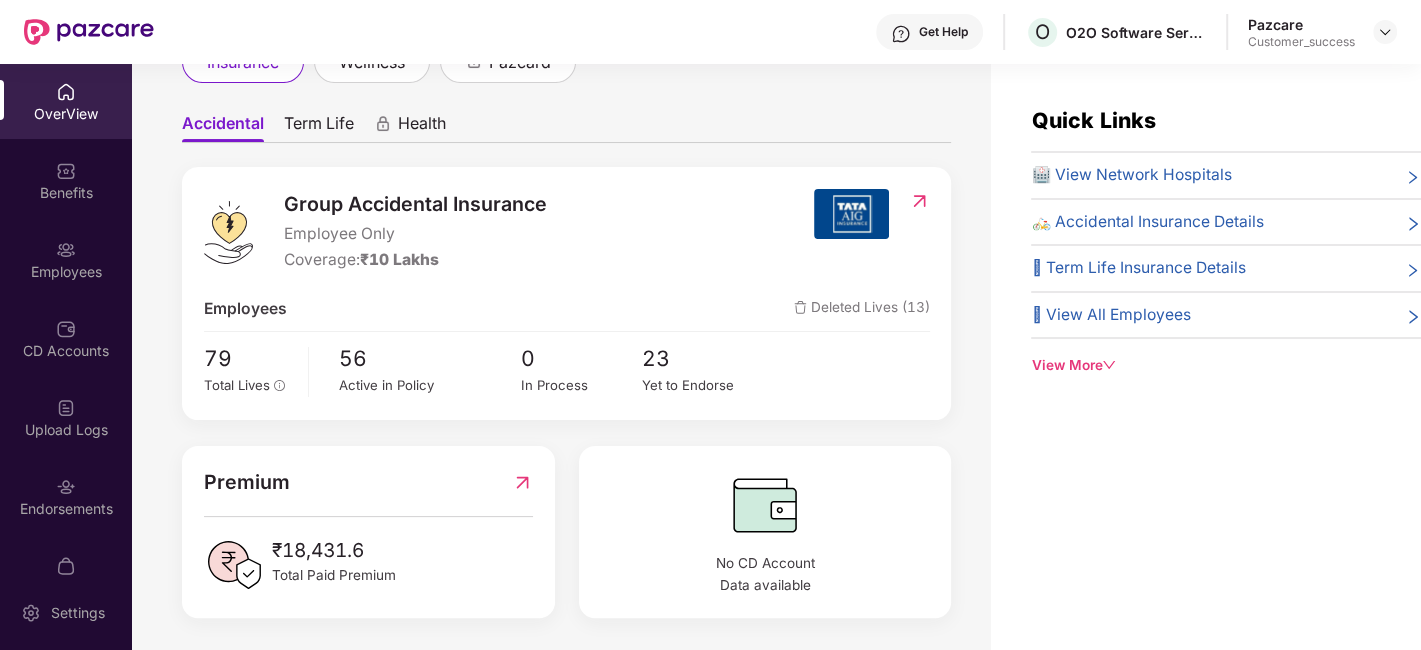 scroll, scrollTop: 152, scrollLeft: 0, axis: vertical 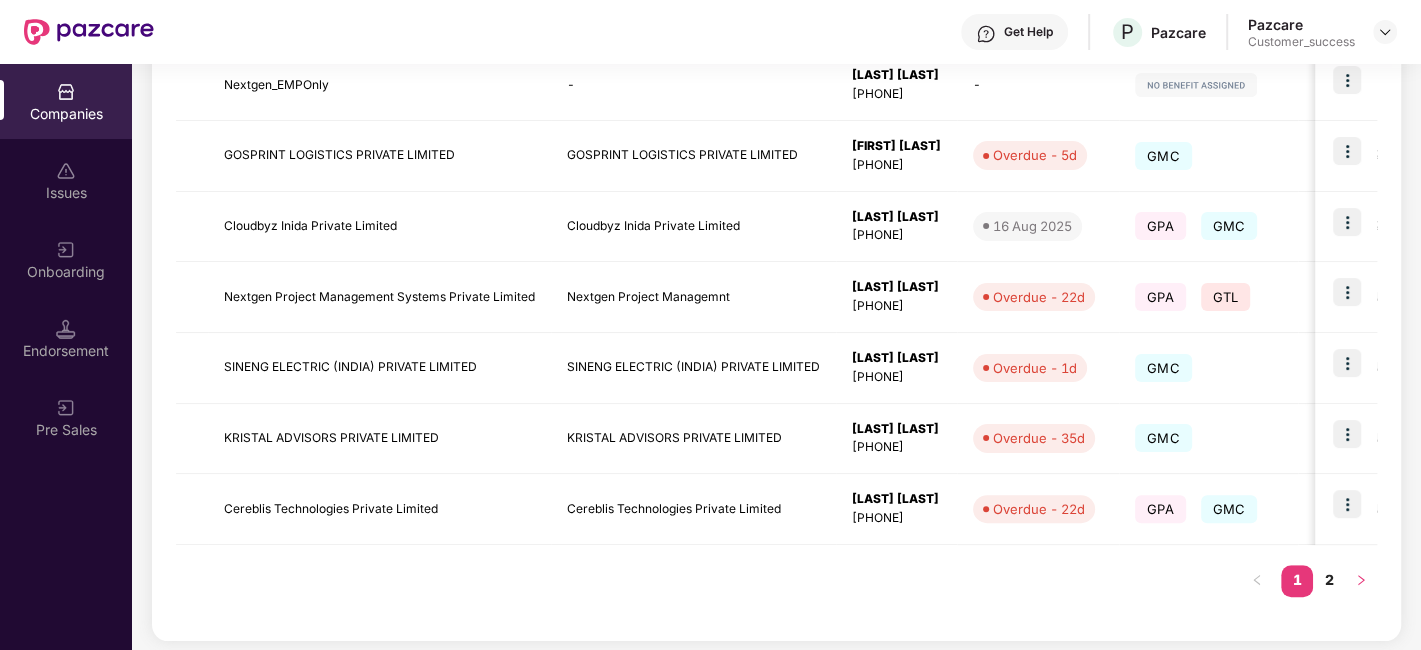 click at bounding box center (1361, 581) 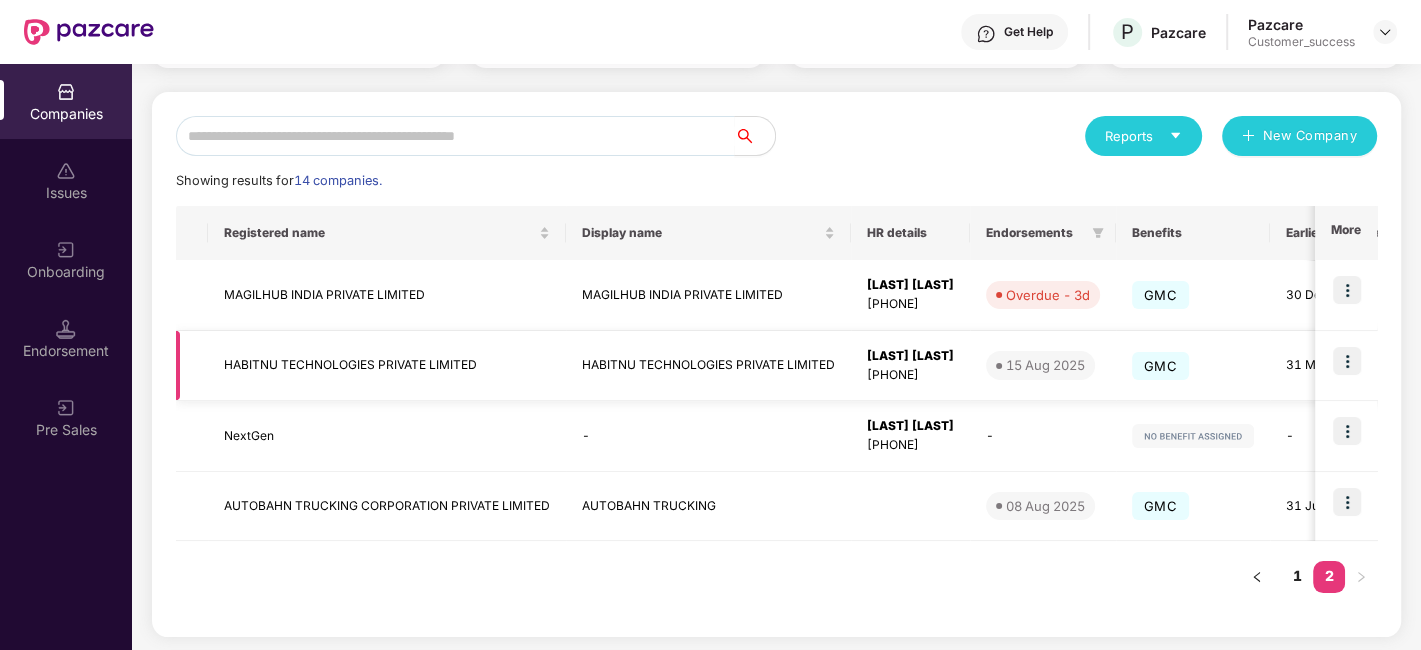 click at bounding box center (1347, 361) 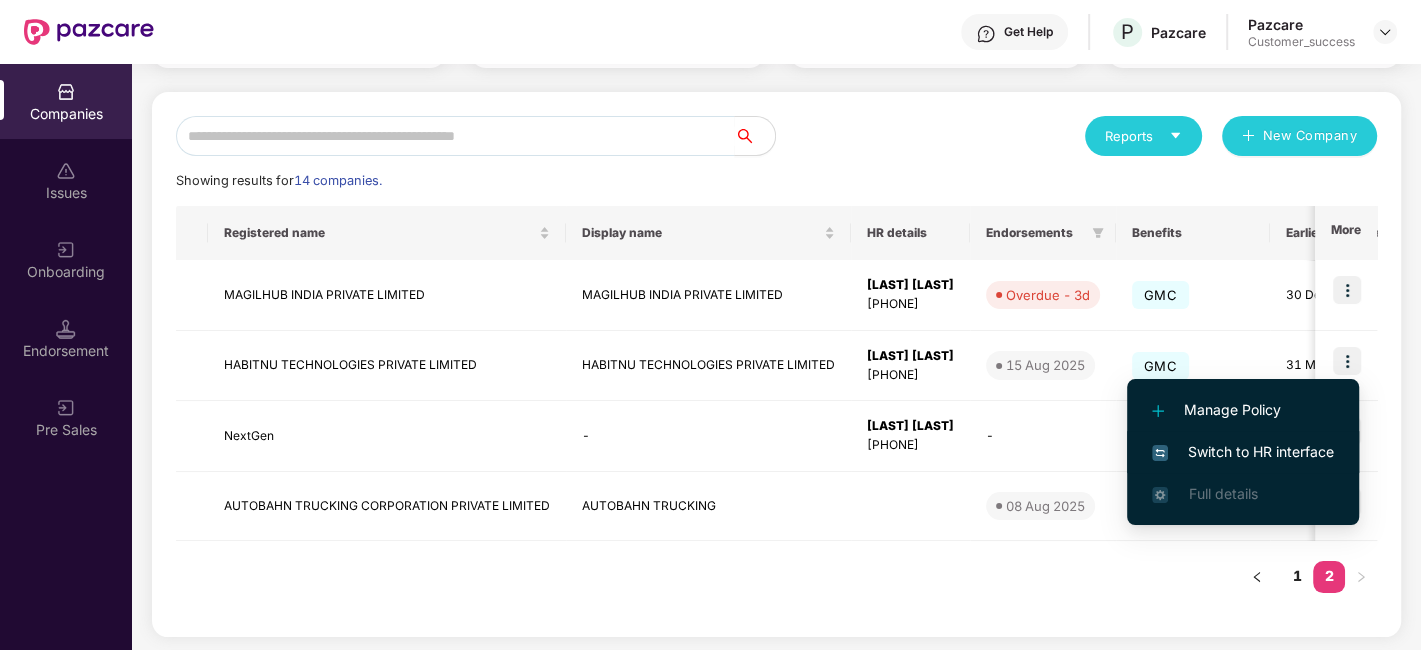 click on "Switch to HR interface" at bounding box center [1243, 452] 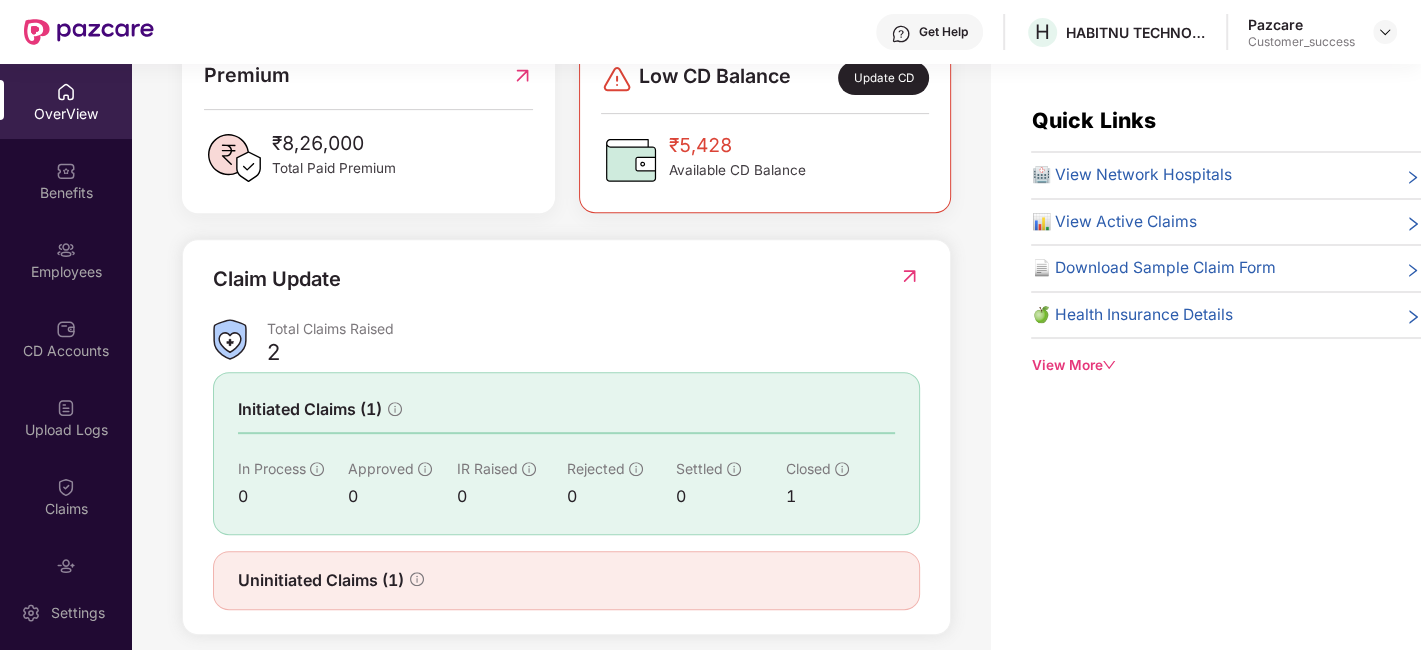 scroll, scrollTop: 574, scrollLeft: 0, axis: vertical 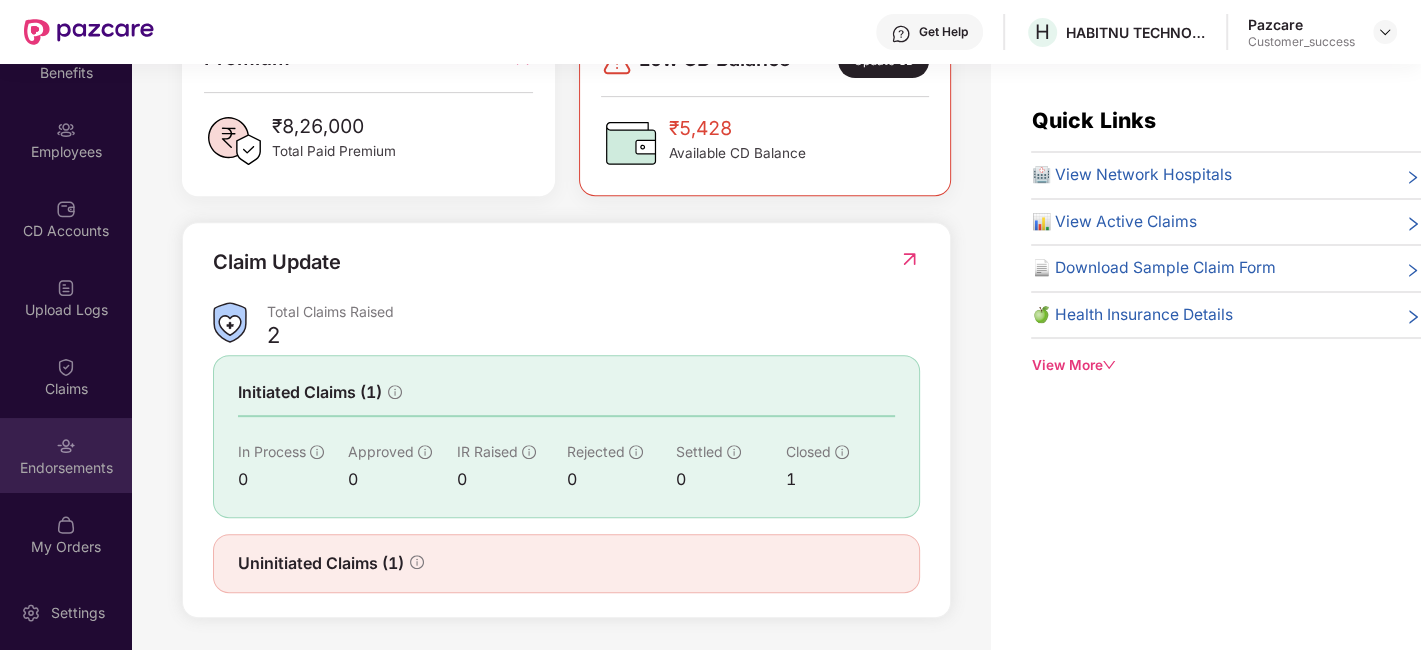 click on "Endorsements" at bounding box center (66, 468) 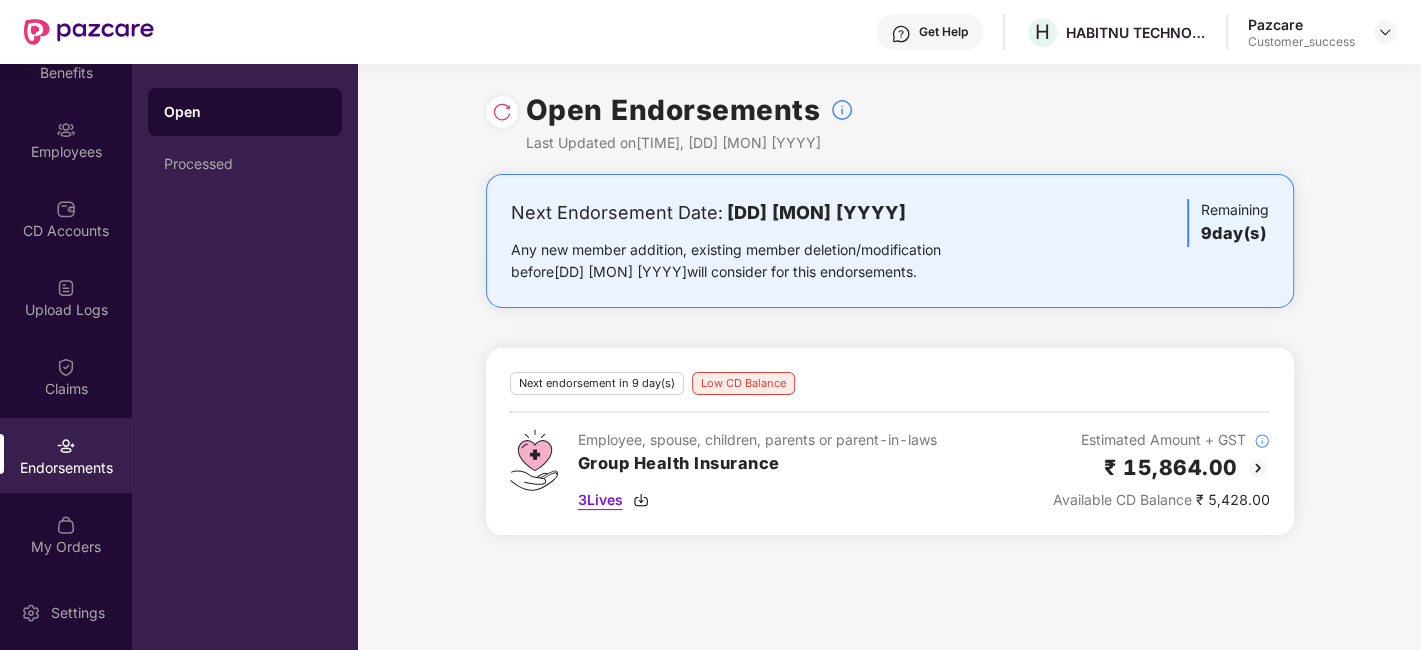 click on "3  Lives" at bounding box center (600, 500) 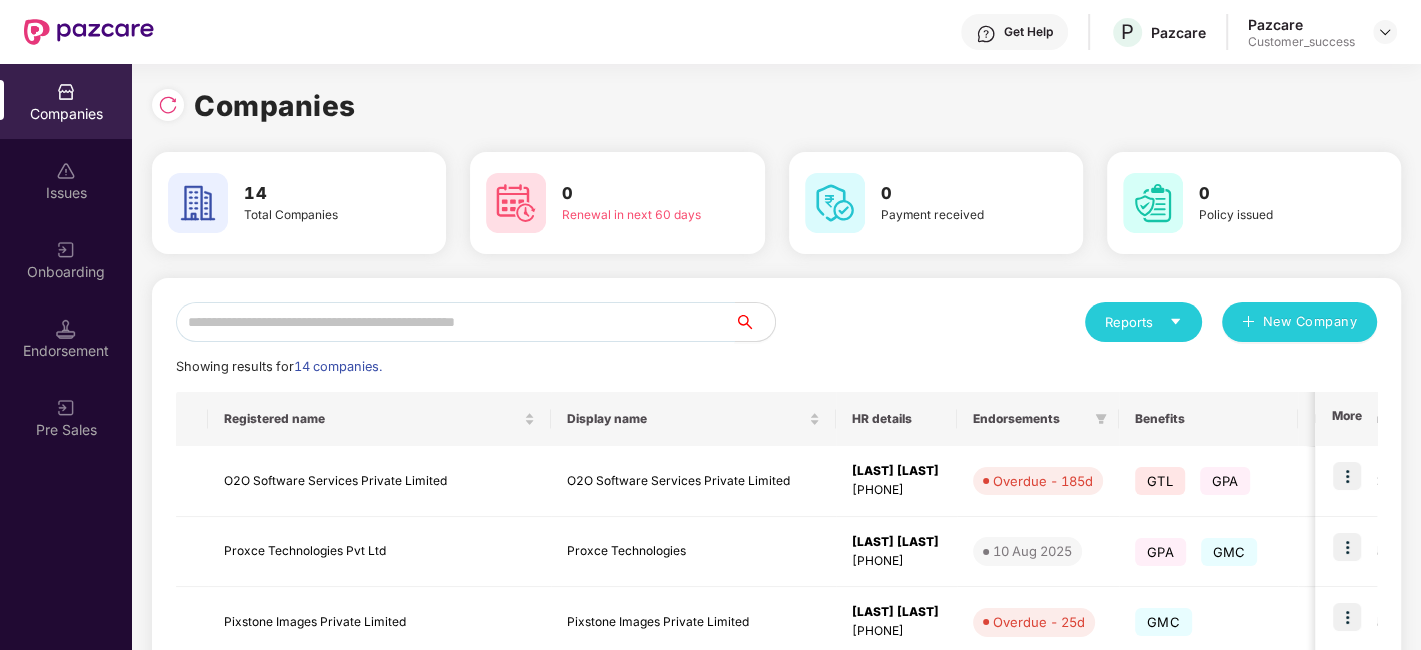 click at bounding box center [455, 322] 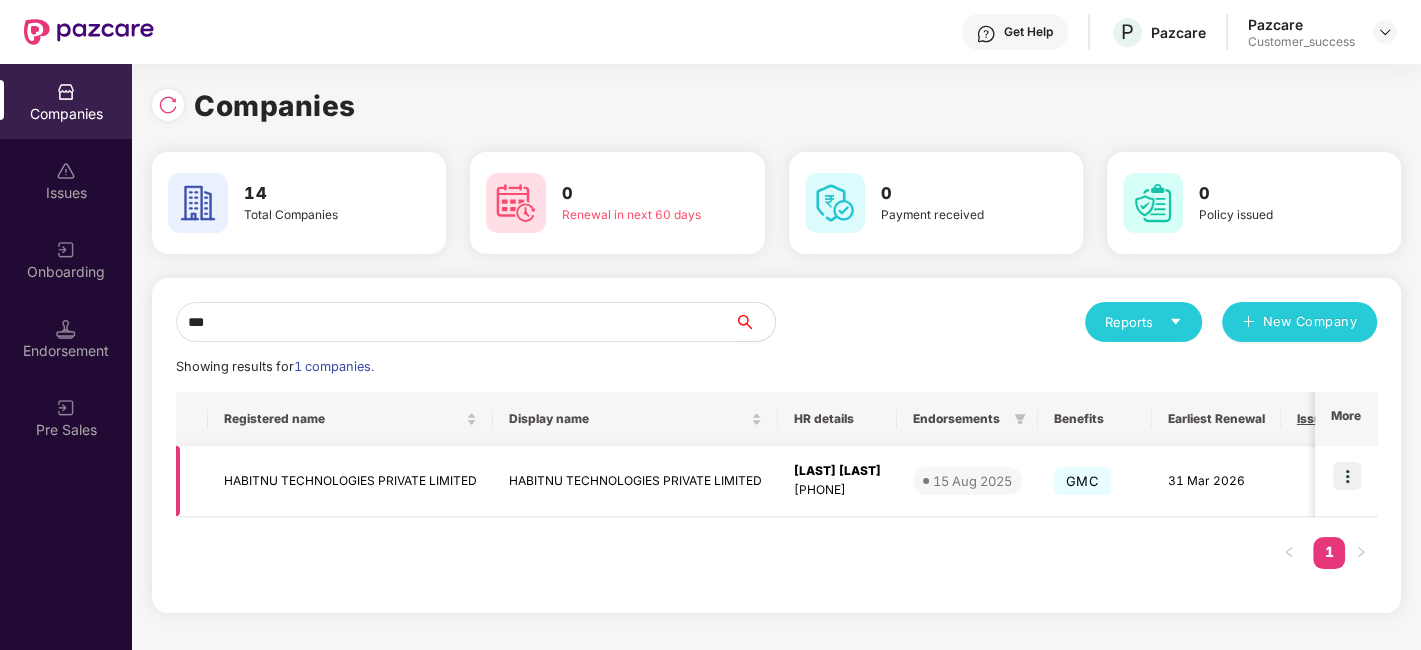 type on "***" 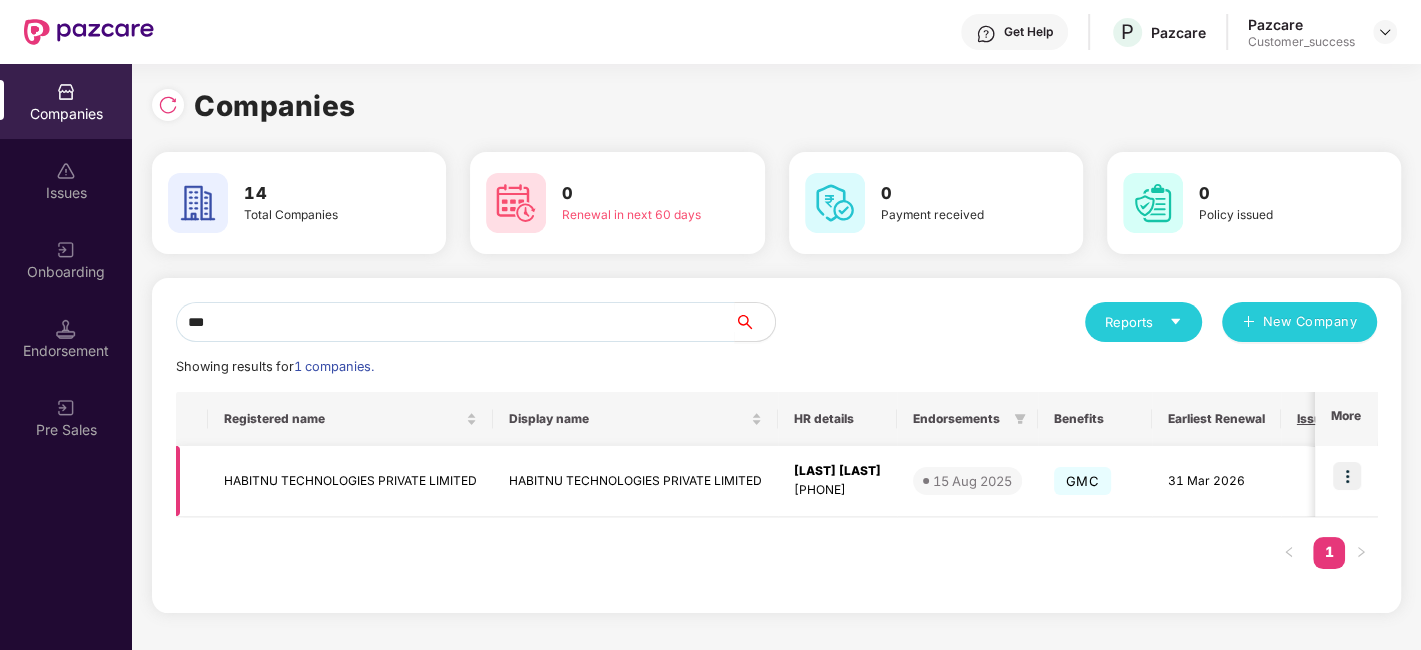 click on "HABITNU TECHNOLOGIES PRIVATE LIMITED" at bounding box center (635, 481) 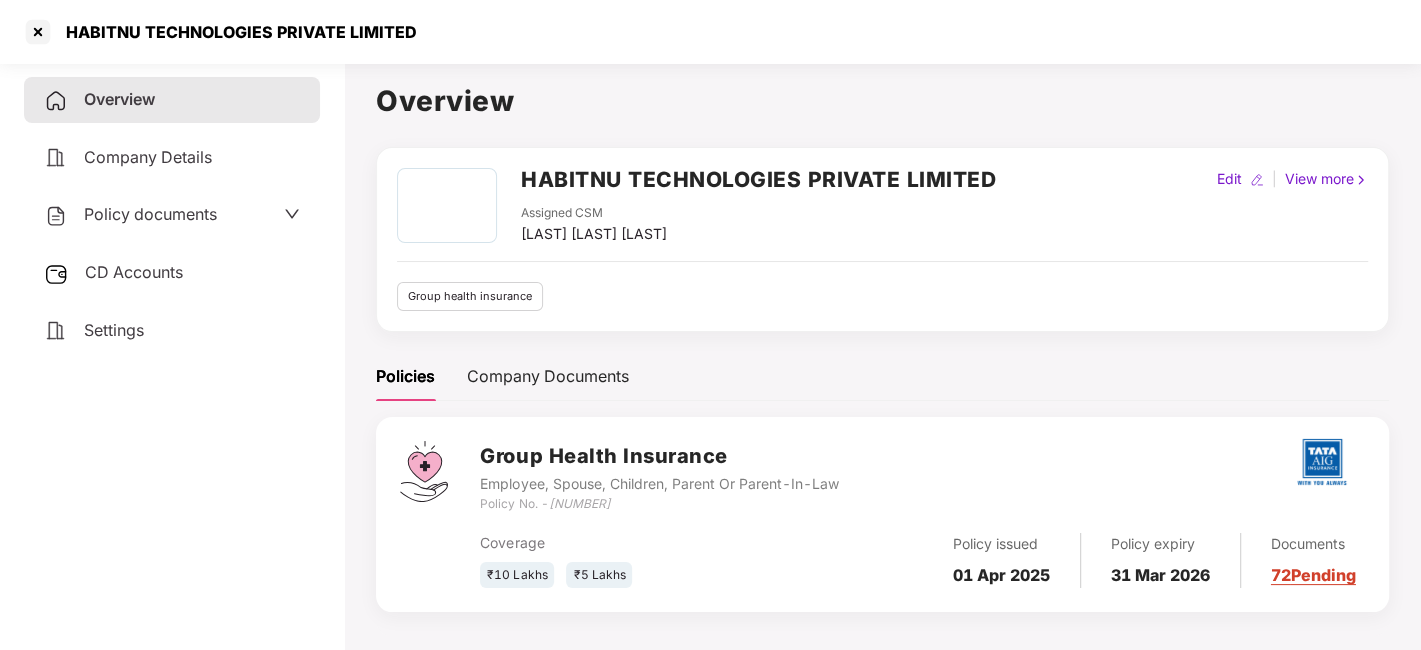 click on "72  Pending" at bounding box center (1313, 575) 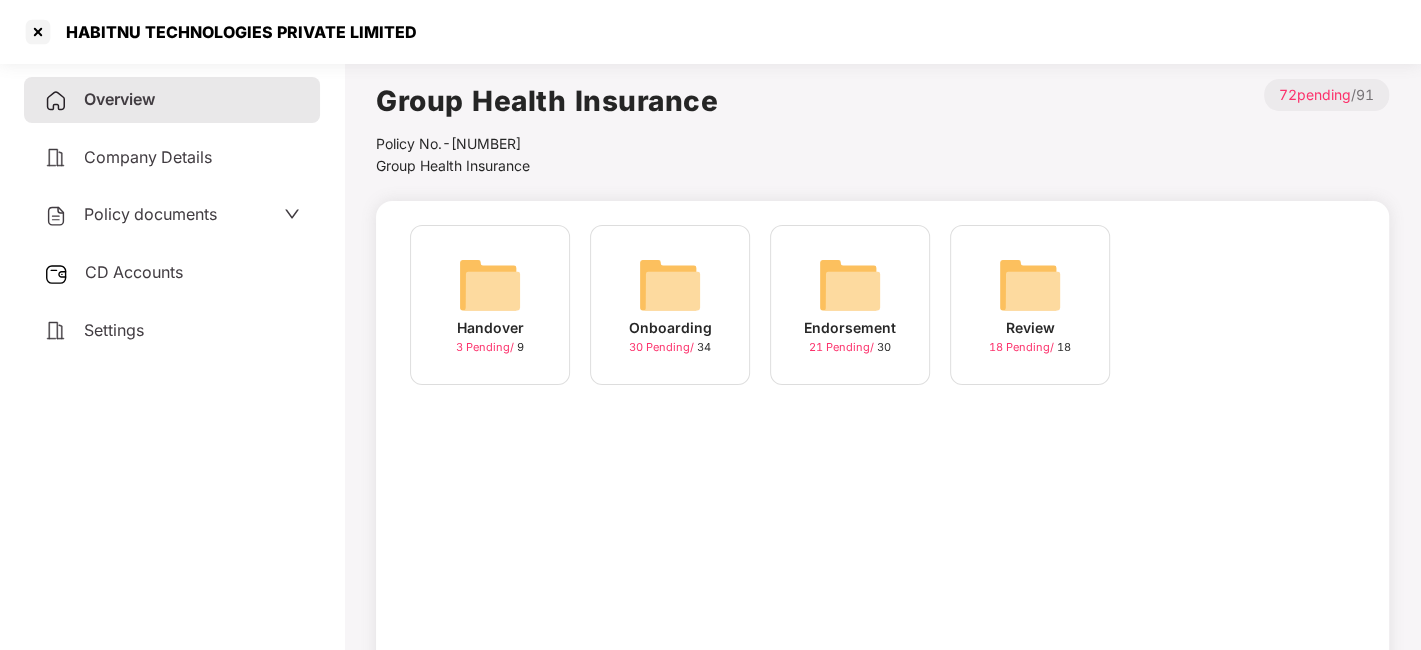 click at bounding box center [850, 285] 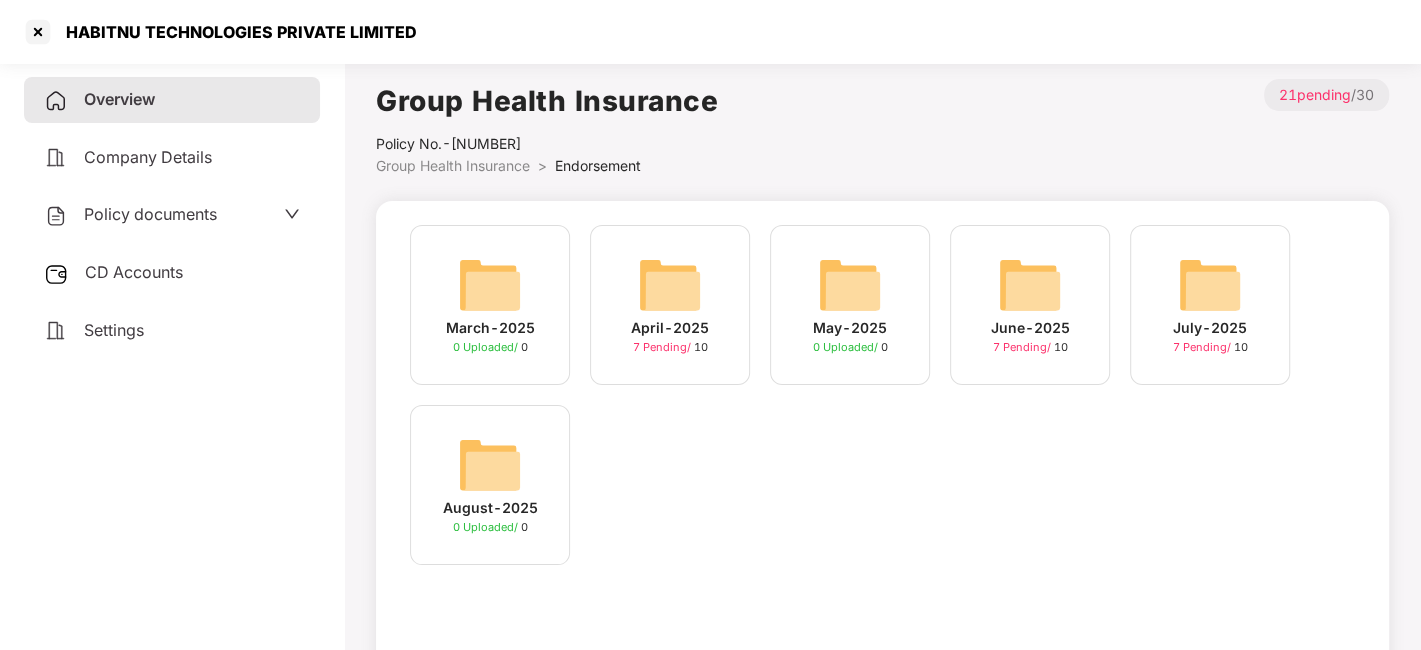 click at bounding box center (850, 285) 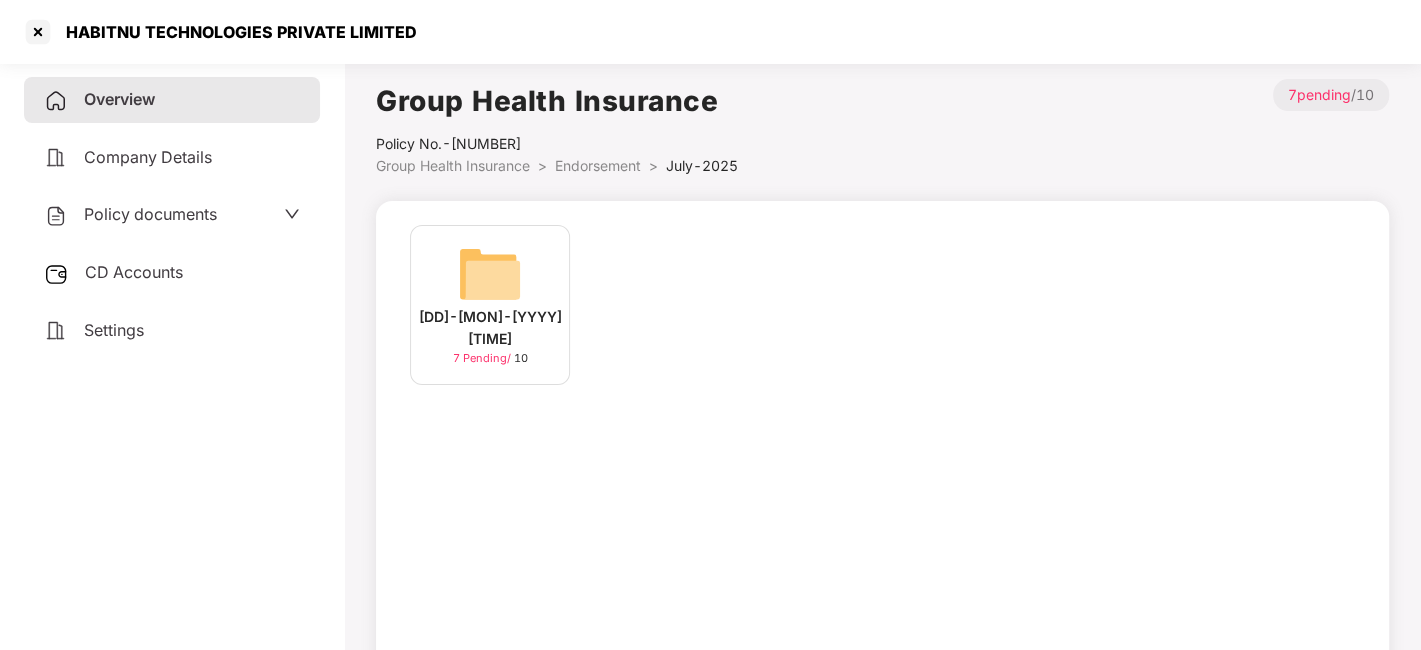 click at bounding box center (490, 274) 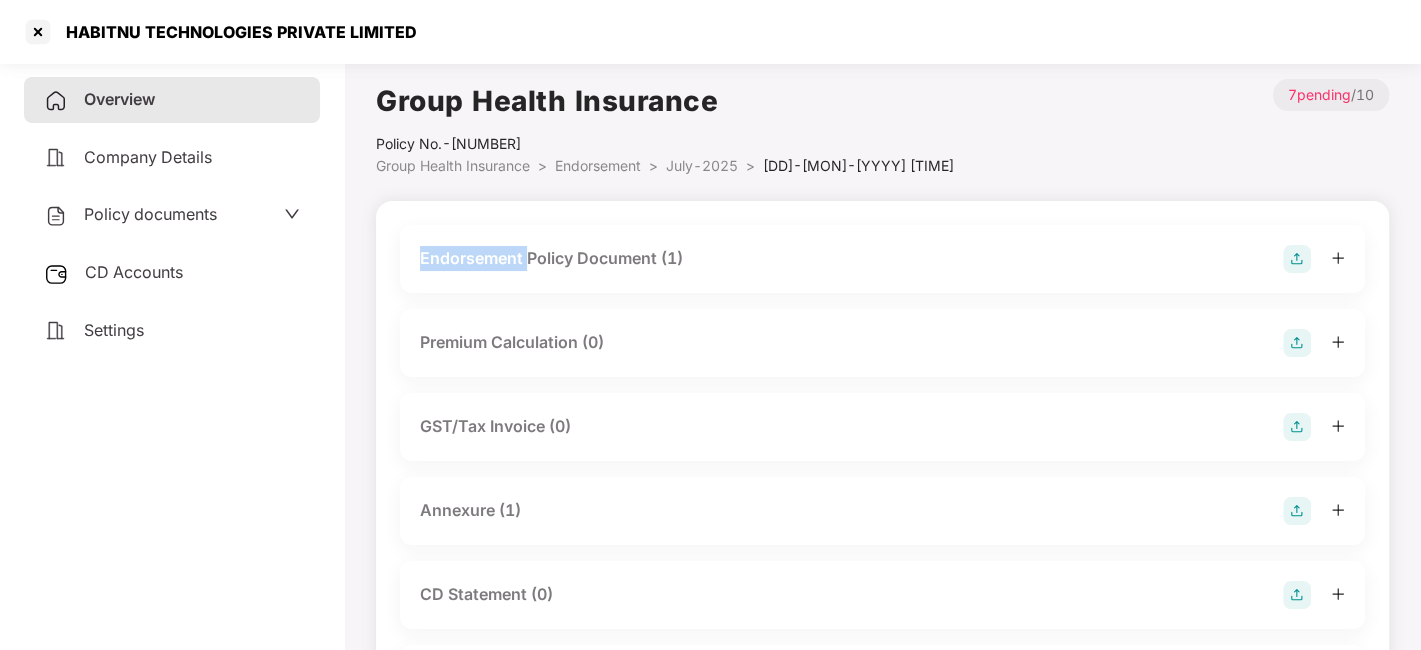 click on "Endorsement Policy Document (1)" at bounding box center (882, 259) 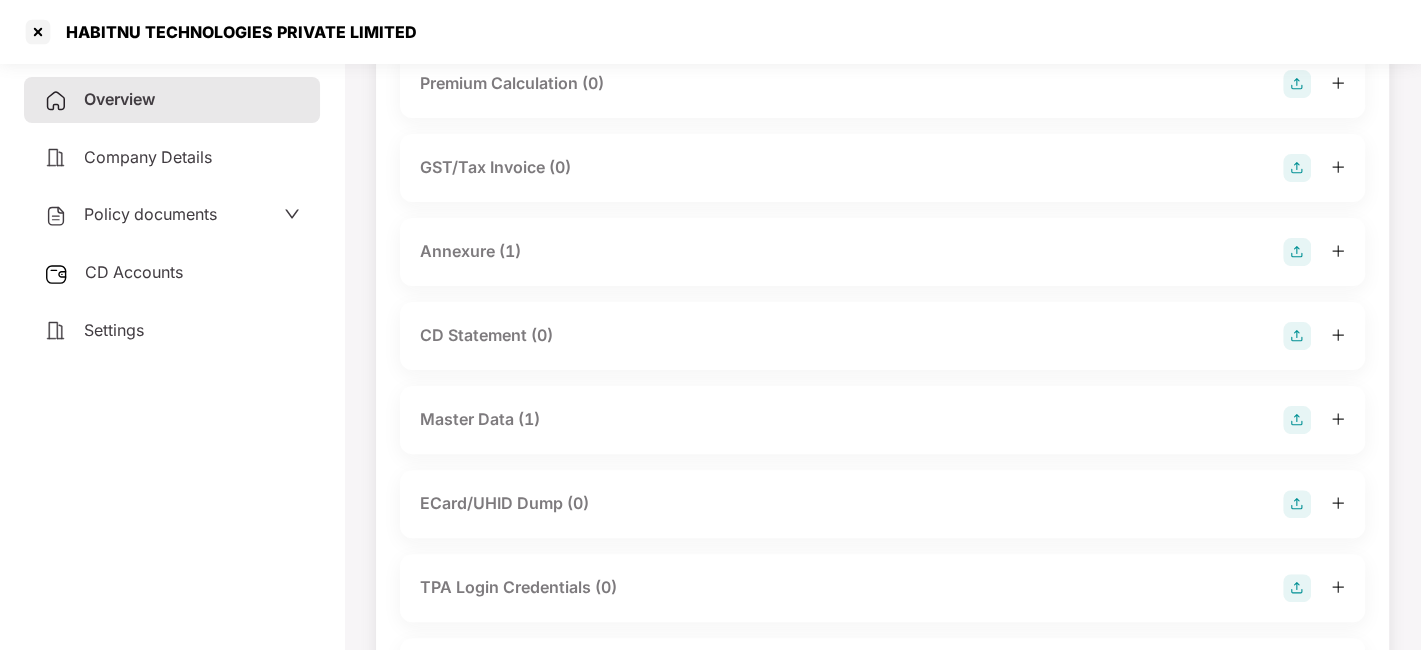 scroll, scrollTop: 264, scrollLeft: 0, axis: vertical 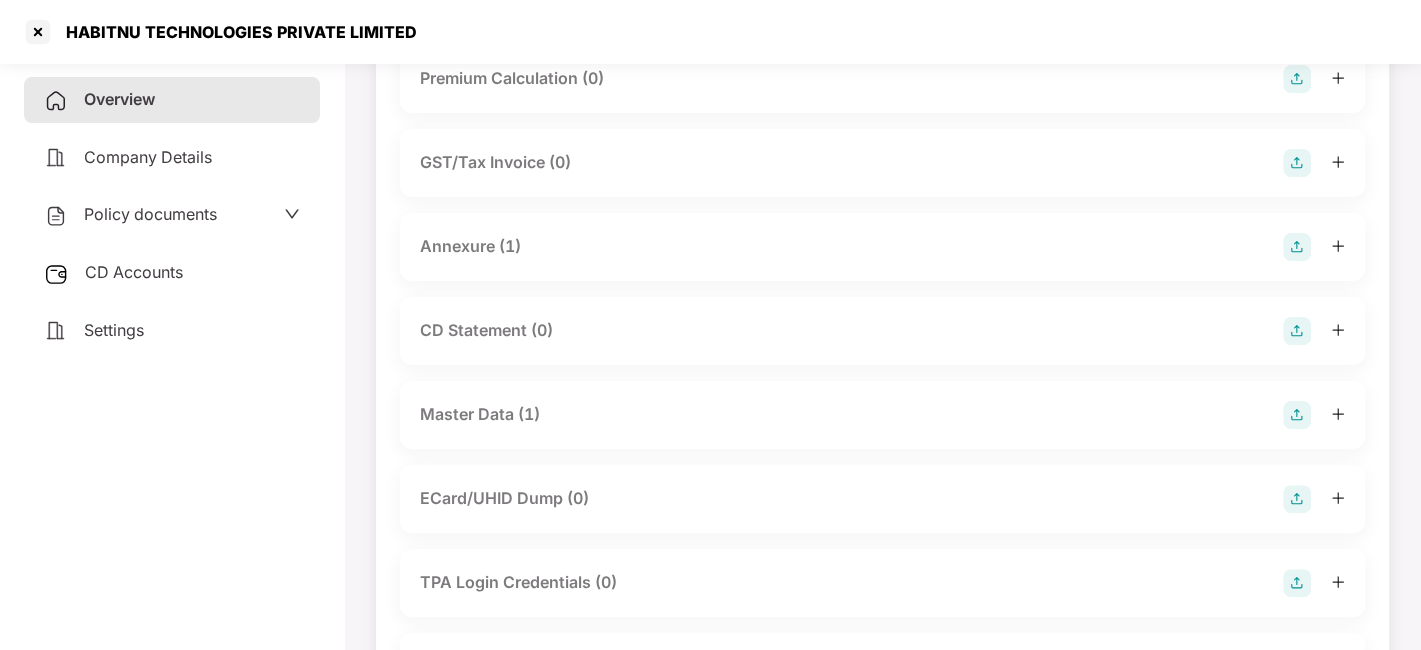 click on "Master Data (1)" at bounding box center [882, 415] 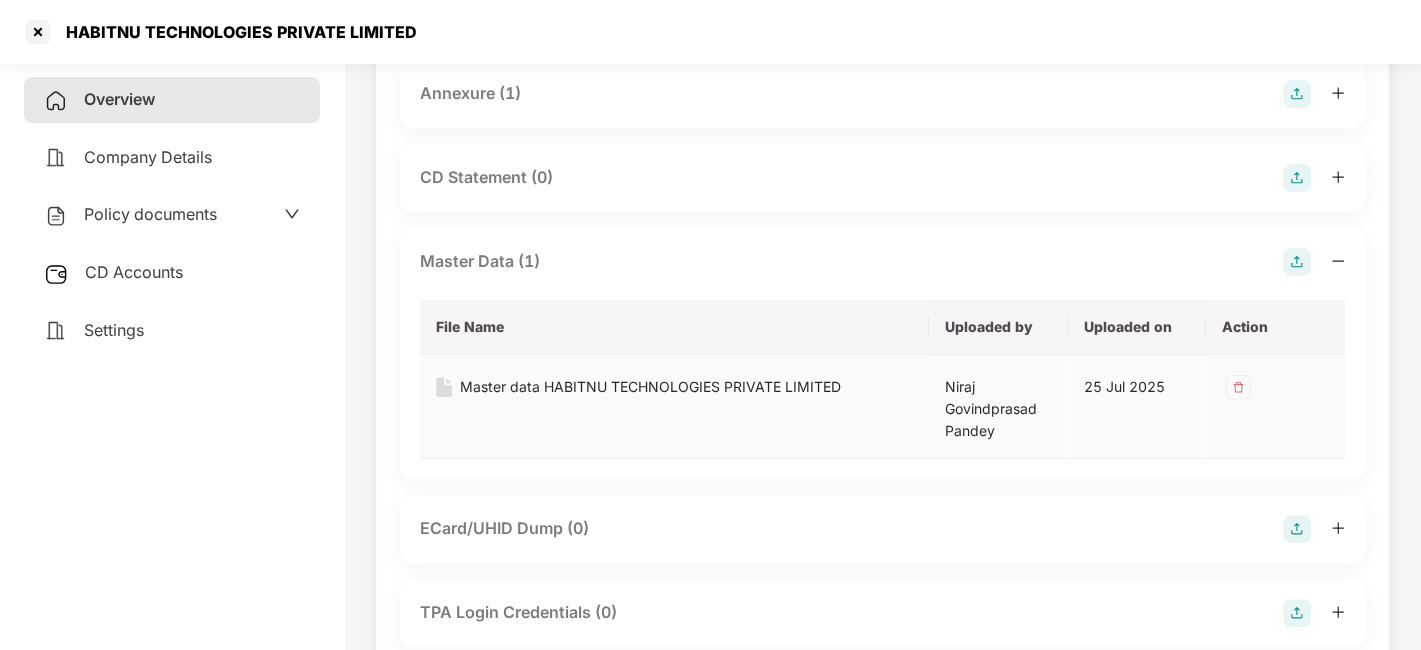 scroll, scrollTop: 420, scrollLeft: 0, axis: vertical 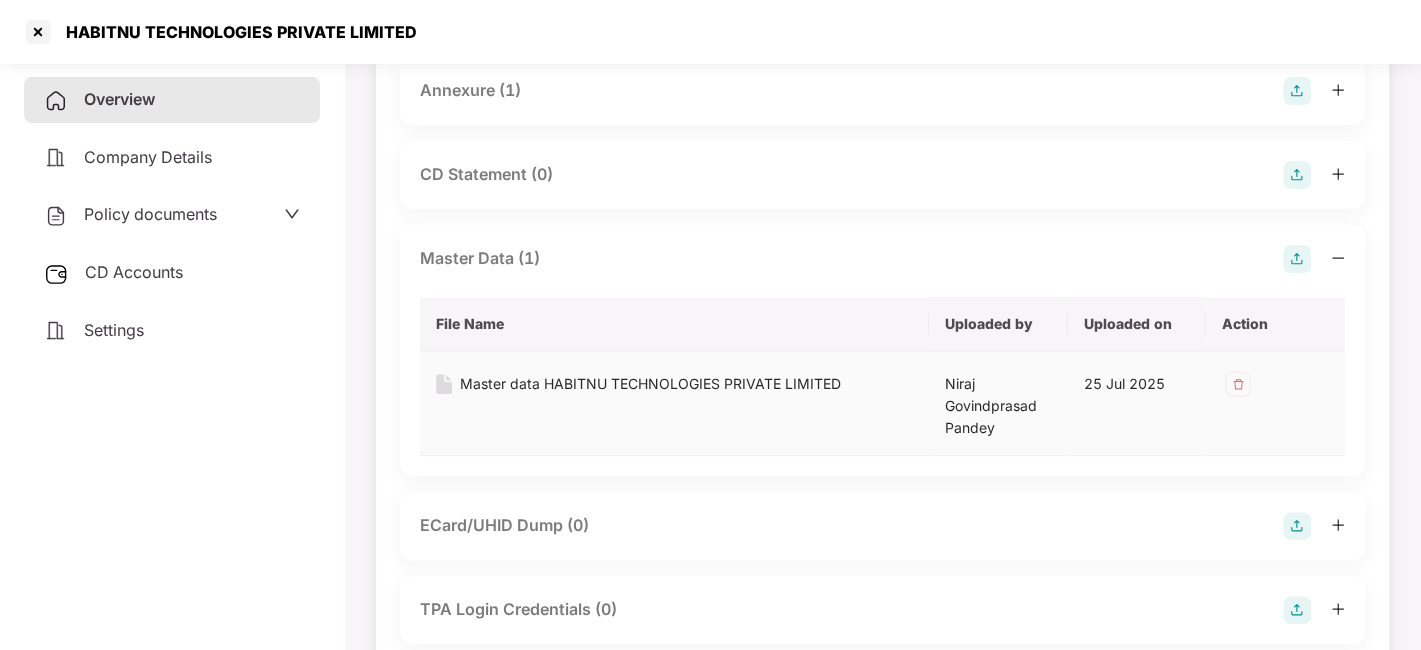 click on "Master data HABITNU TECHNOLOGIES PRIVATE LIMITED" at bounding box center [650, 384] 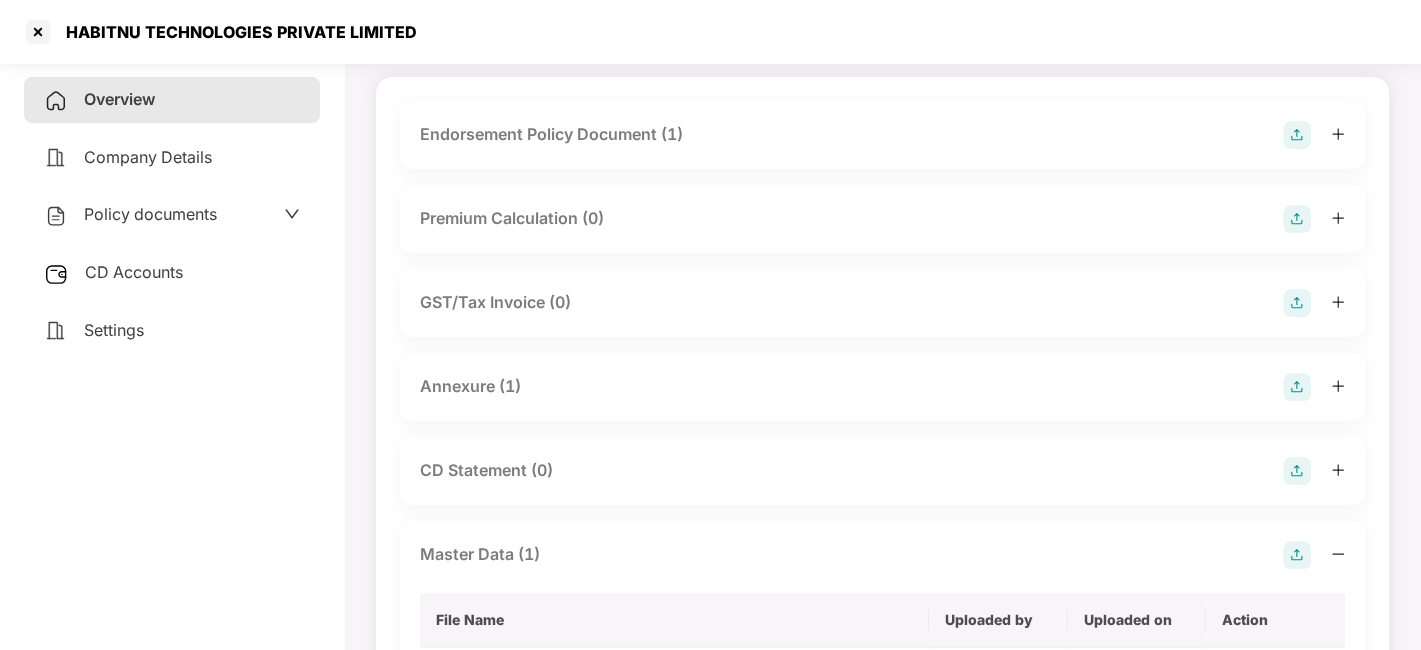 scroll, scrollTop: 0, scrollLeft: 0, axis: both 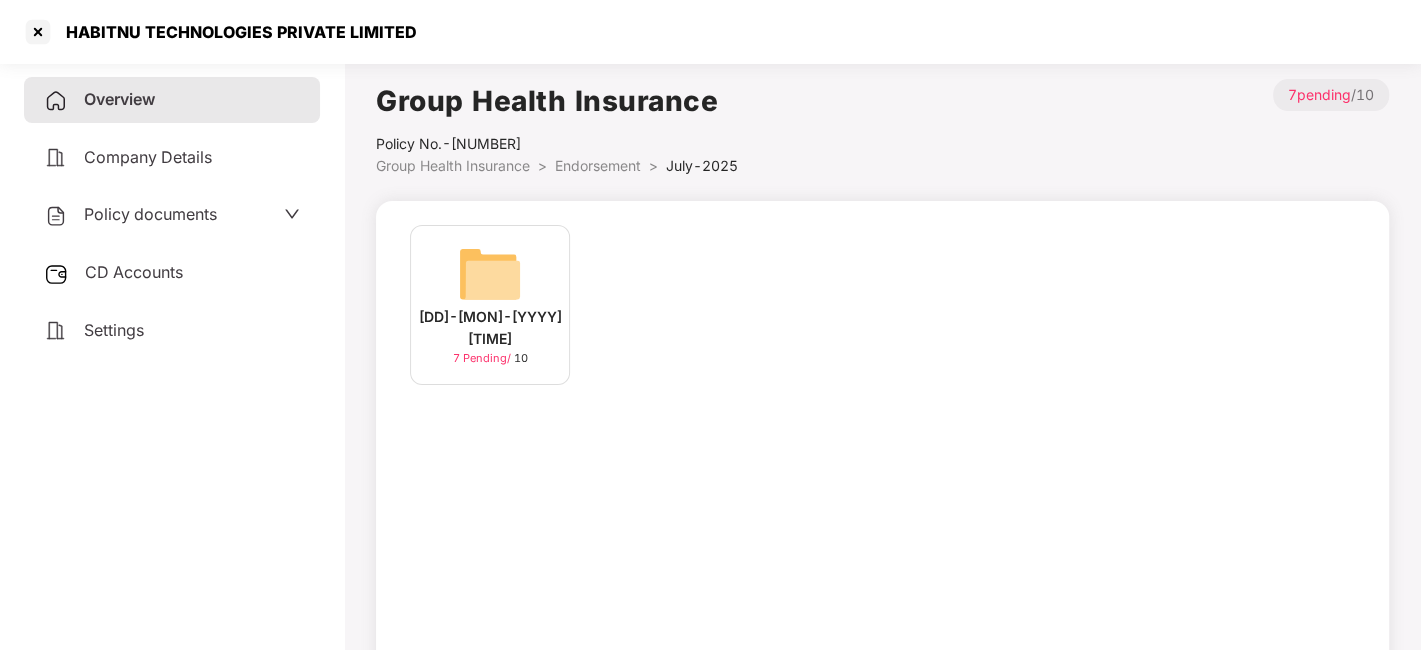 click on "Company Details" at bounding box center [148, 157] 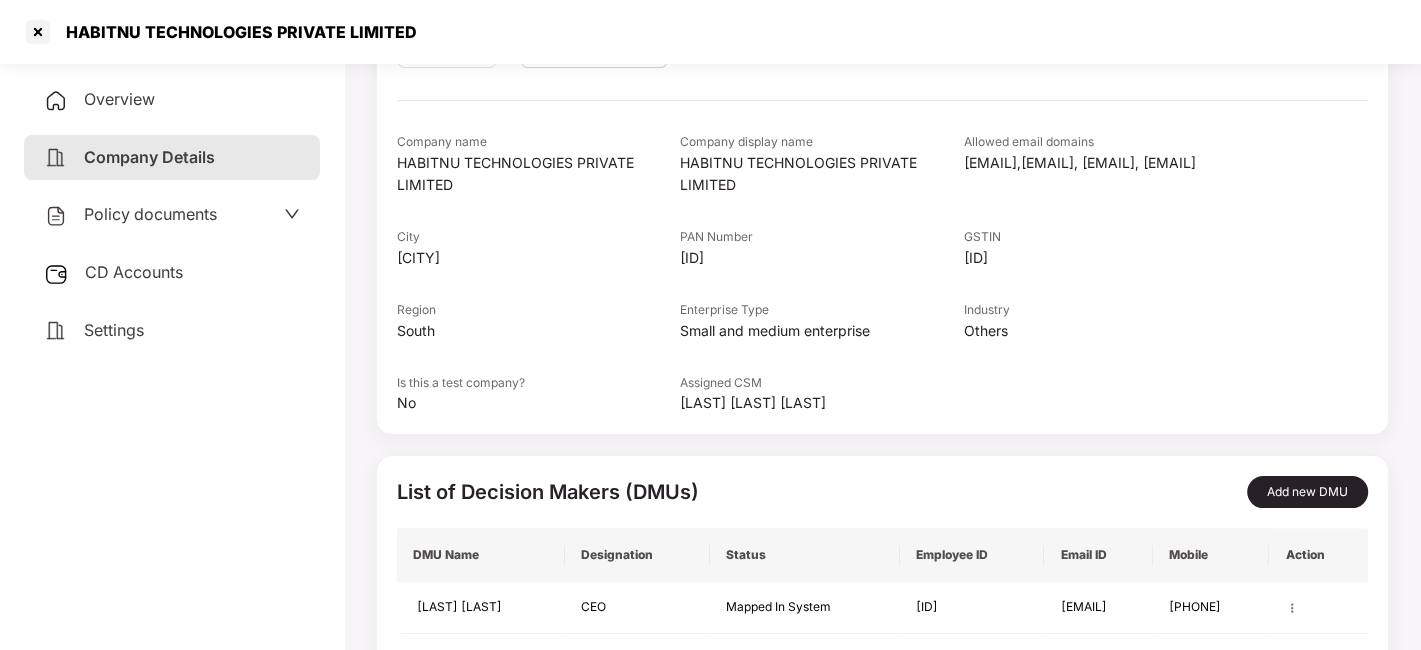 scroll, scrollTop: 274, scrollLeft: 0, axis: vertical 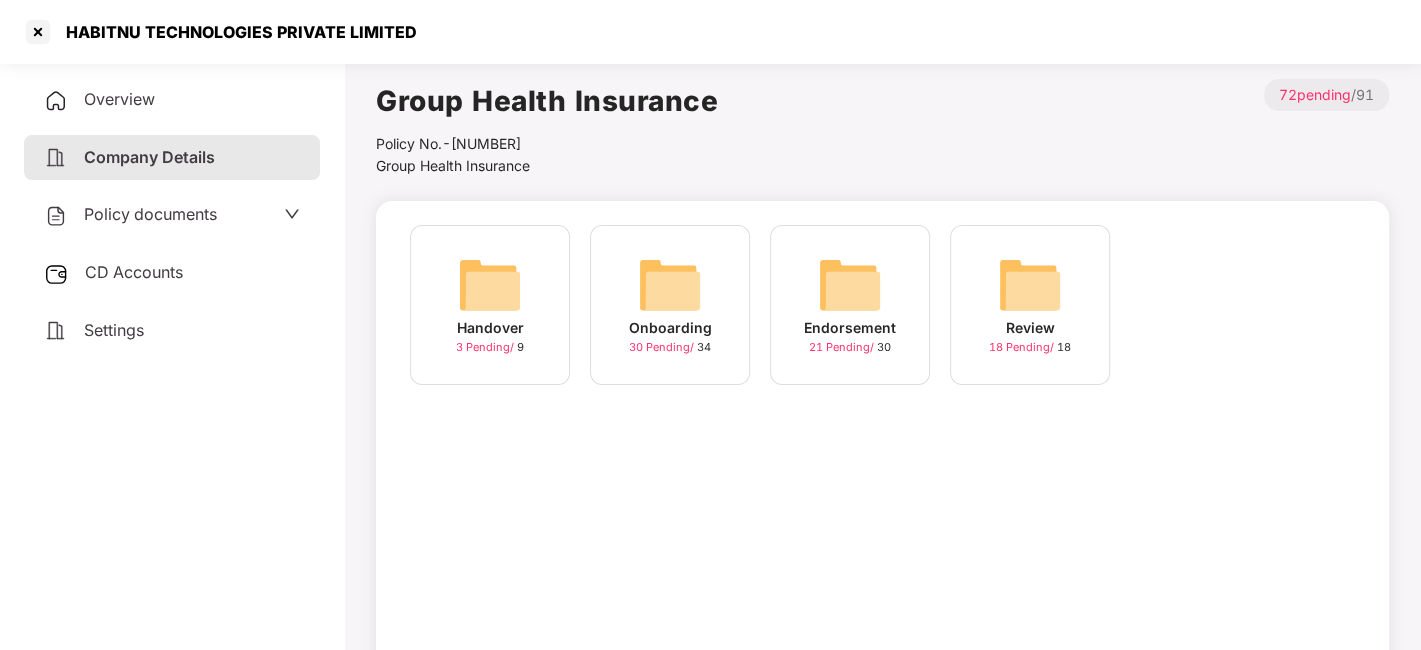 click on "CD Accounts" at bounding box center [172, 273] 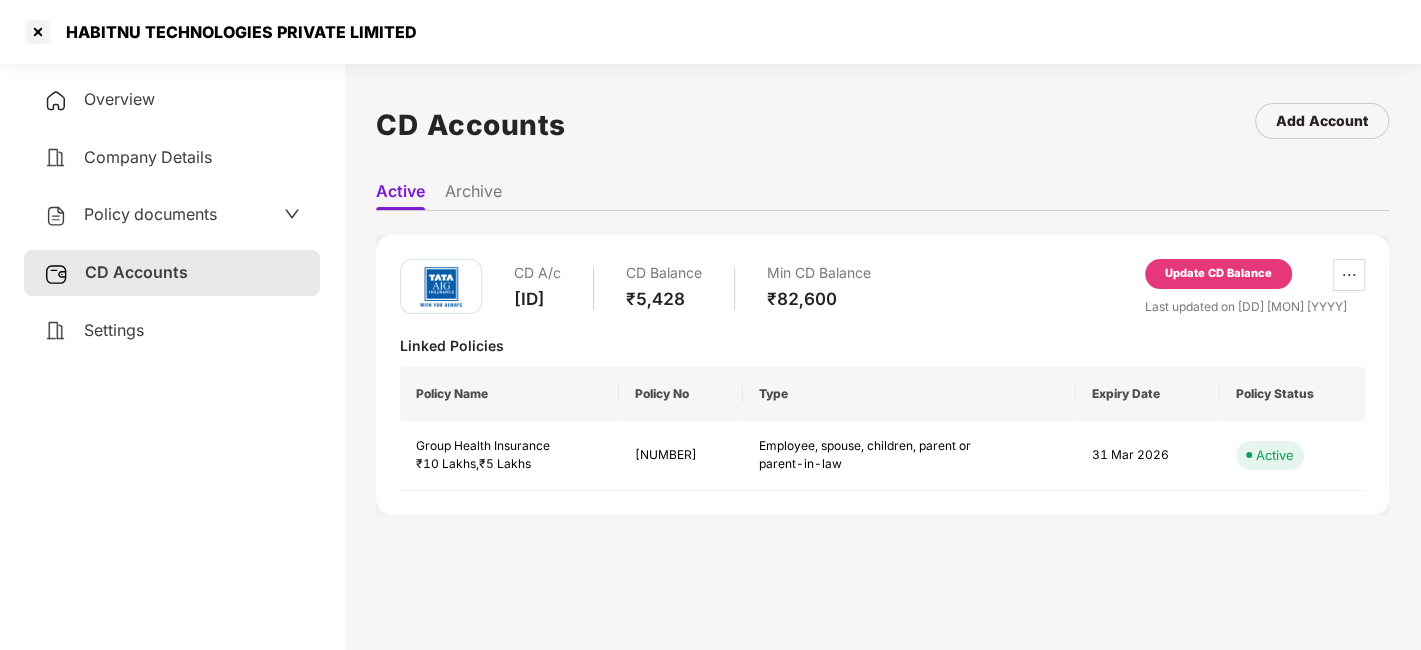 click on "Policy documents" at bounding box center [150, 214] 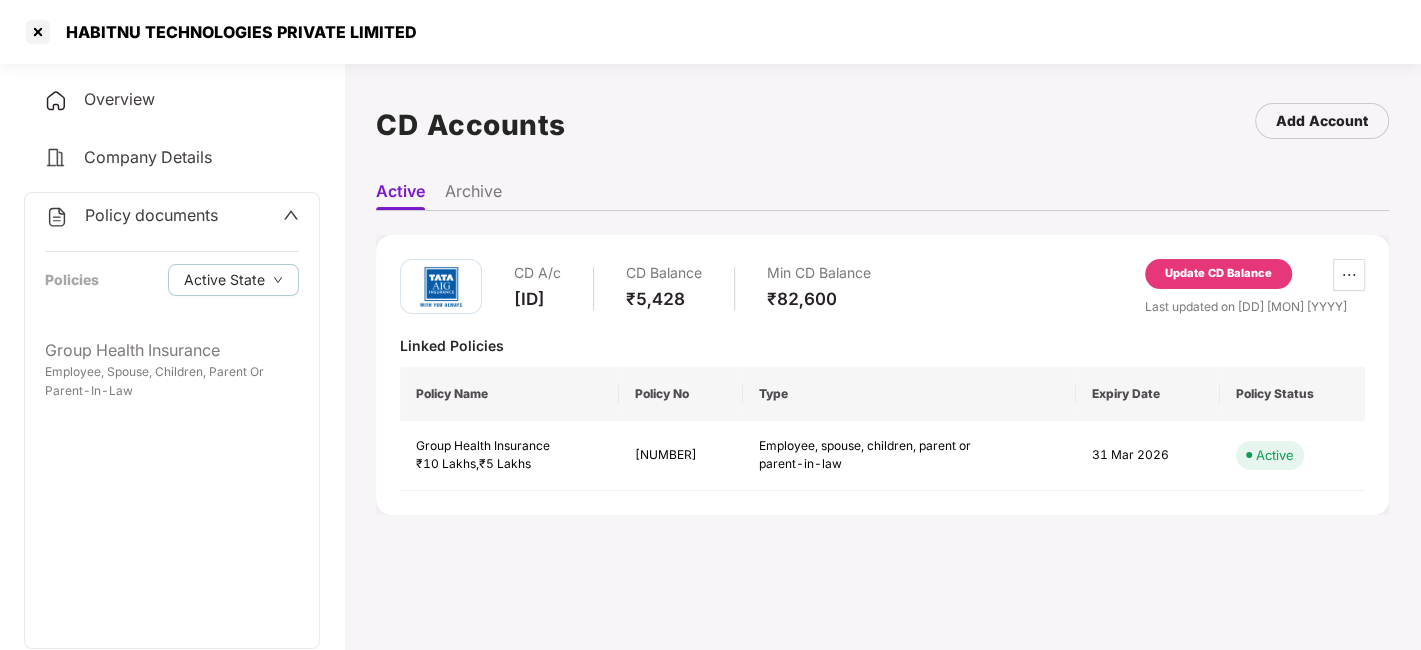 click on "Overview" at bounding box center (172, 100) 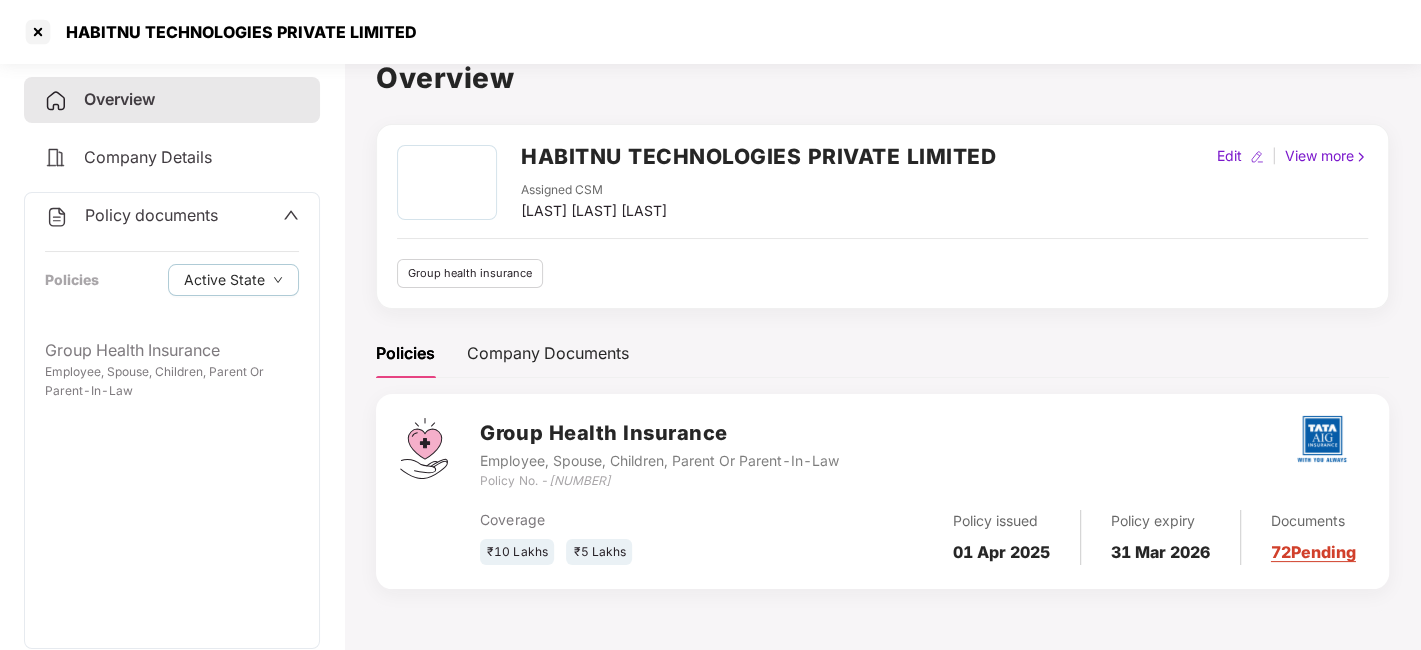 scroll, scrollTop: 24, scrollLeft: 0, axis: vertical 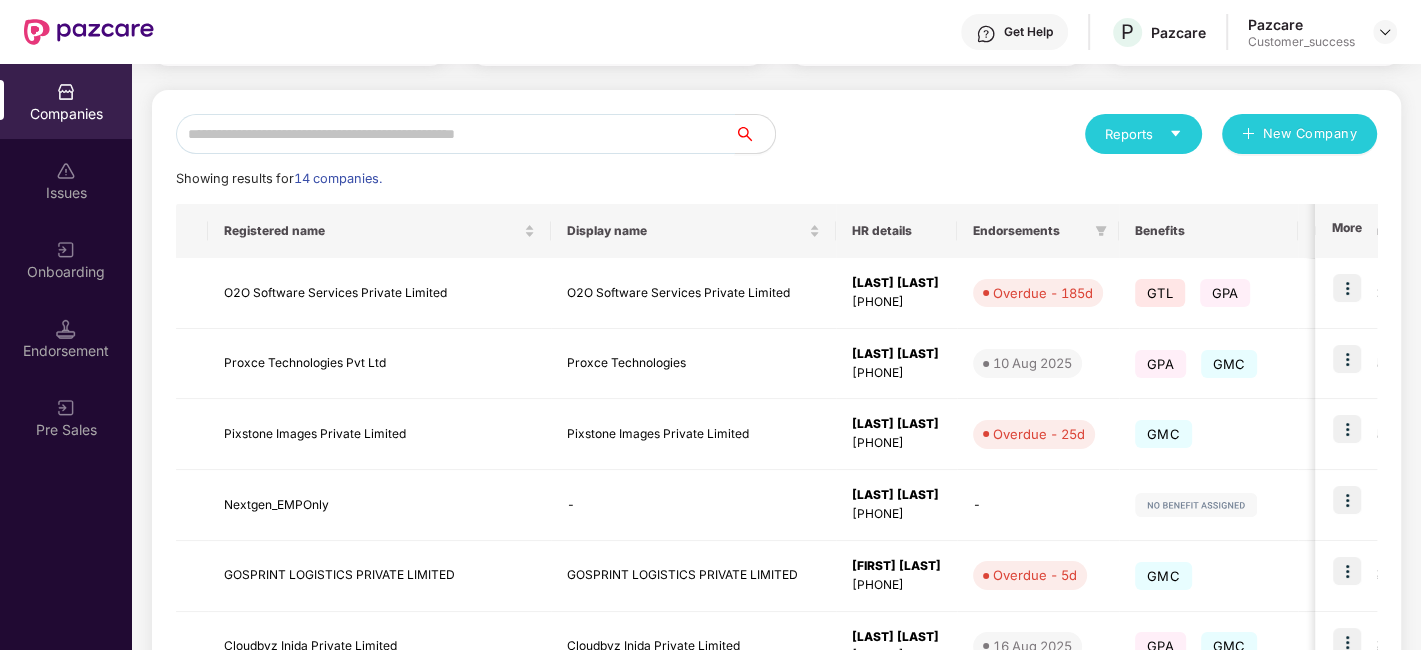 click at bounding box center [455, 134] 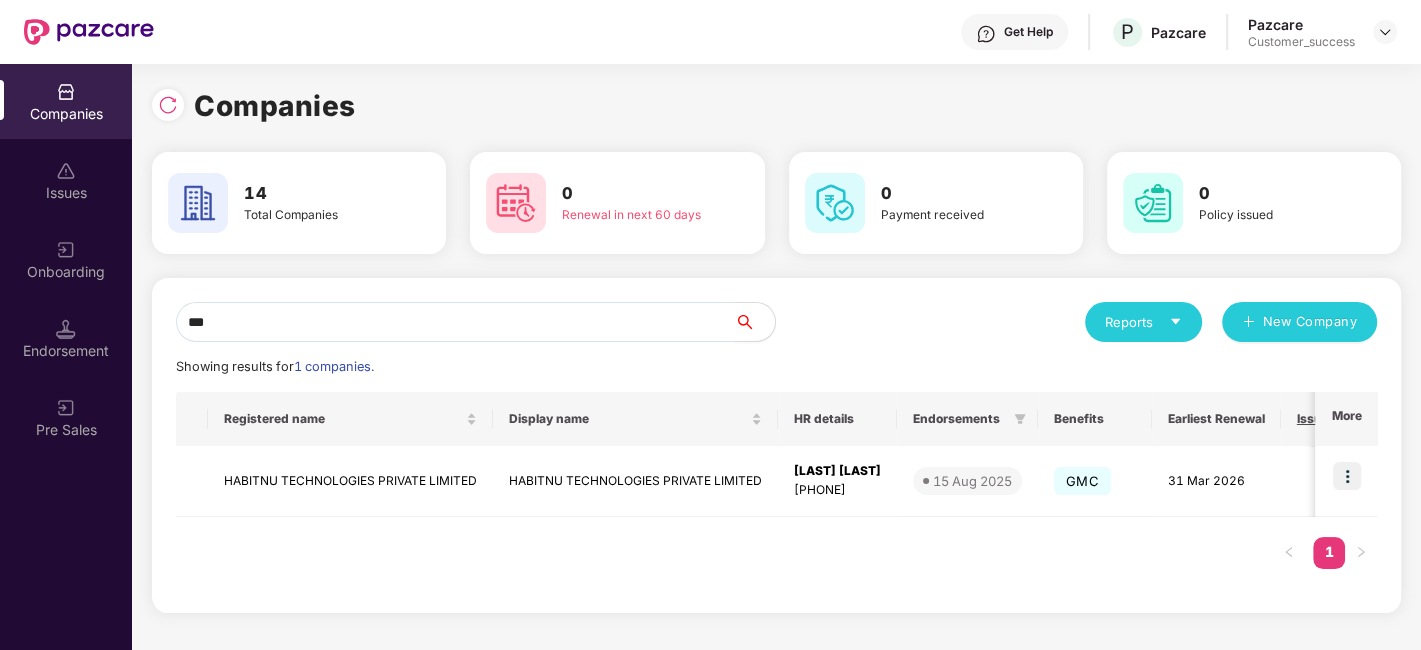 scroll, scrollTop: 0, scrollLeft: 0, axis: both 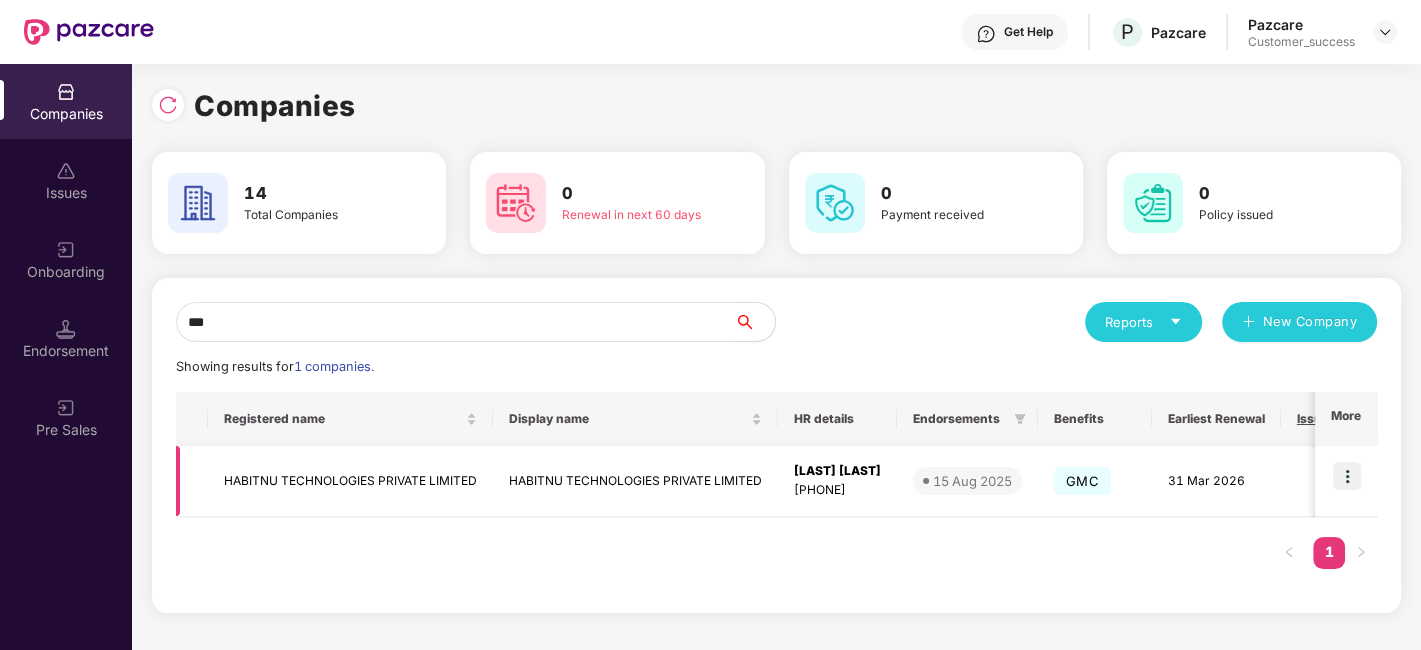 type on "***" 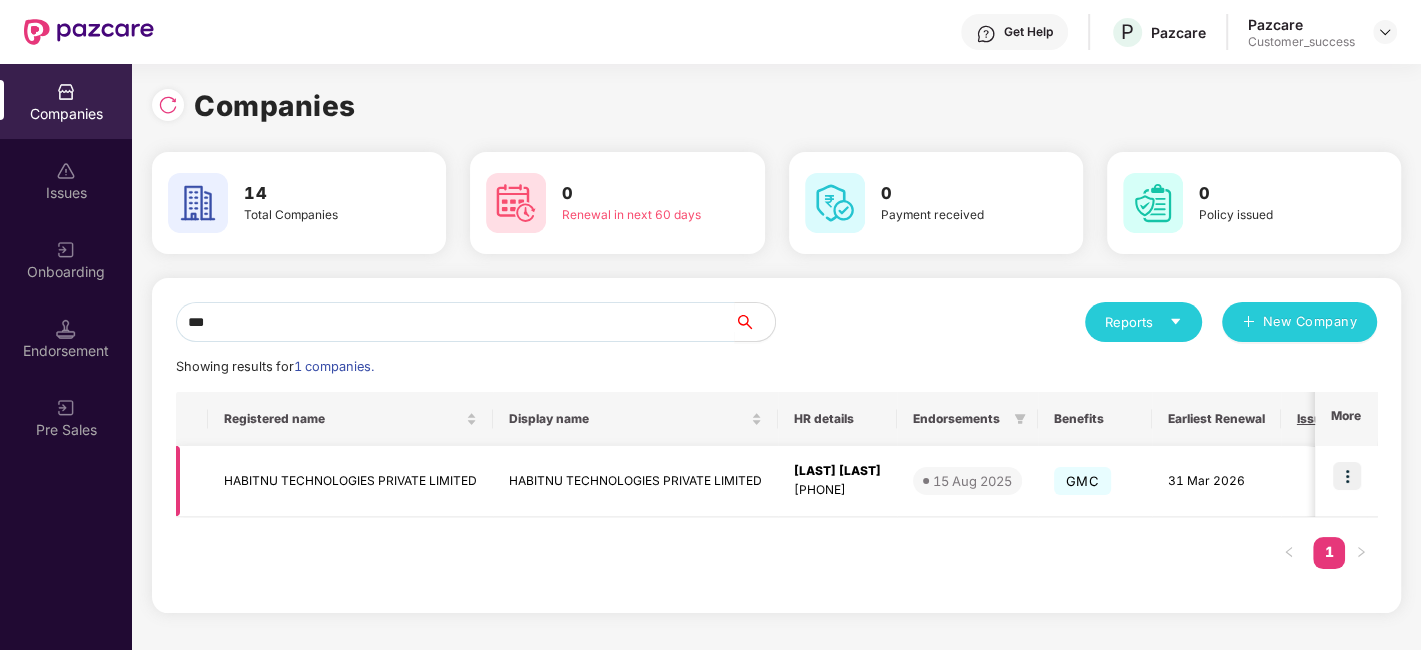 click at bounding box center (1346, 481) 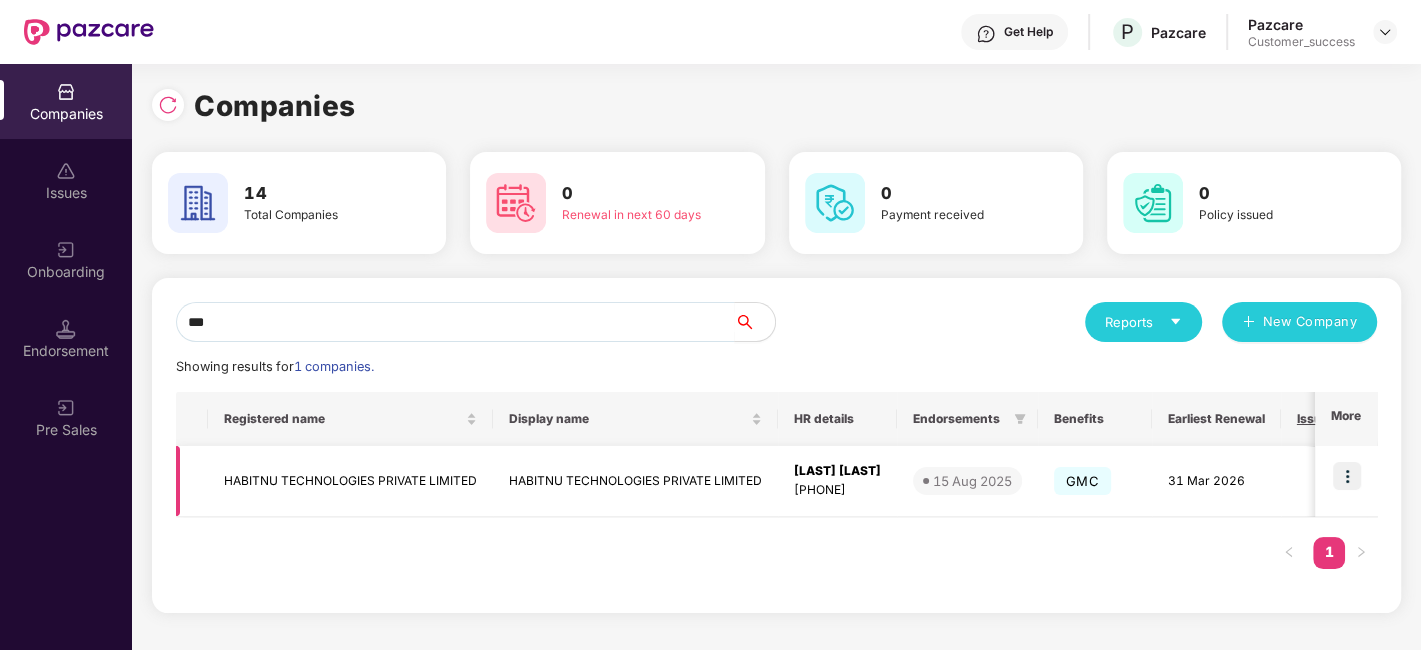 click at bounding box center [1346, 481] 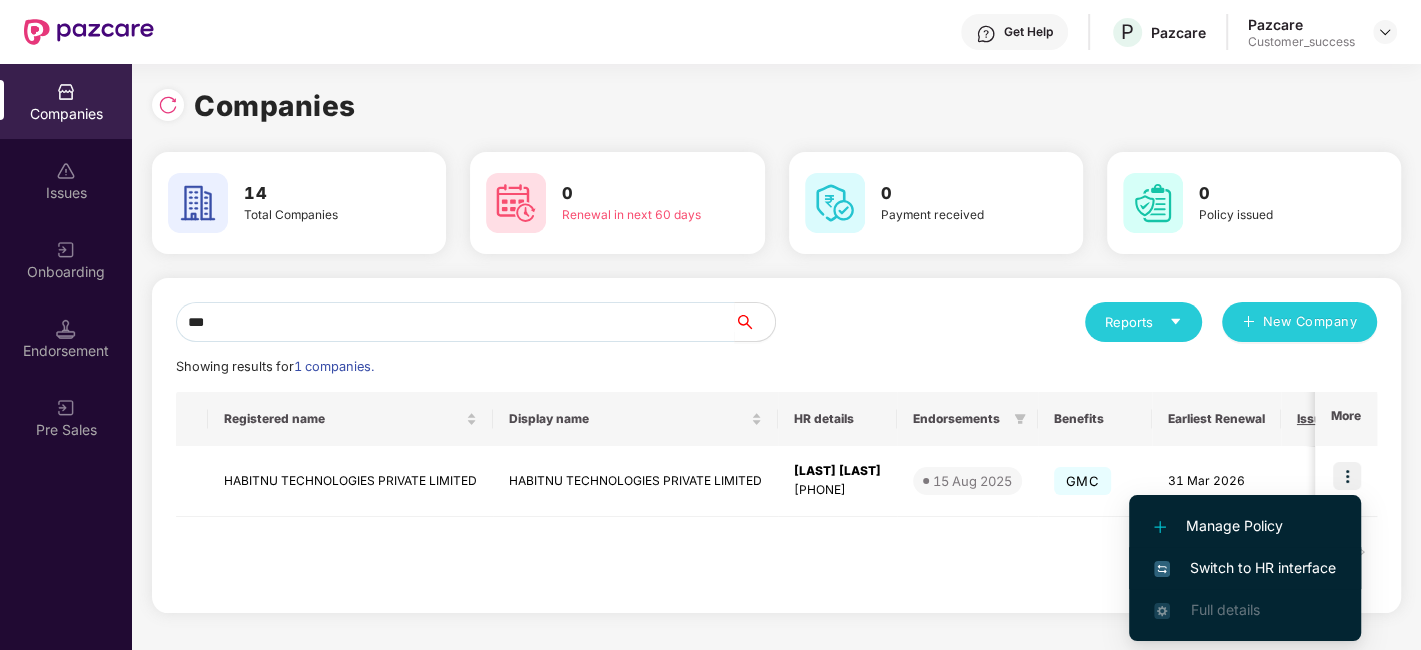 click on "Switch to HR interface" at bounding box center (1245, 568) 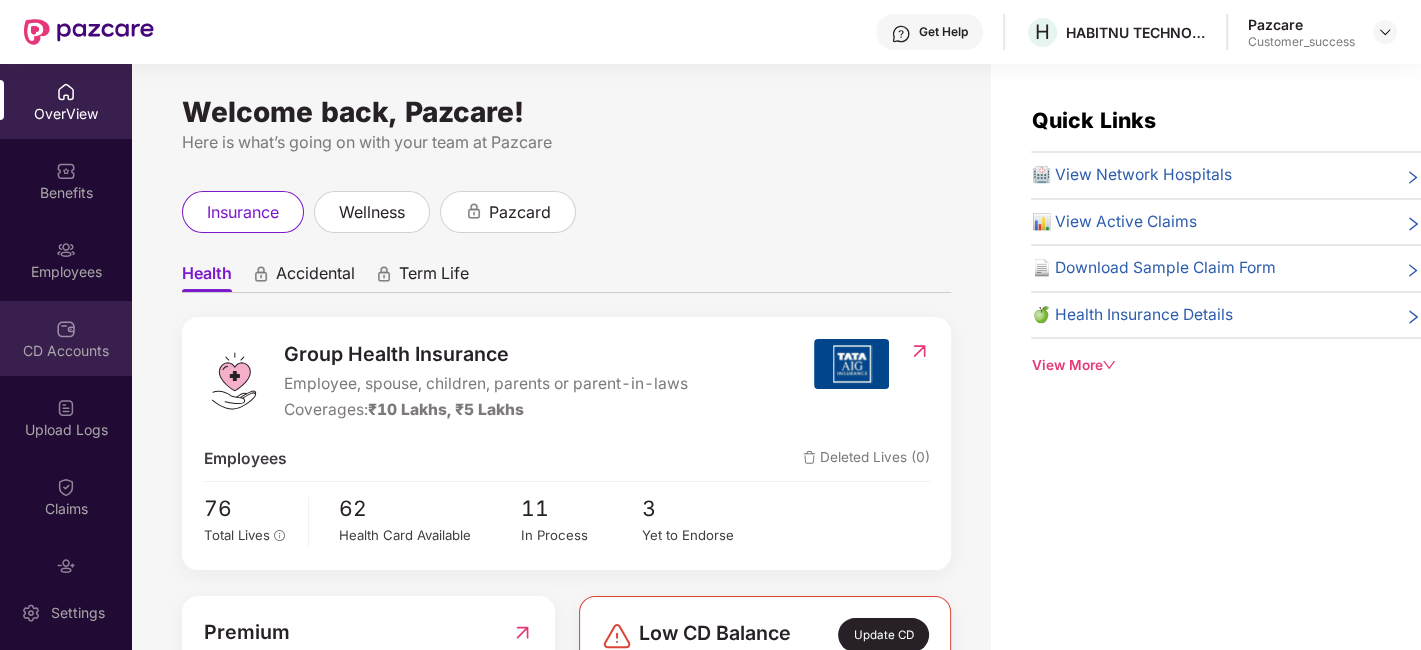 click on "CD Accounts" at bounding box center [66, 351] 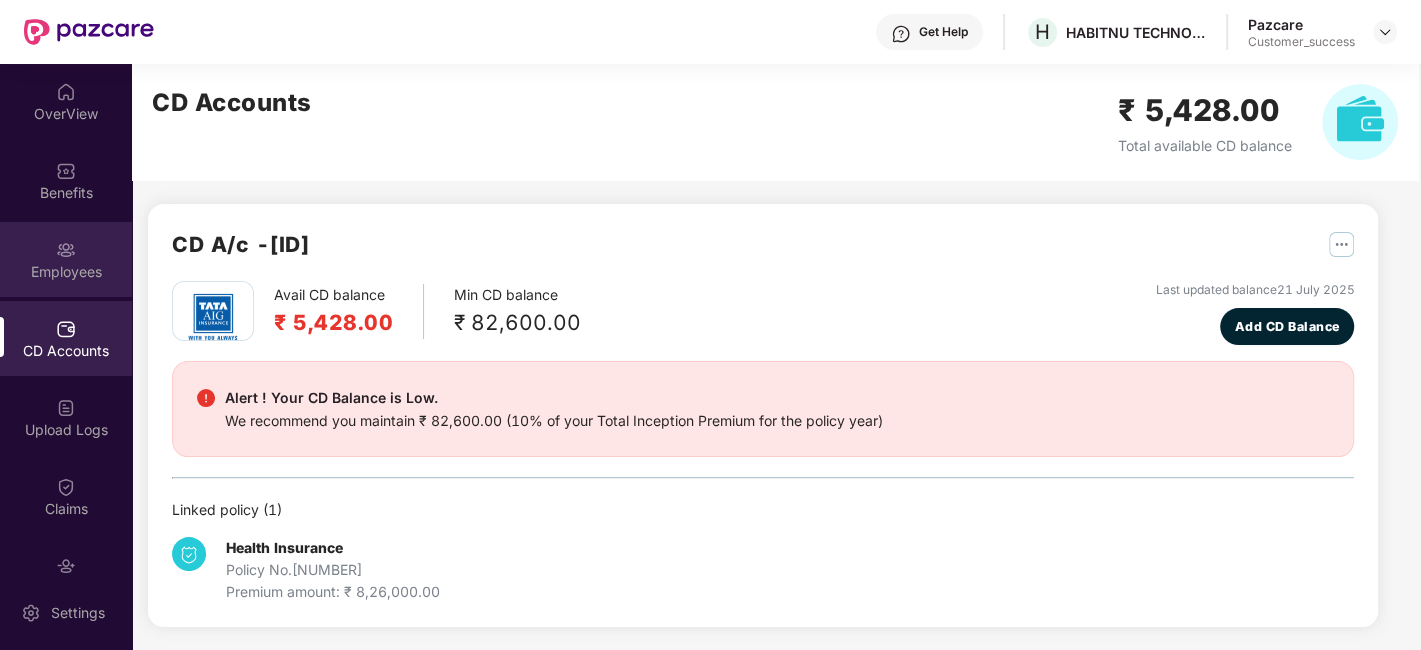 click on "Employees" at bounding box center (66, 259) 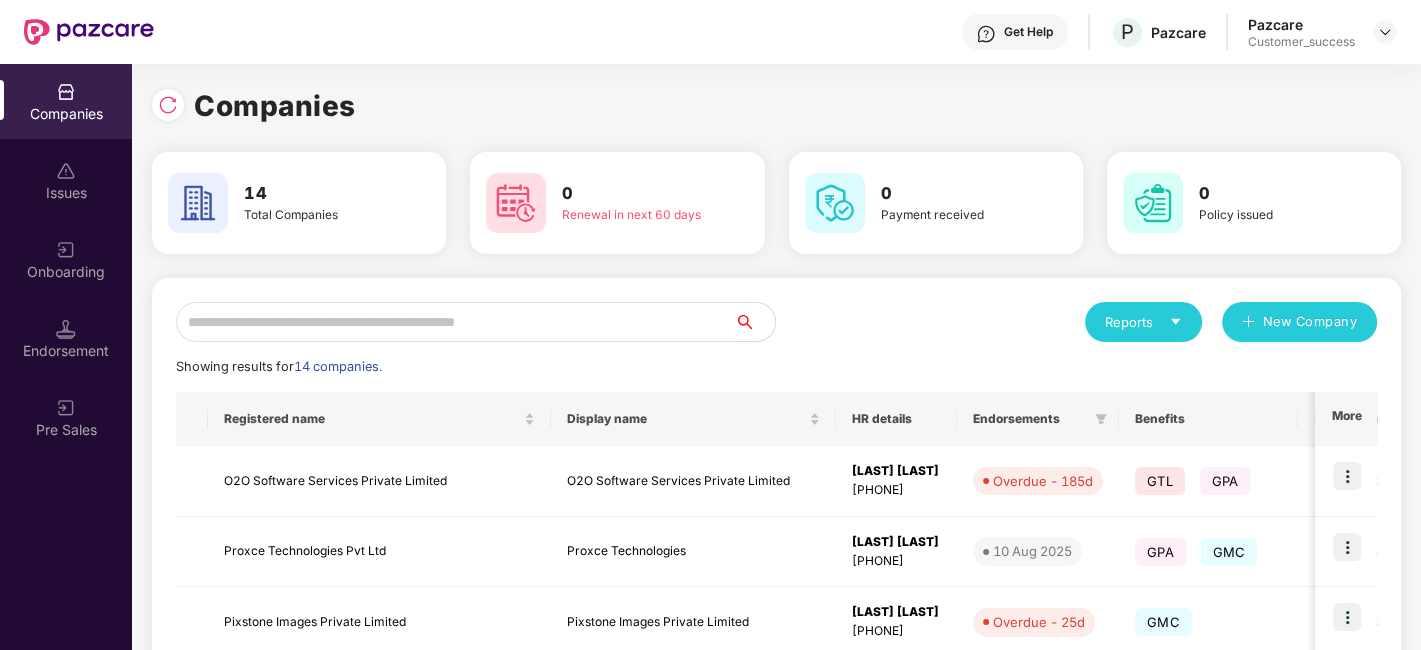 click at bounding box center [455, 322] 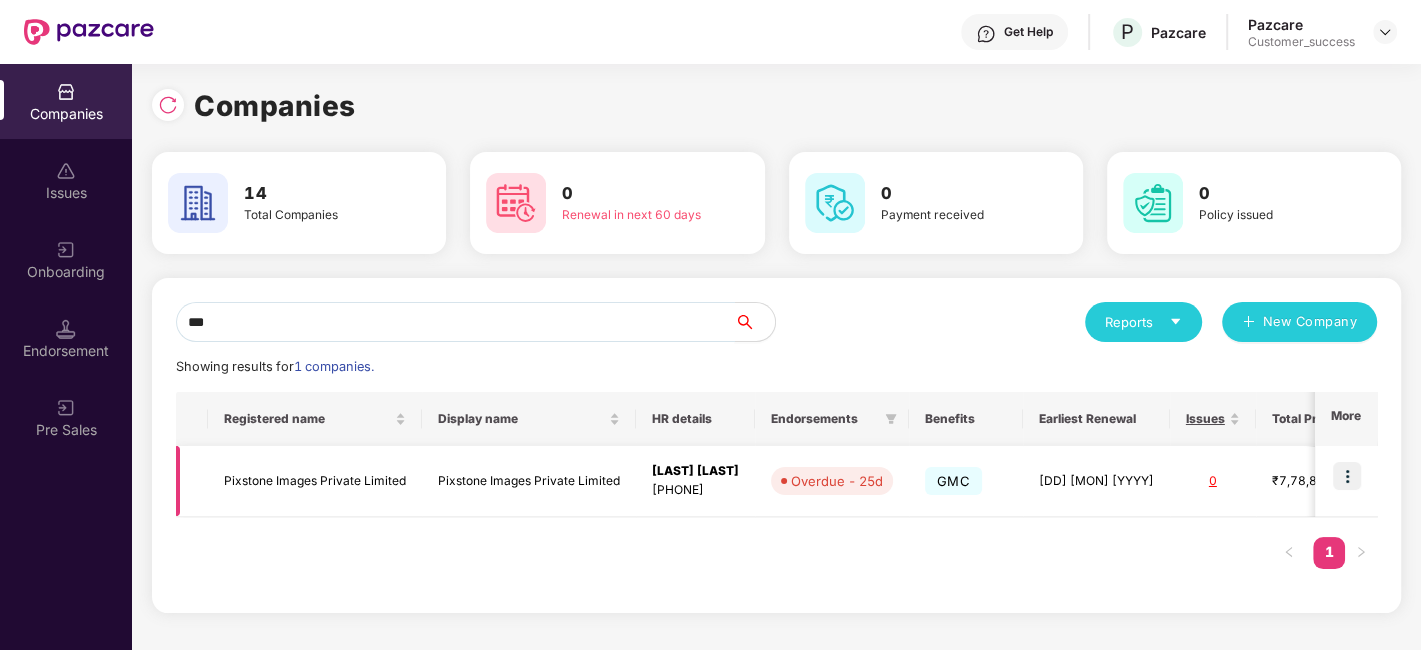 type on "***" 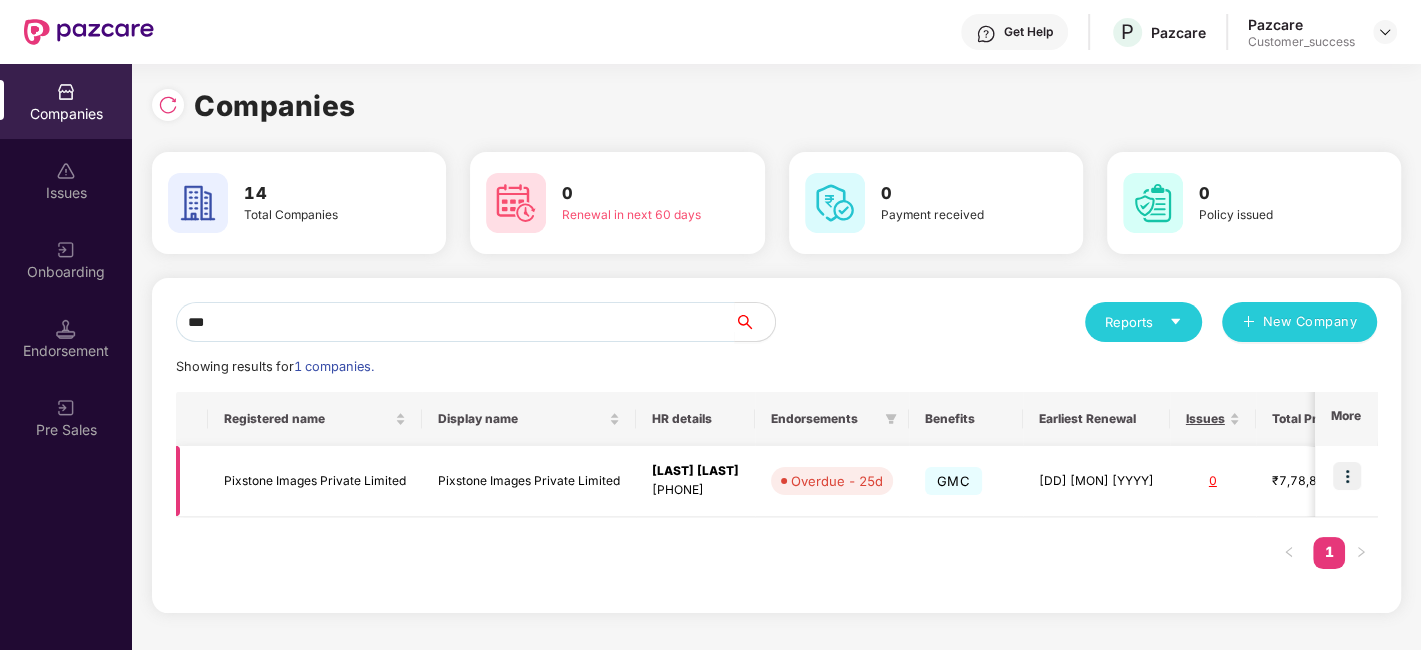 click at bounding box center [1347, 476] 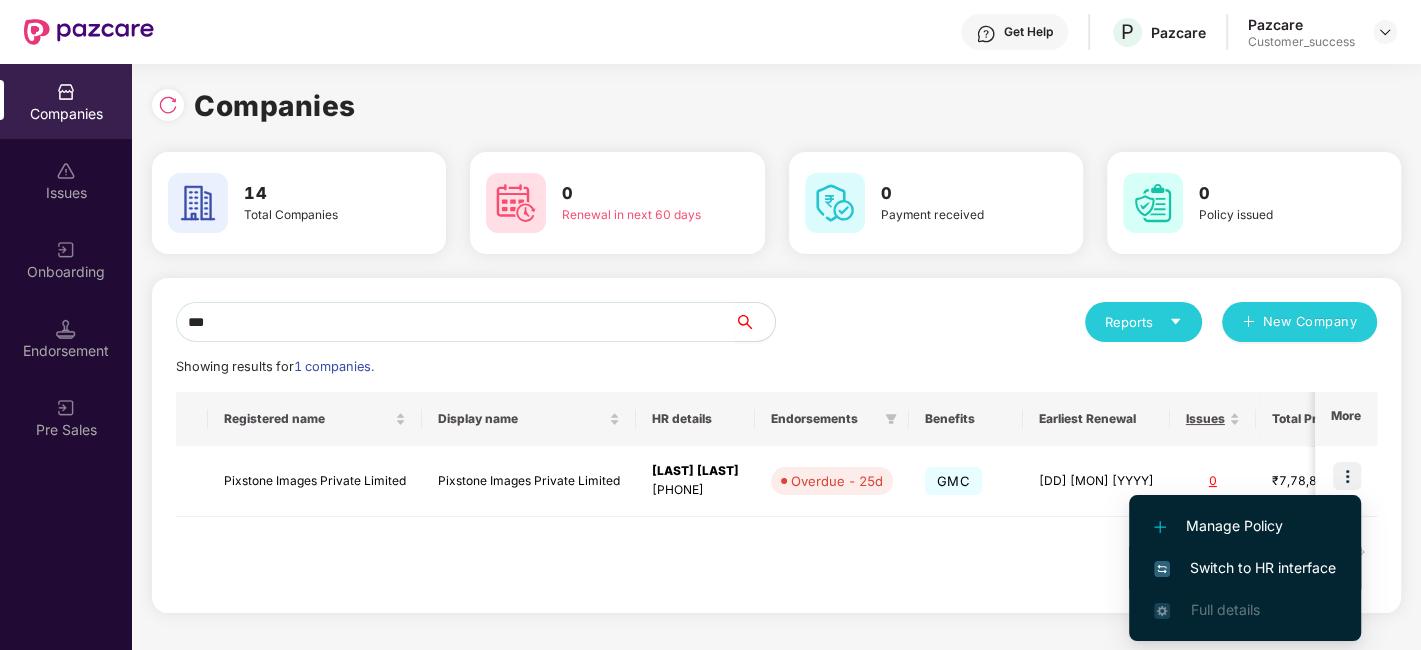 click on "Switch to HR interface" at bounding box center [1245, 568] 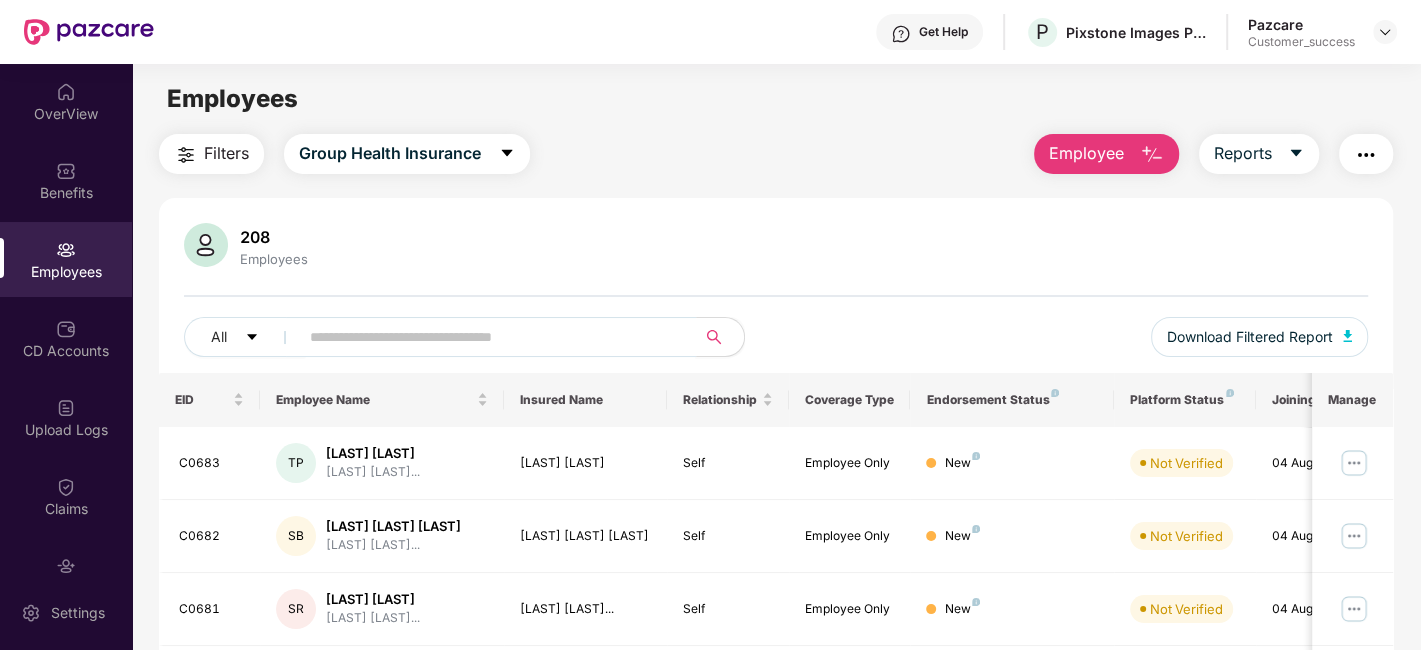 click at bounding box center (489, 337) 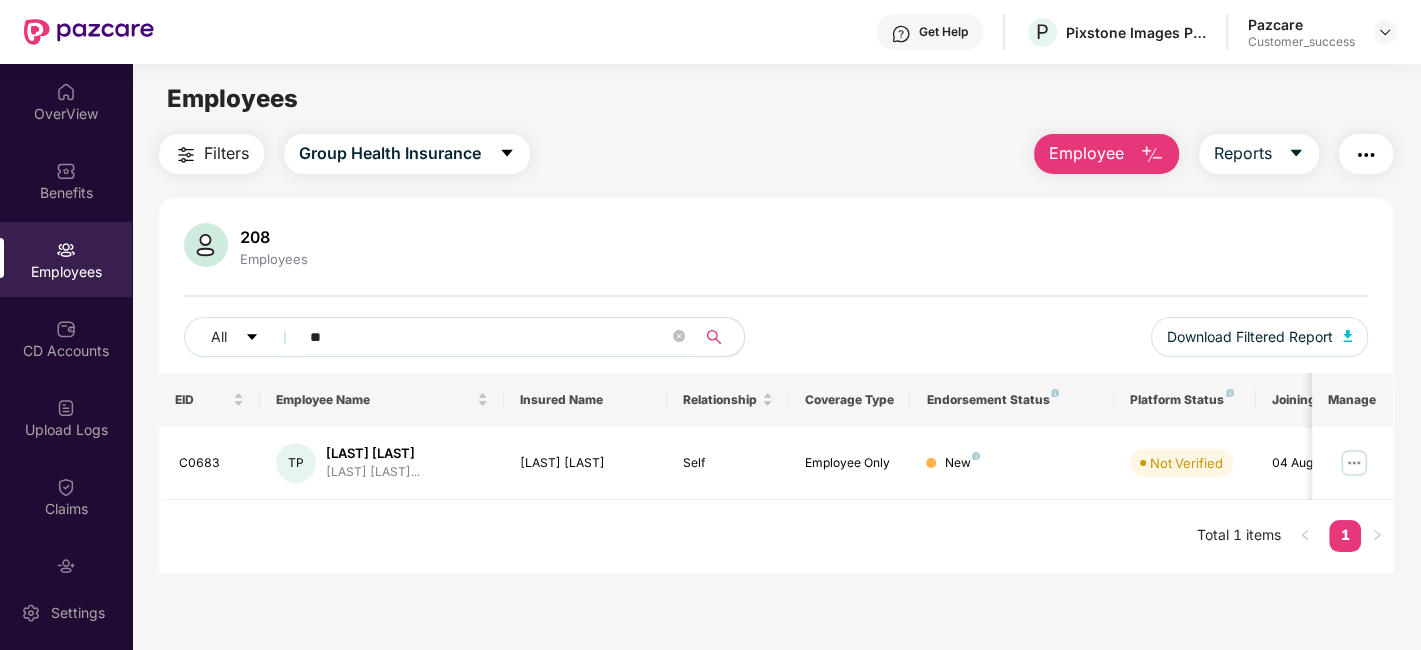 type on "*" 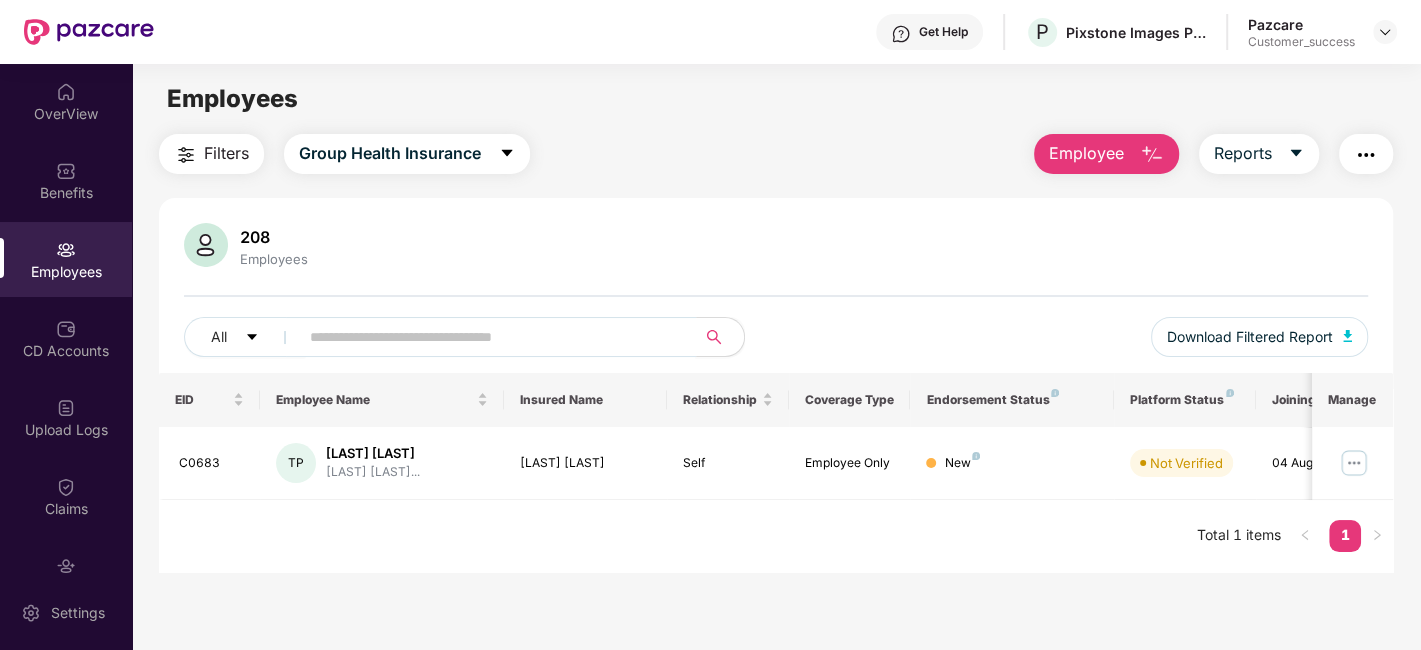 paste on "*****" 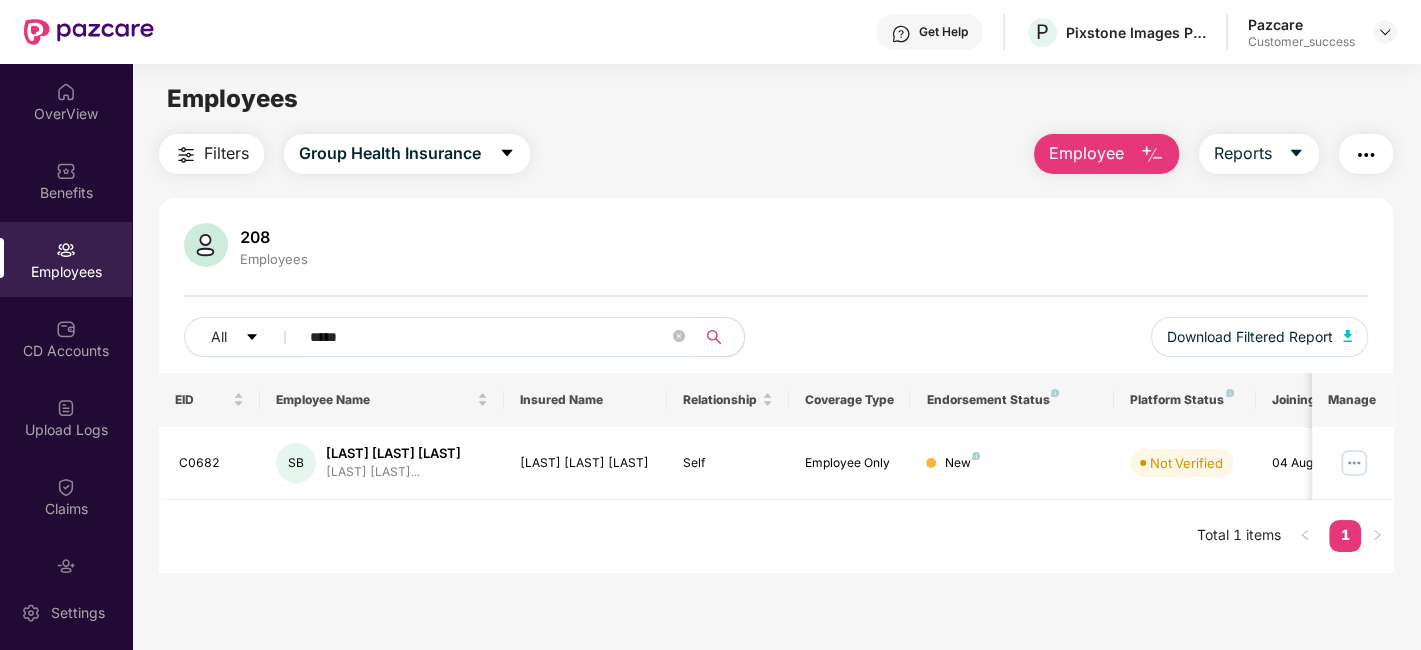 type on "*****" 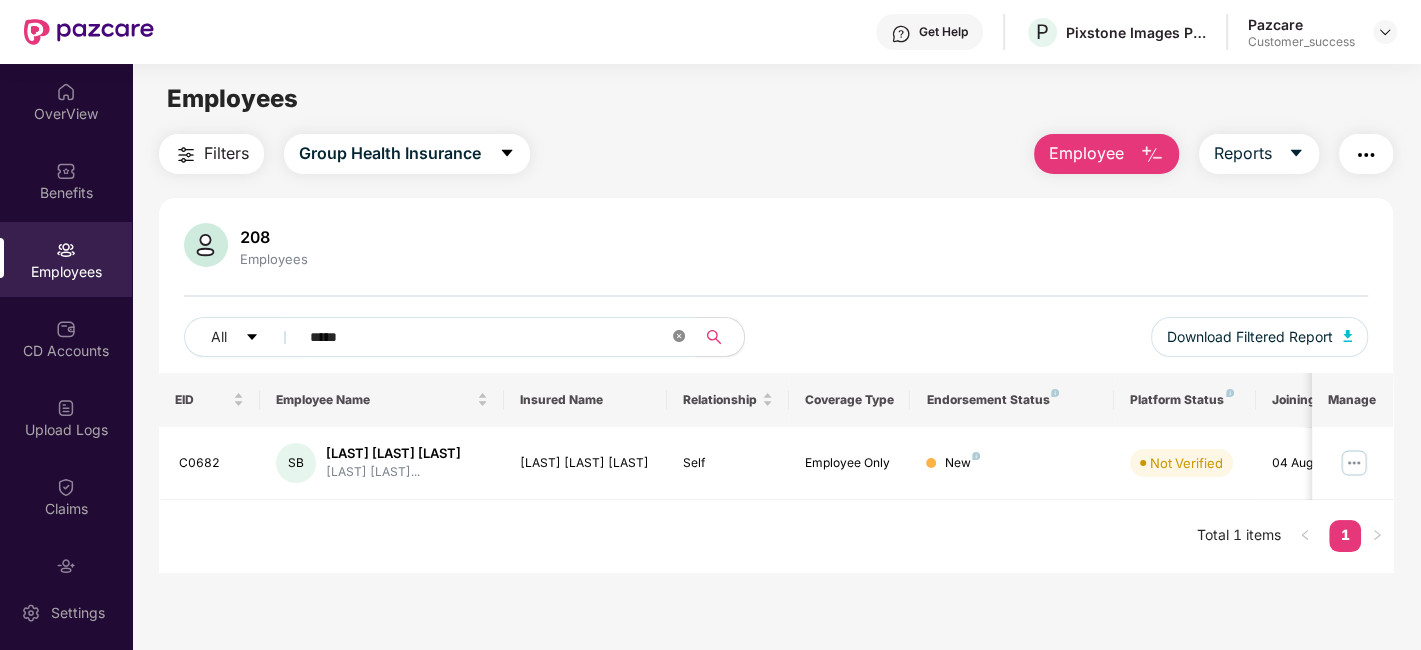click at bounding box center [679, 337] 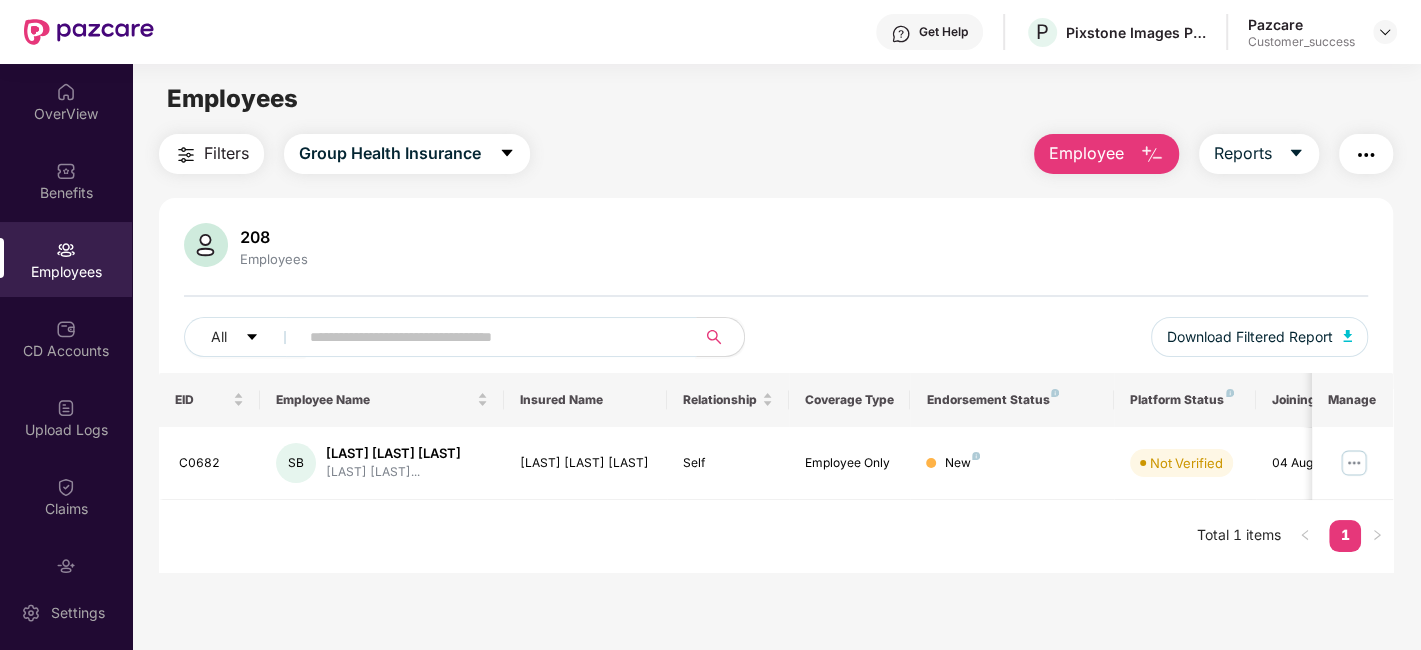 paste on "*****" 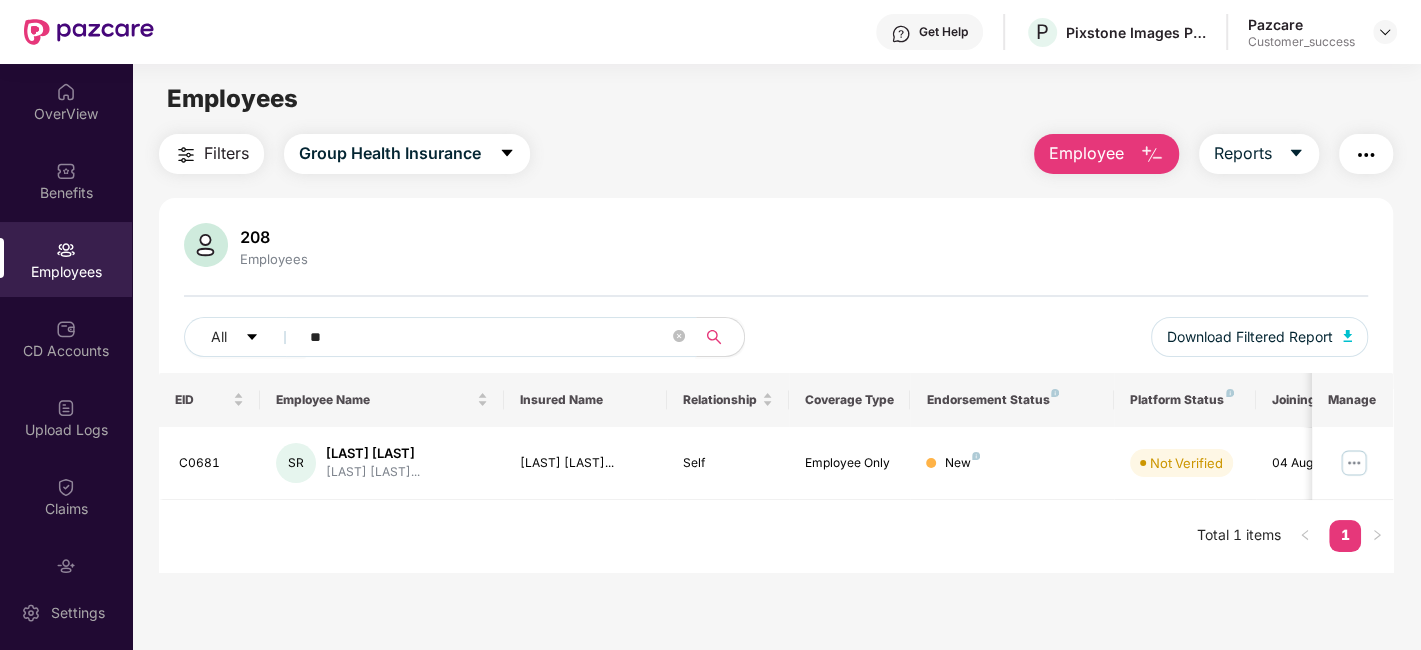 type on "*" 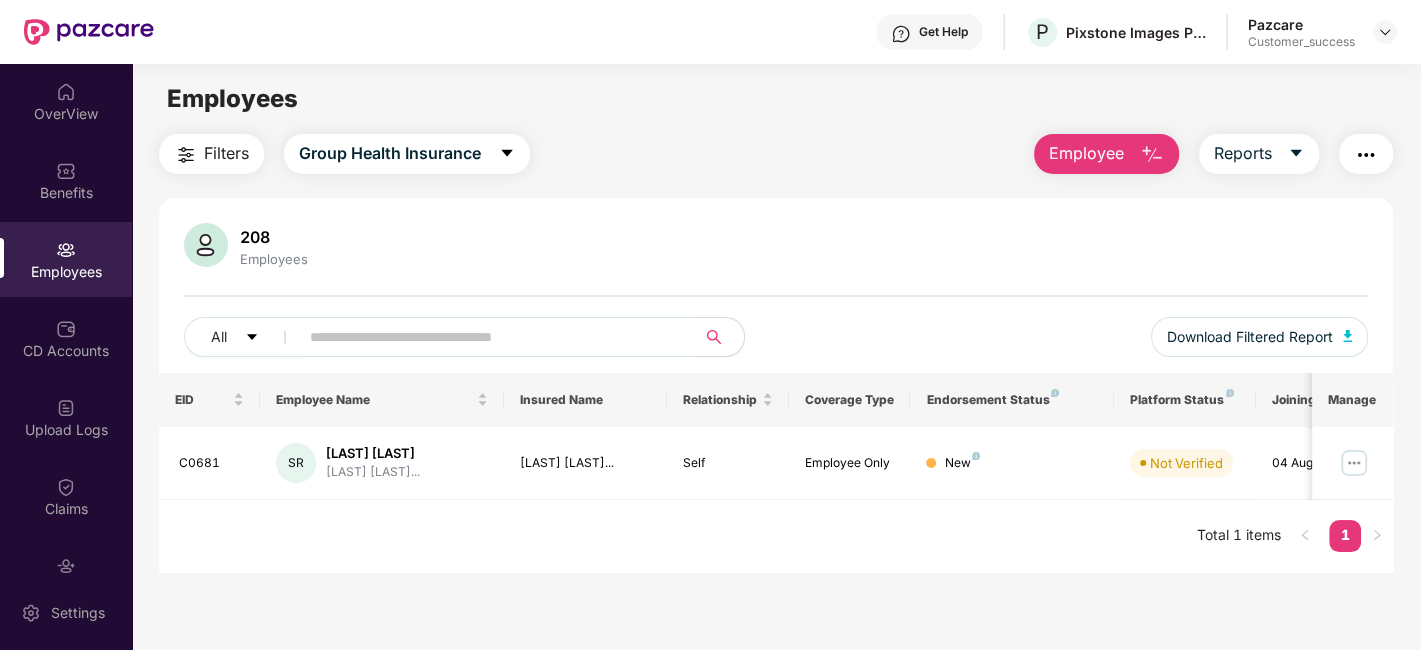 paste on "*****" 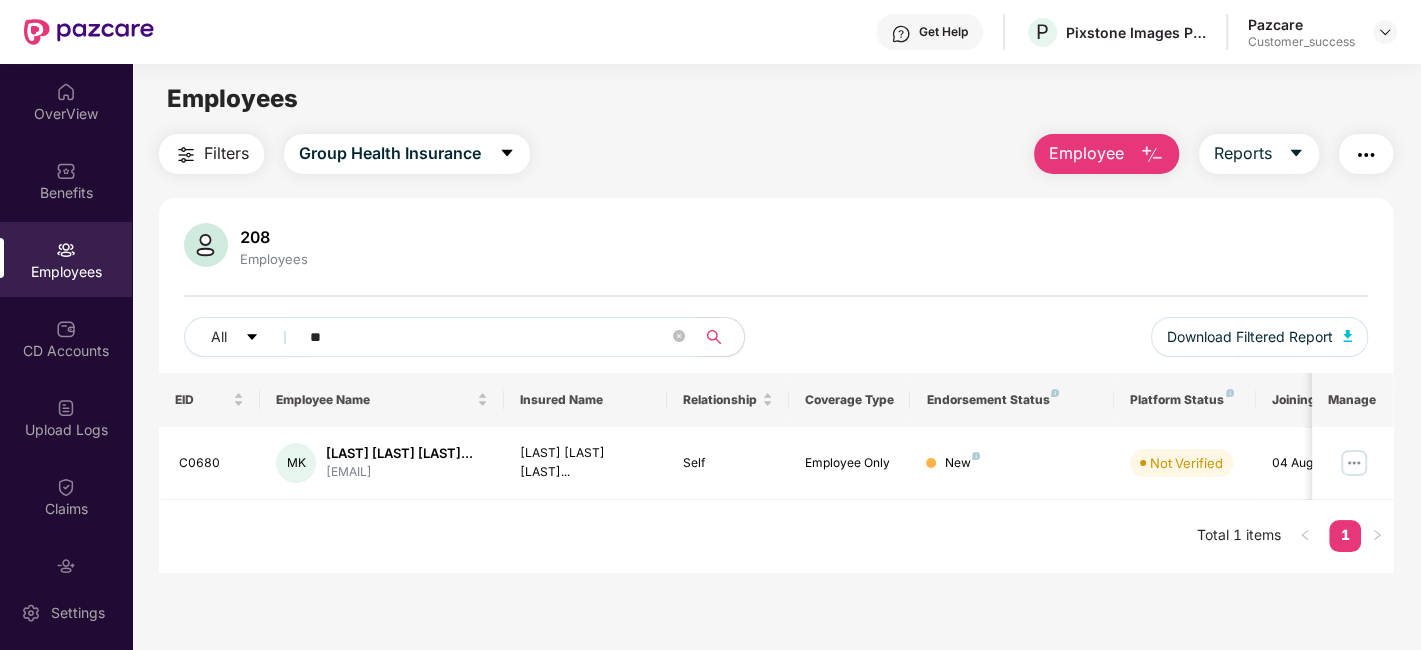 type on "*" 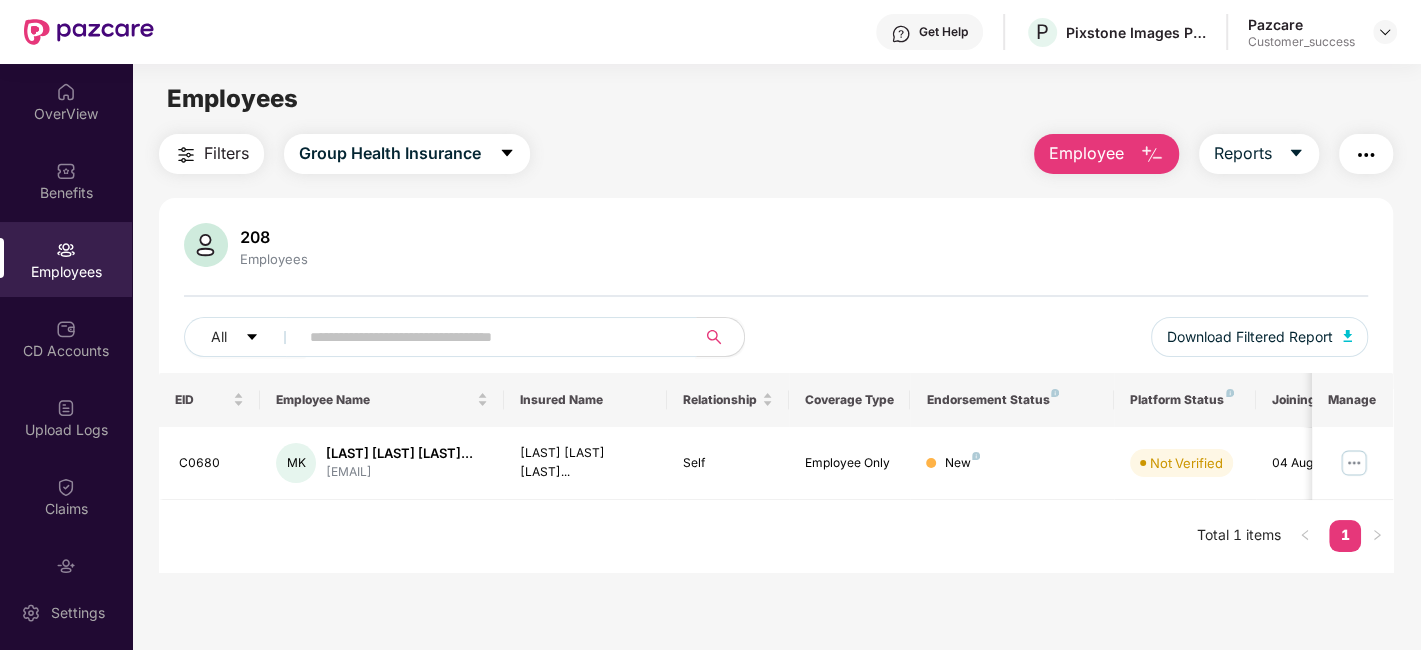 paste on "*****" 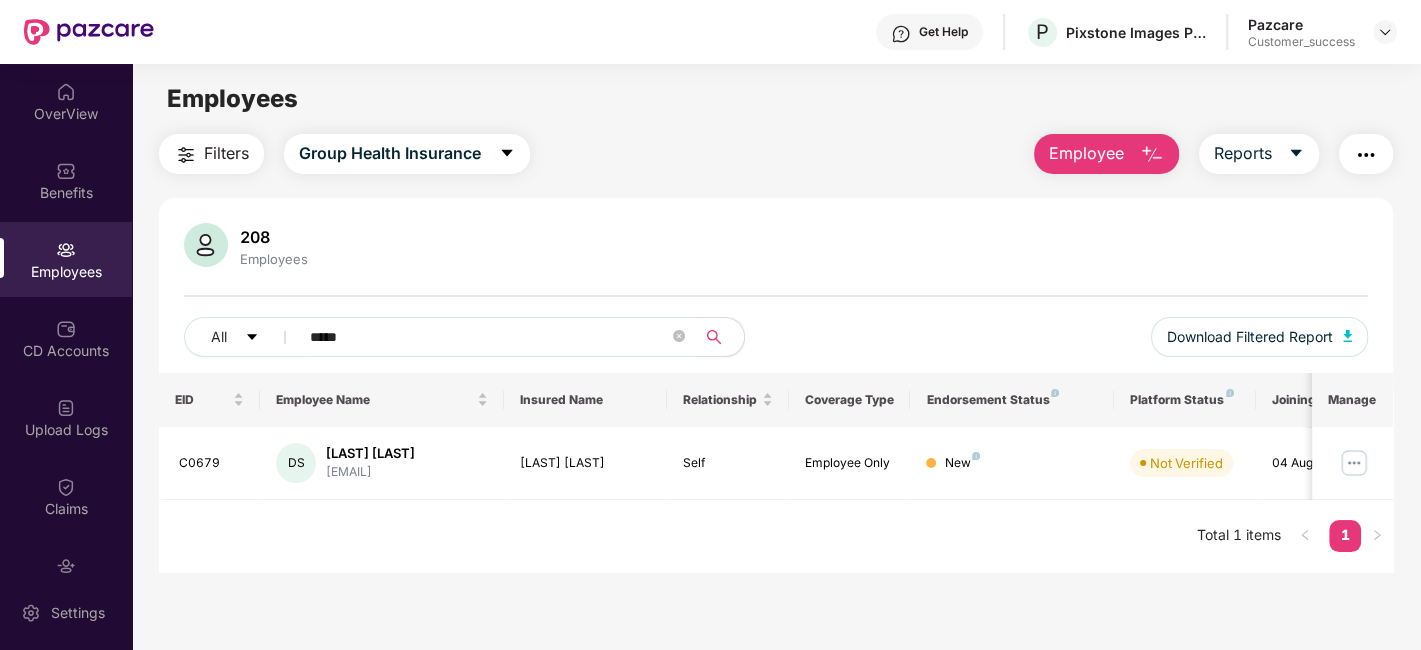 type on "*****" 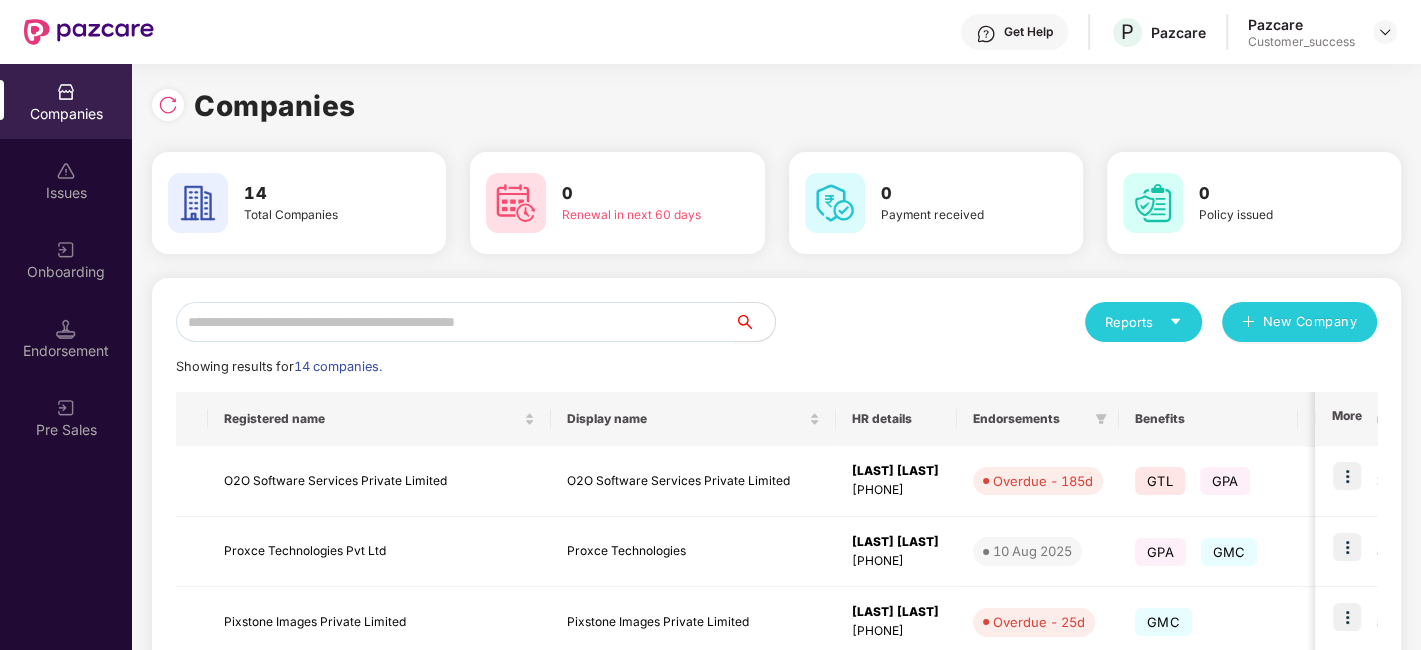 click at bounding box center [455, 322] 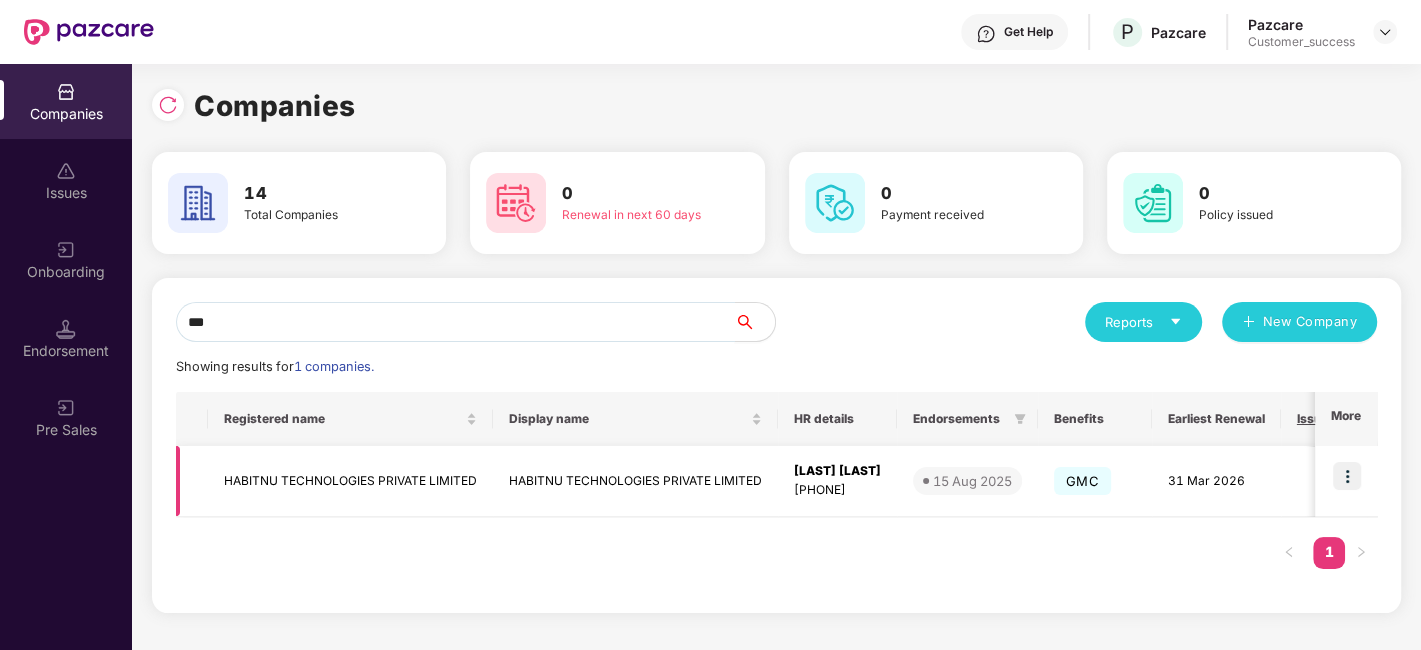 type on "***" 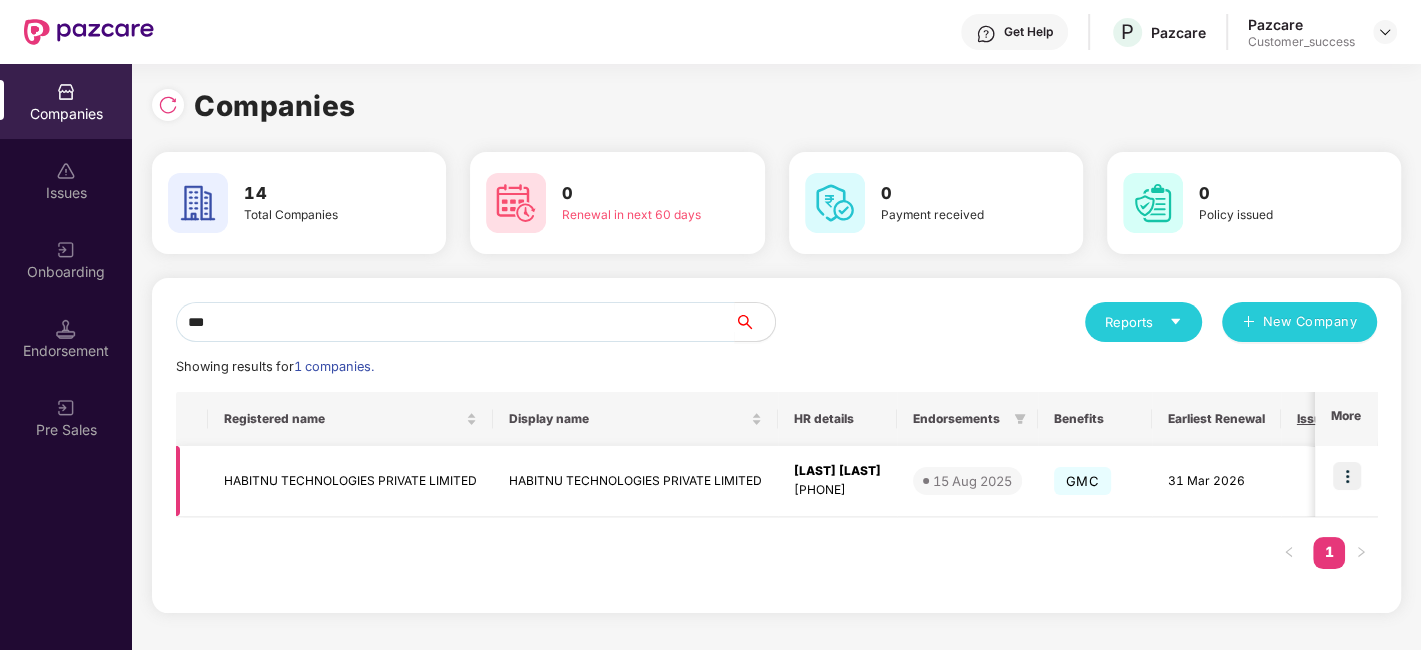 click at bounding box center [1347, 476] 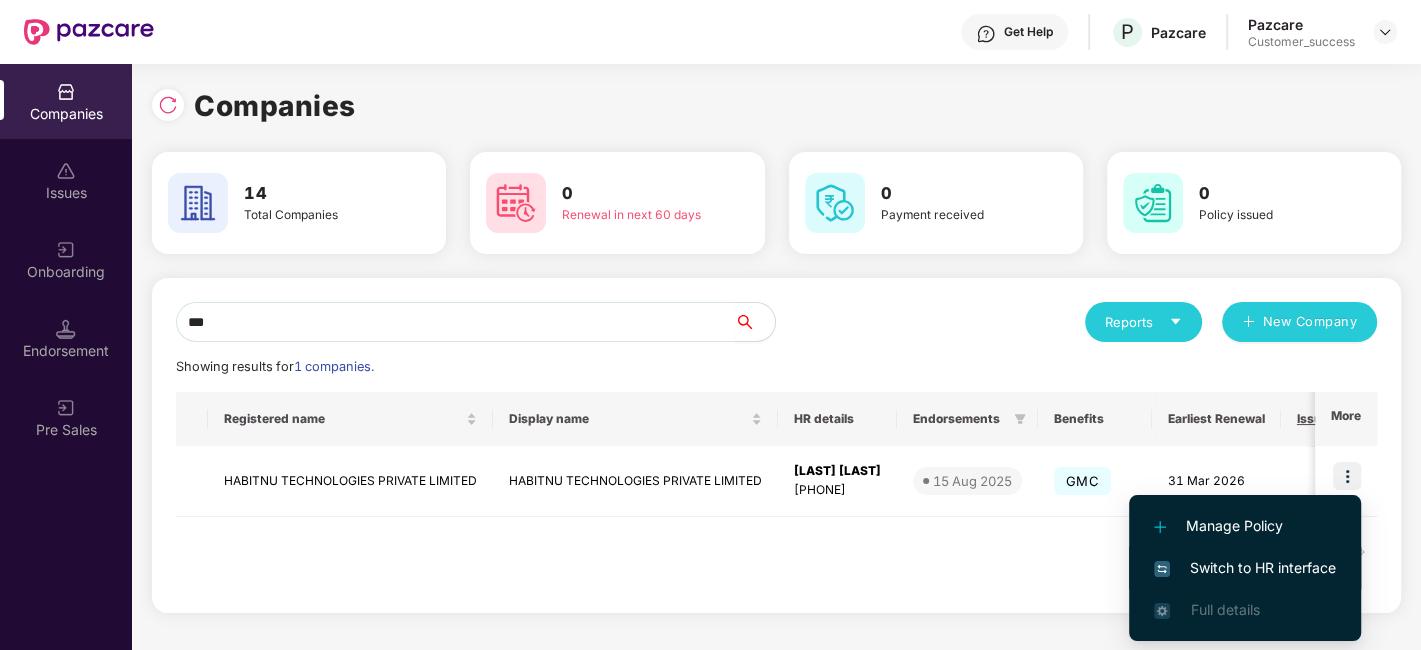 click on "Switch to HR interface" at bounding box center [1245, 568] 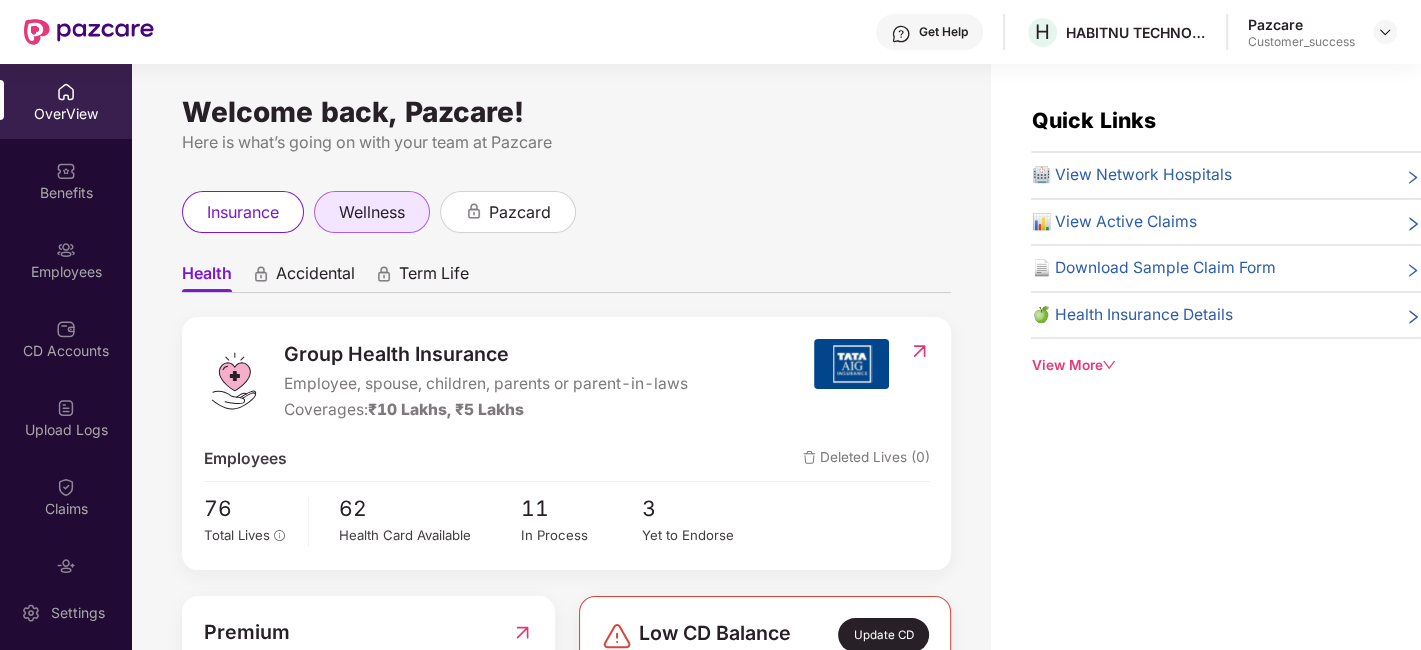 click on "wellness" at bounding box center [372, 212] 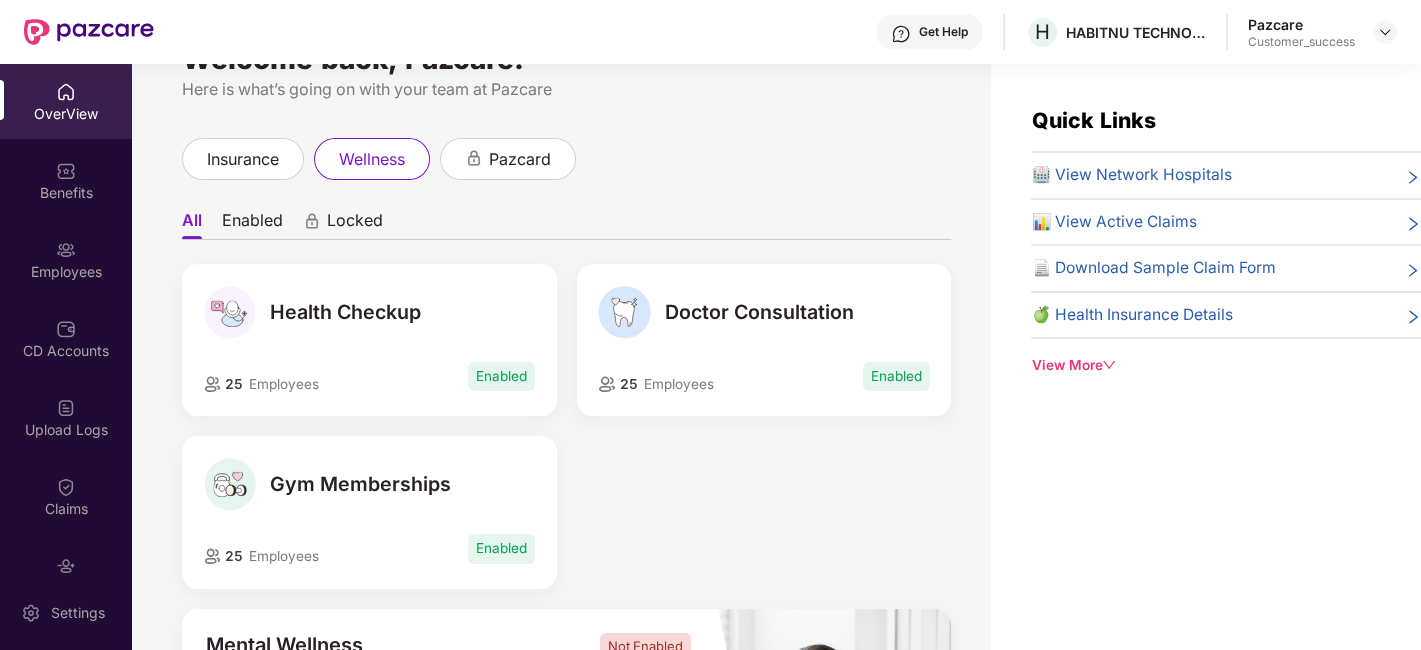 scroll, scrollTop: 53, scrollLeft: 0, axis: vertical 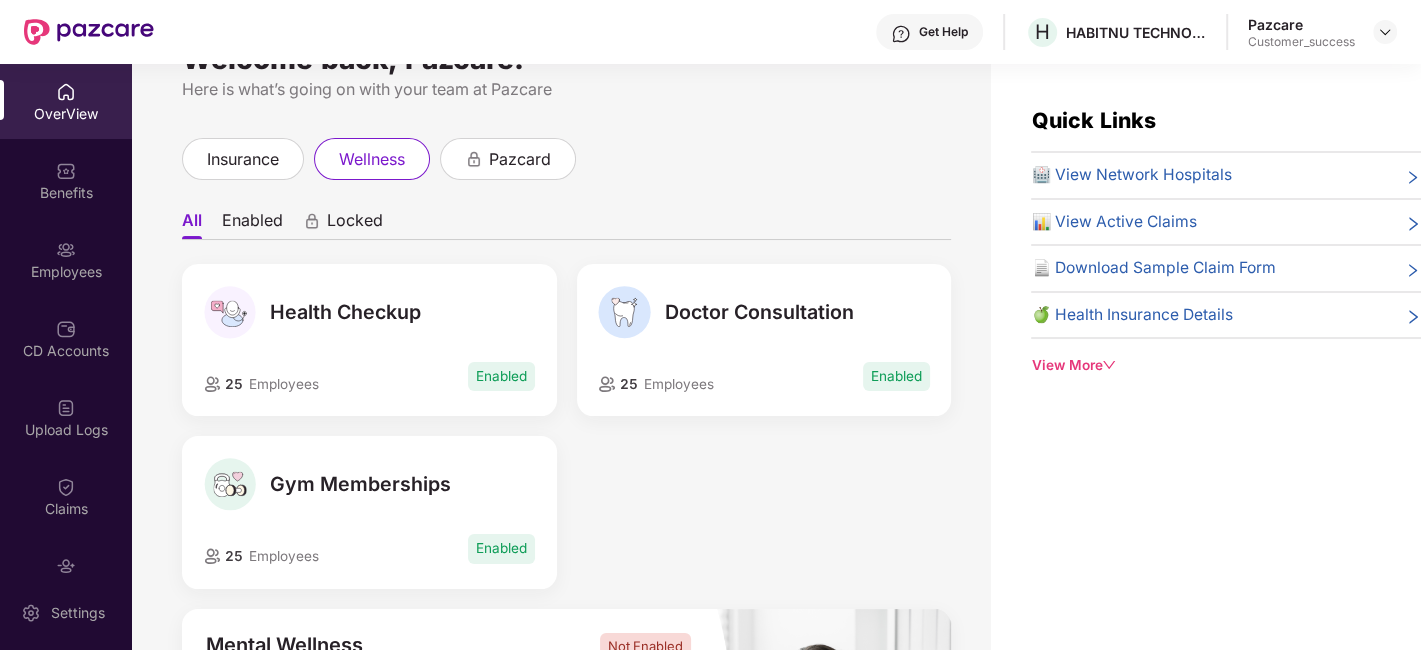 click at bounding box center (213, 384) 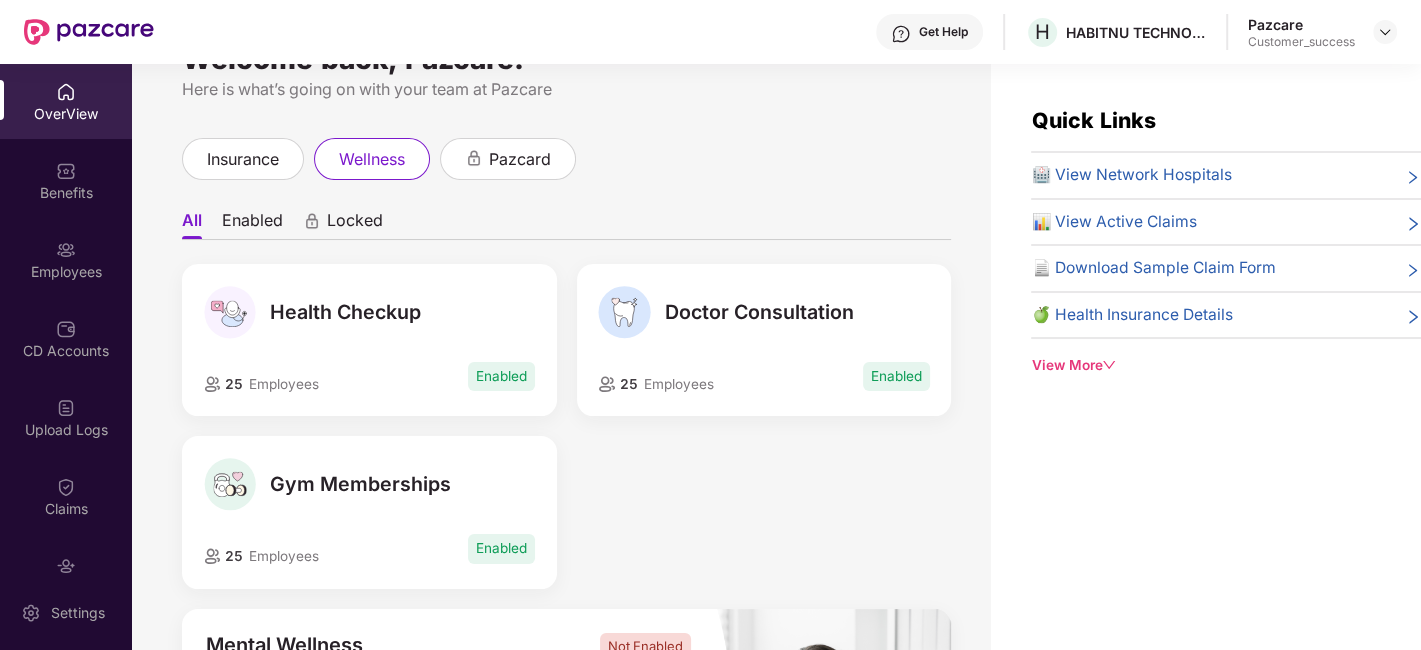 click on "Health Checkup" at bounding box center [345, 312] 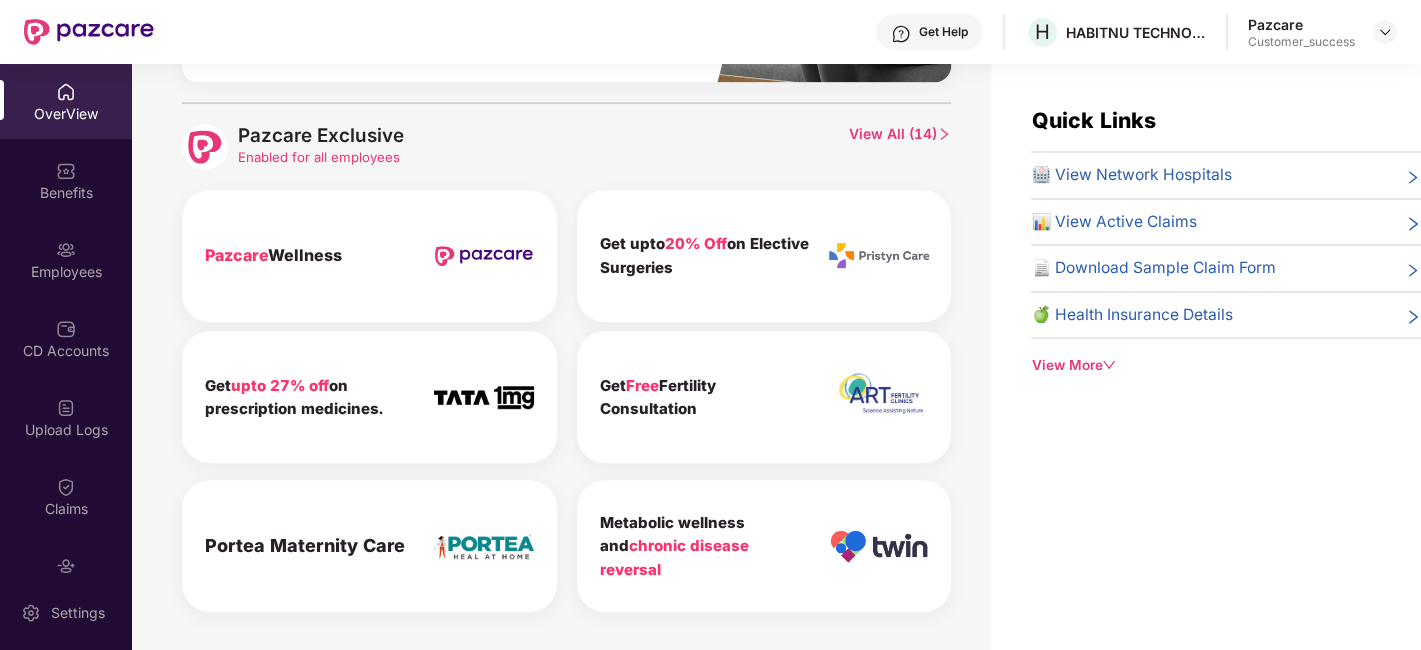 scroll, scrollTop: 848, scrollLeft: 0, axis: vertical 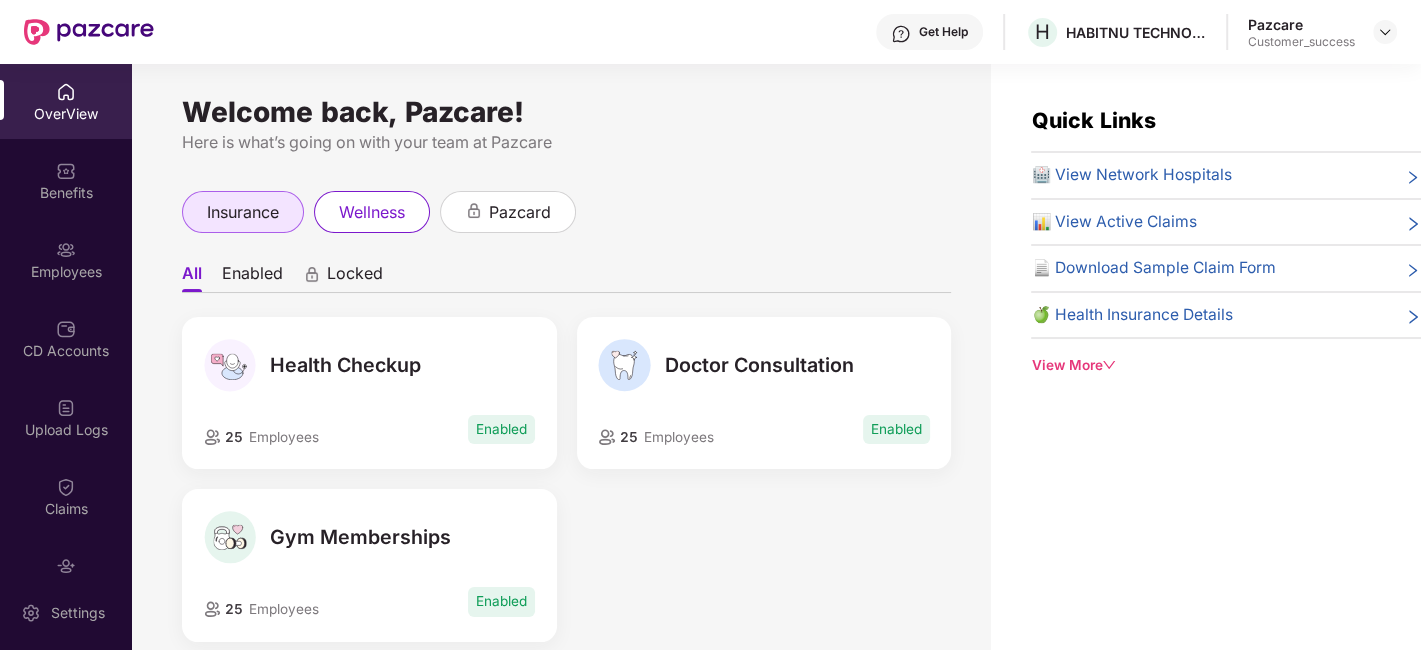 click on "insurance" at bounding box center [243, 212] 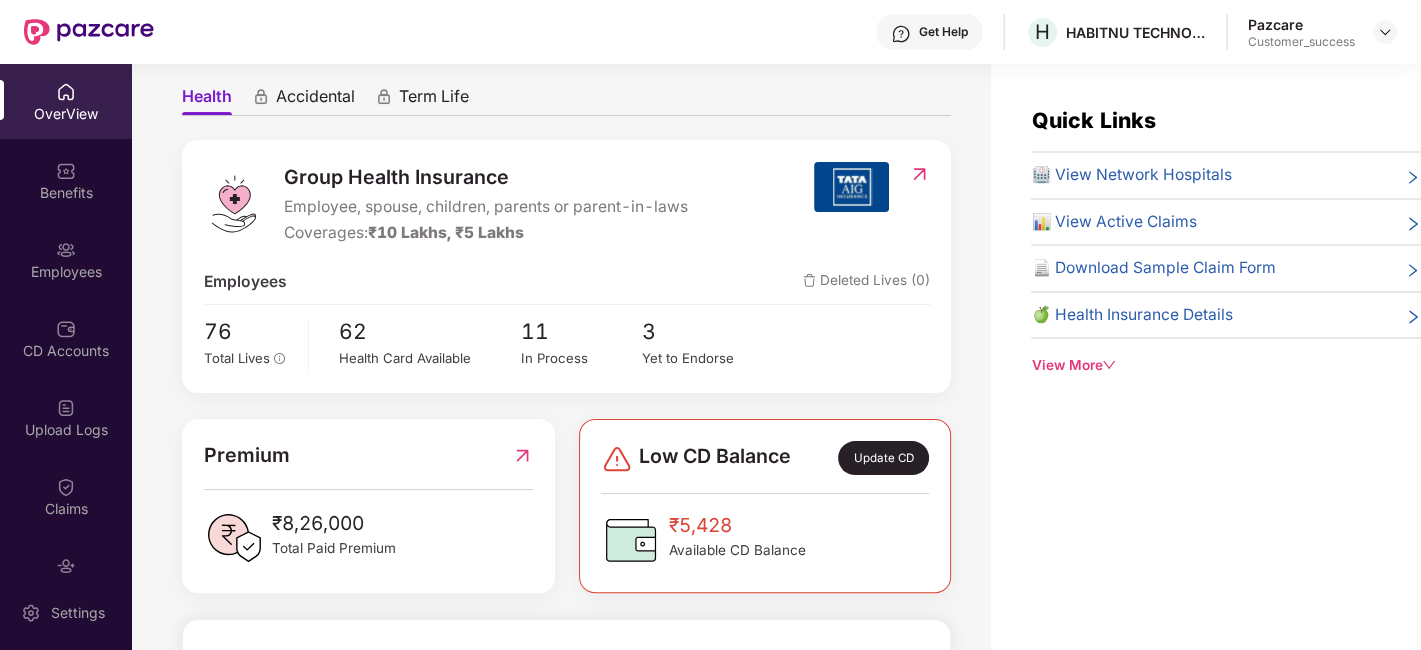 scroll, scrollTop: 0, scrollLeft: 0, axis: both 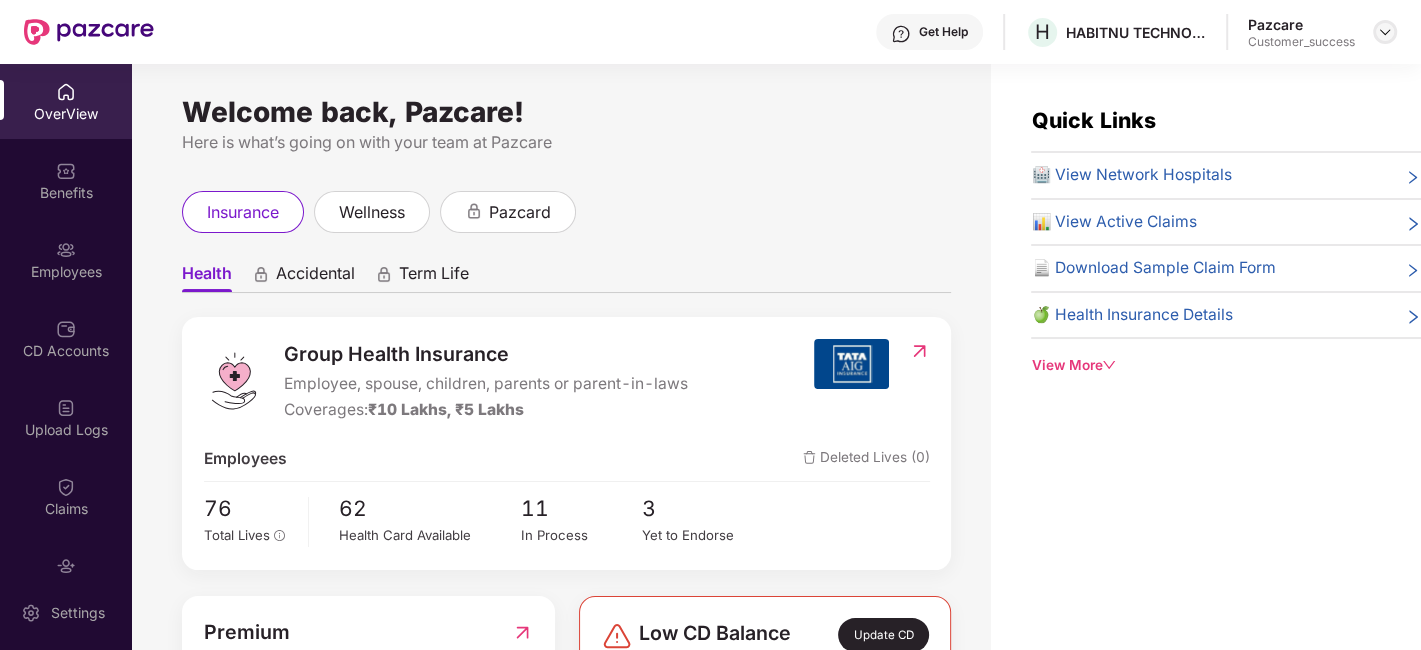 click at bounding box center (1385, 32) 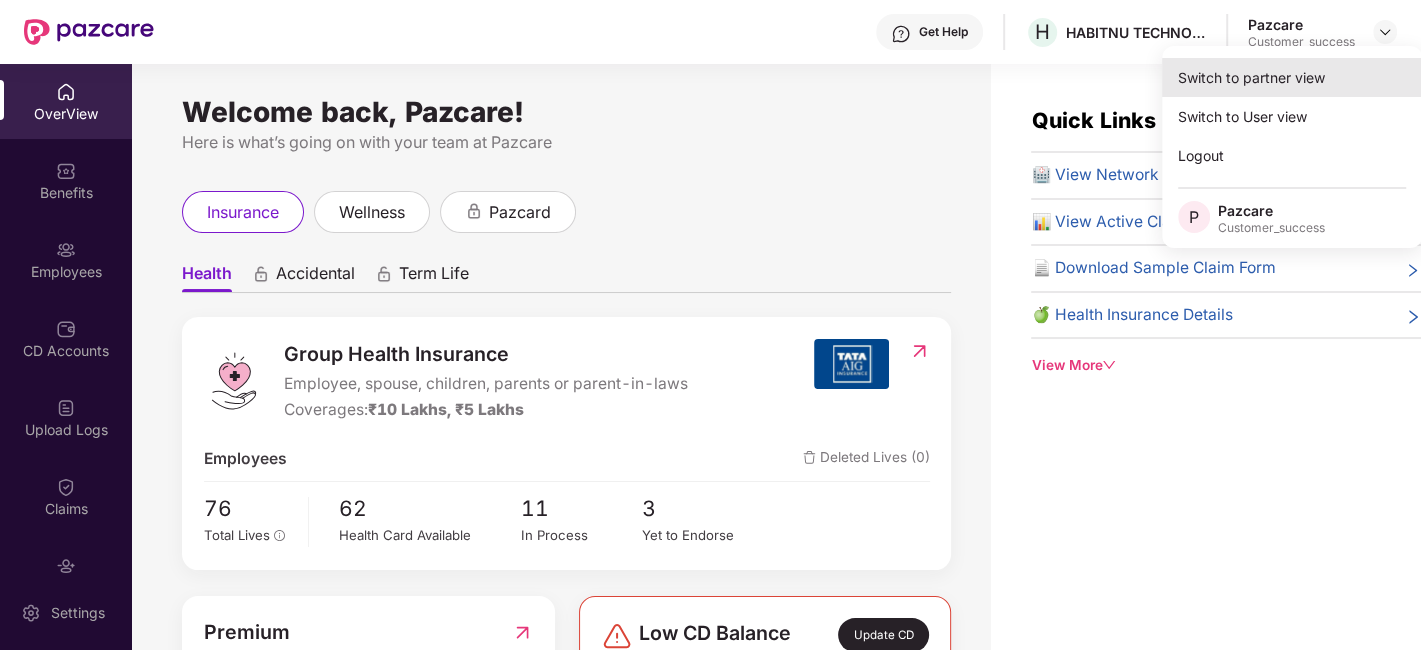 click on "Switch to partner view" at bounding box center (1292, 77) 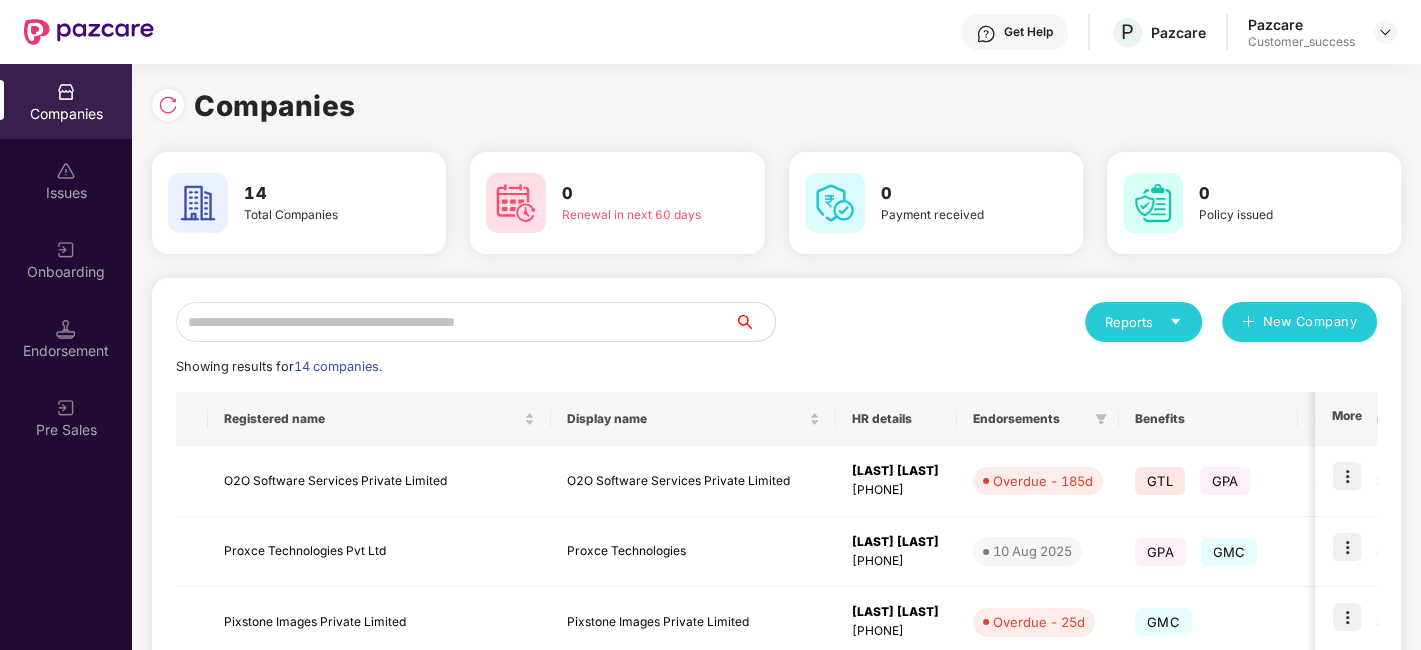 click at bounding box center [455, 322] 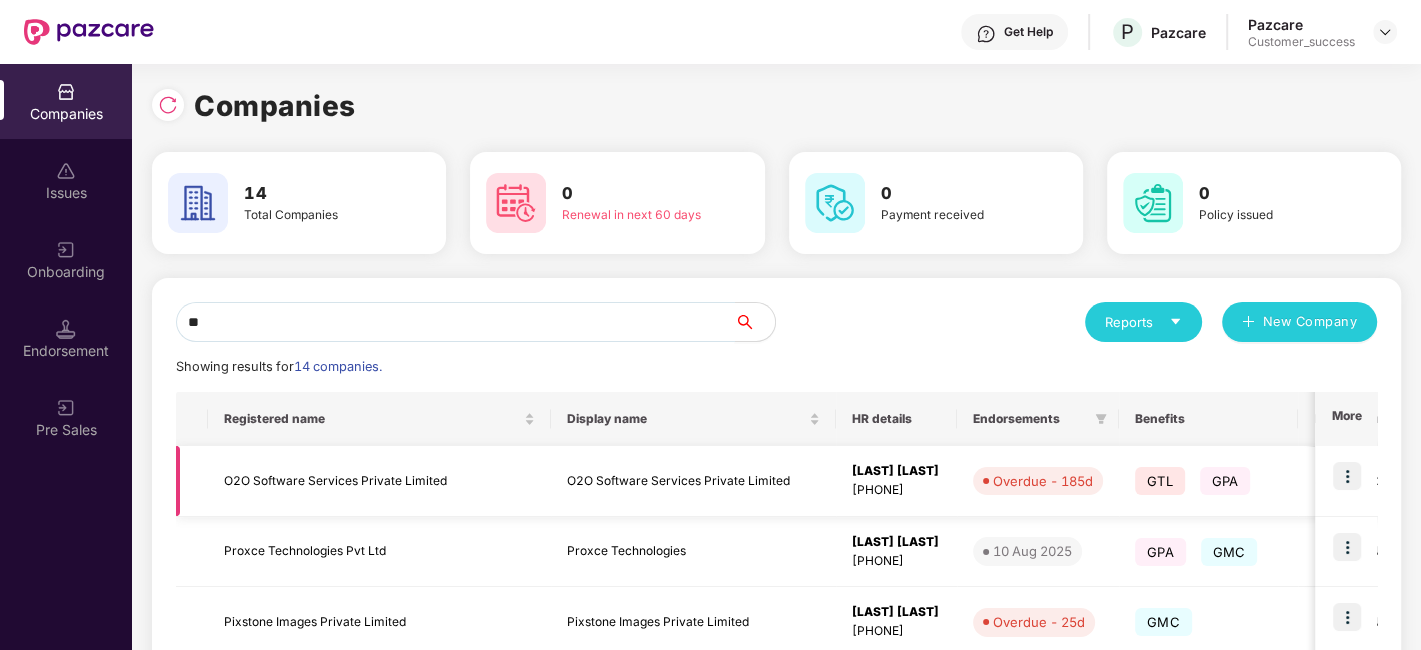 type on "**" 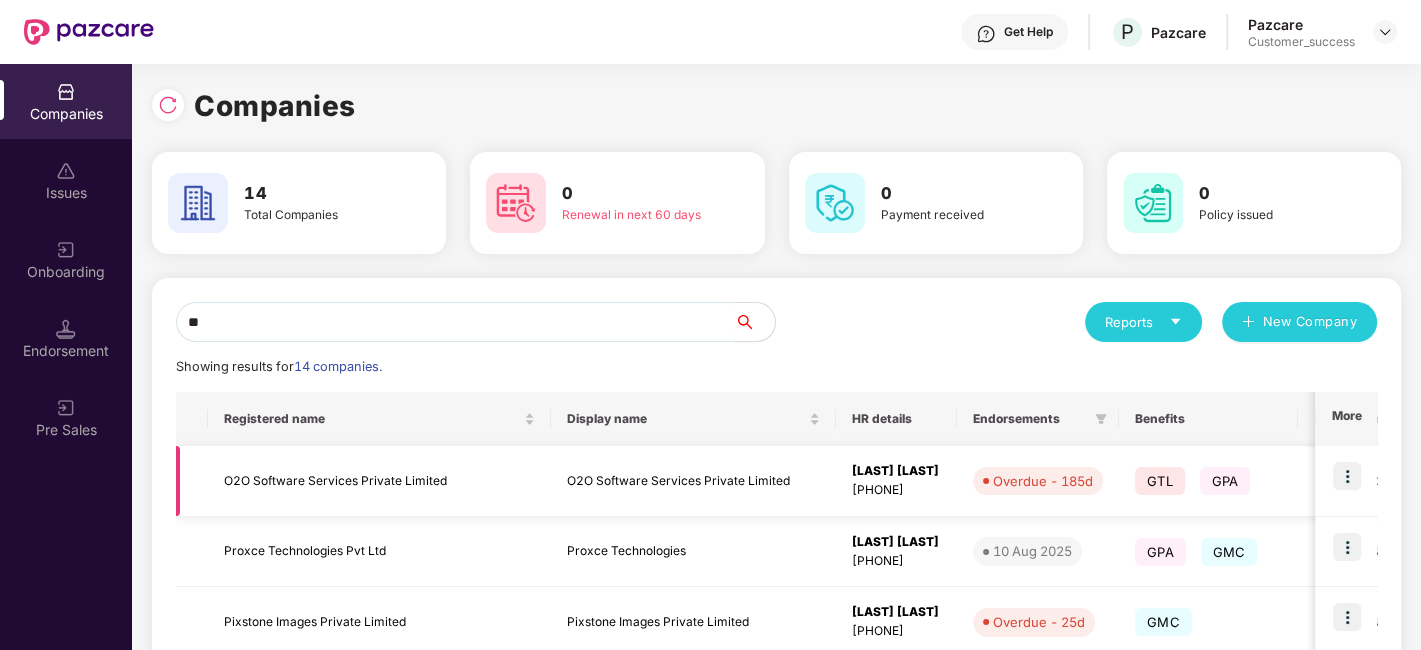 click at bounding box center [1346, 481] 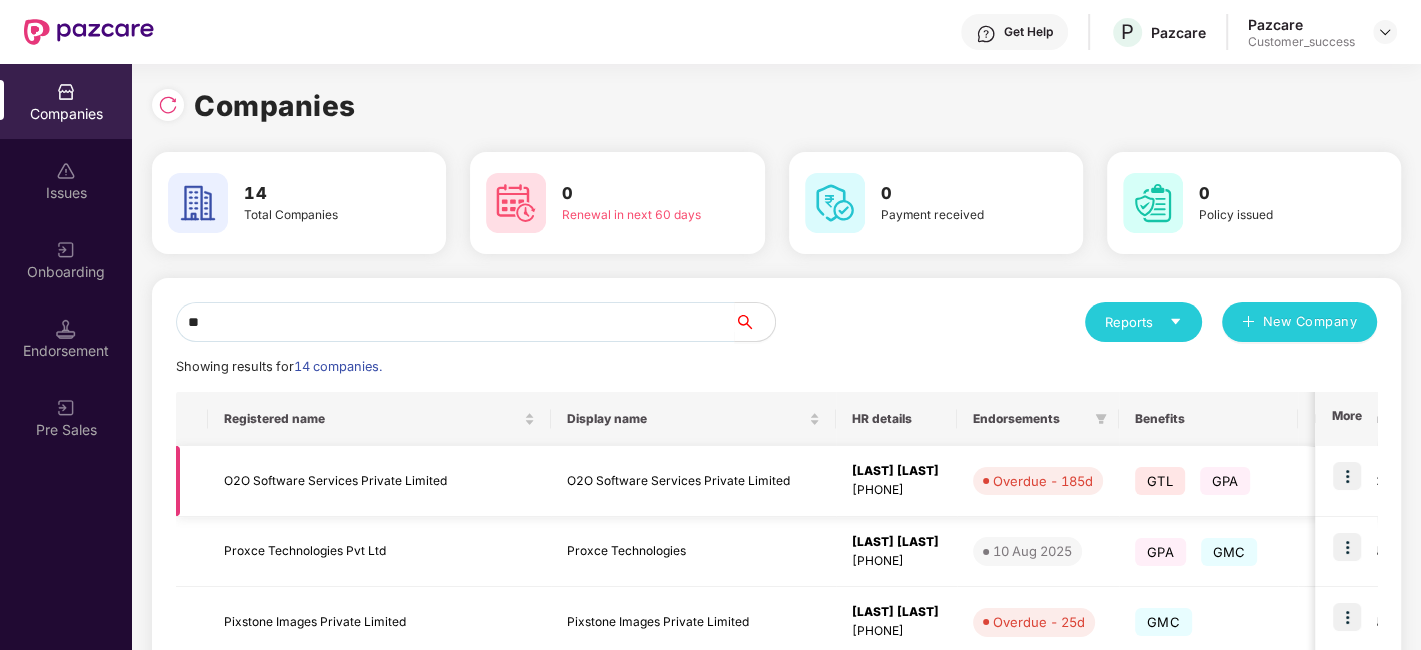 click at bounding box center [1347, 476] 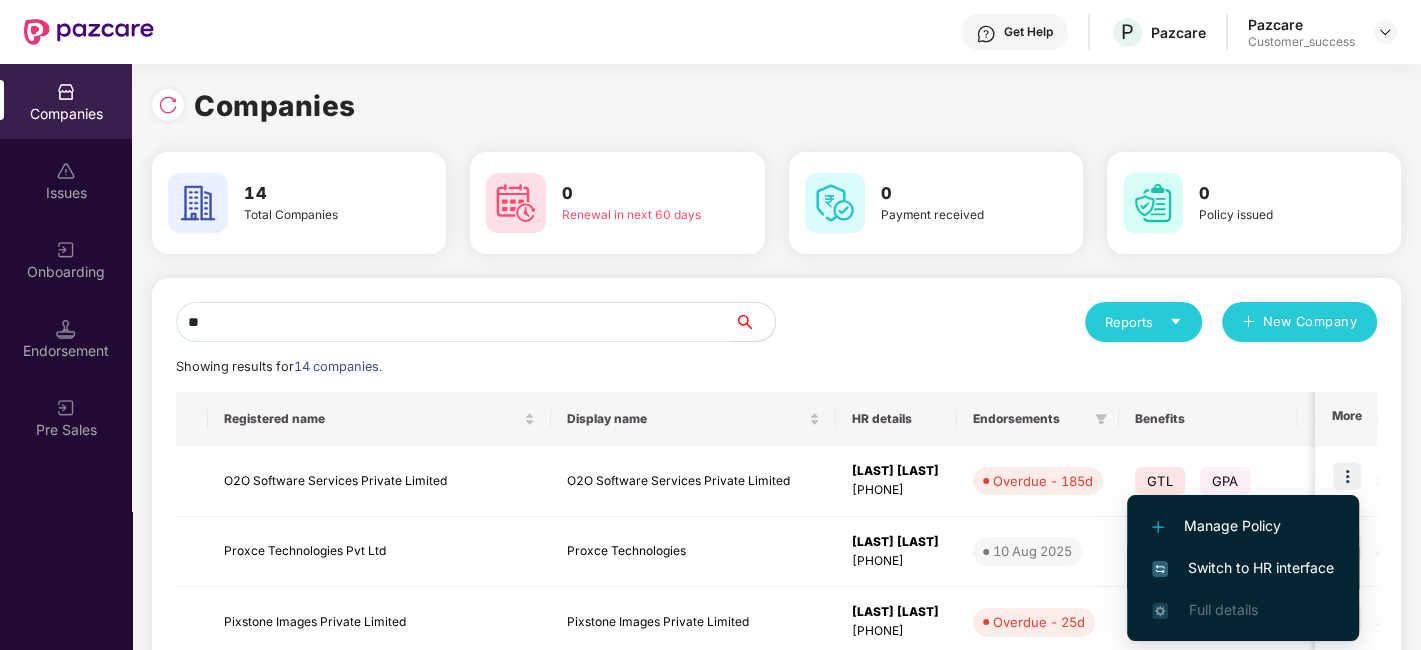 click on "Switch to HR interface" at bounding box center (1243, 568) 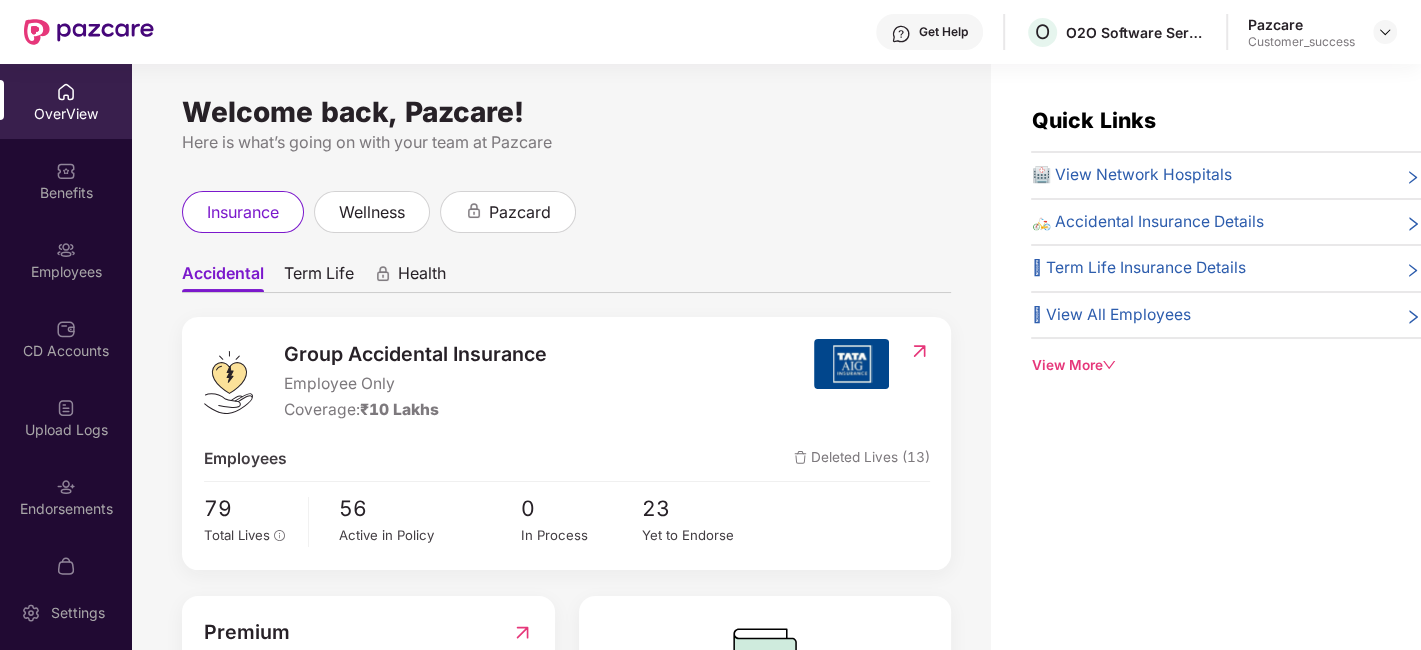 scroll, scrollTop: 152, scrollLeft: 0, axis: vertical 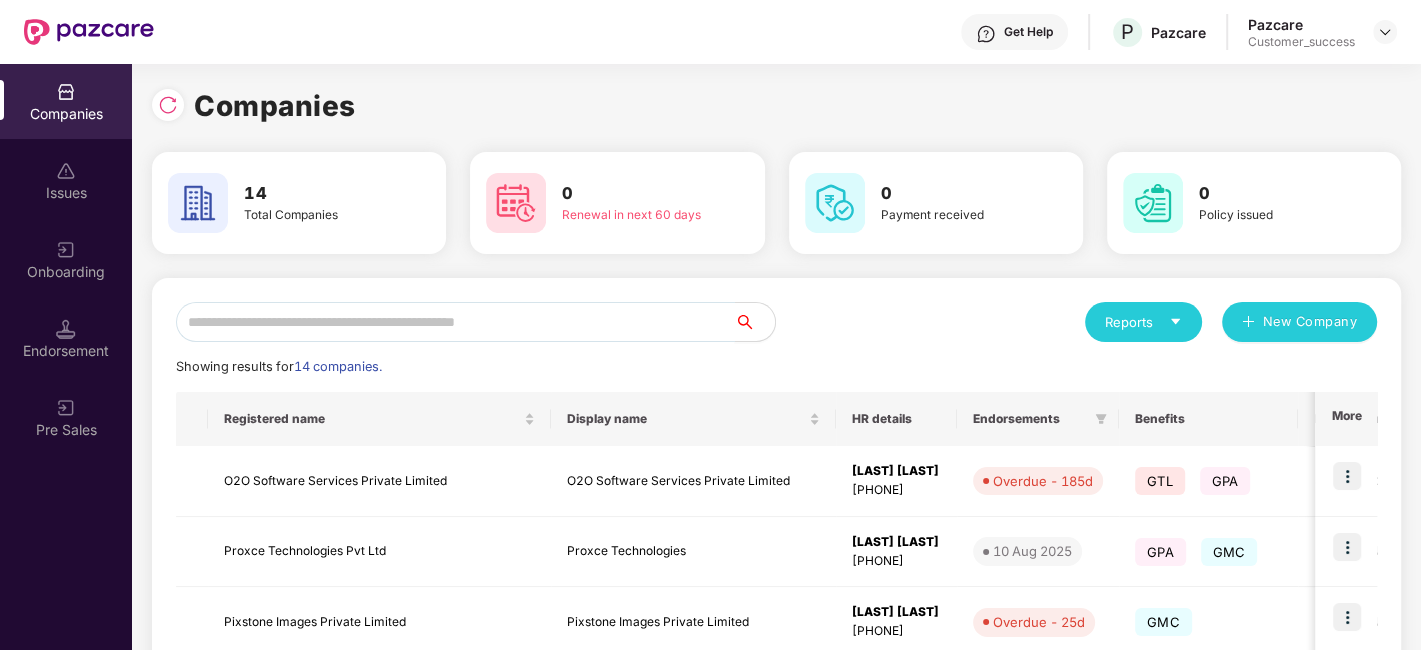click at bounding box center (455, 322) 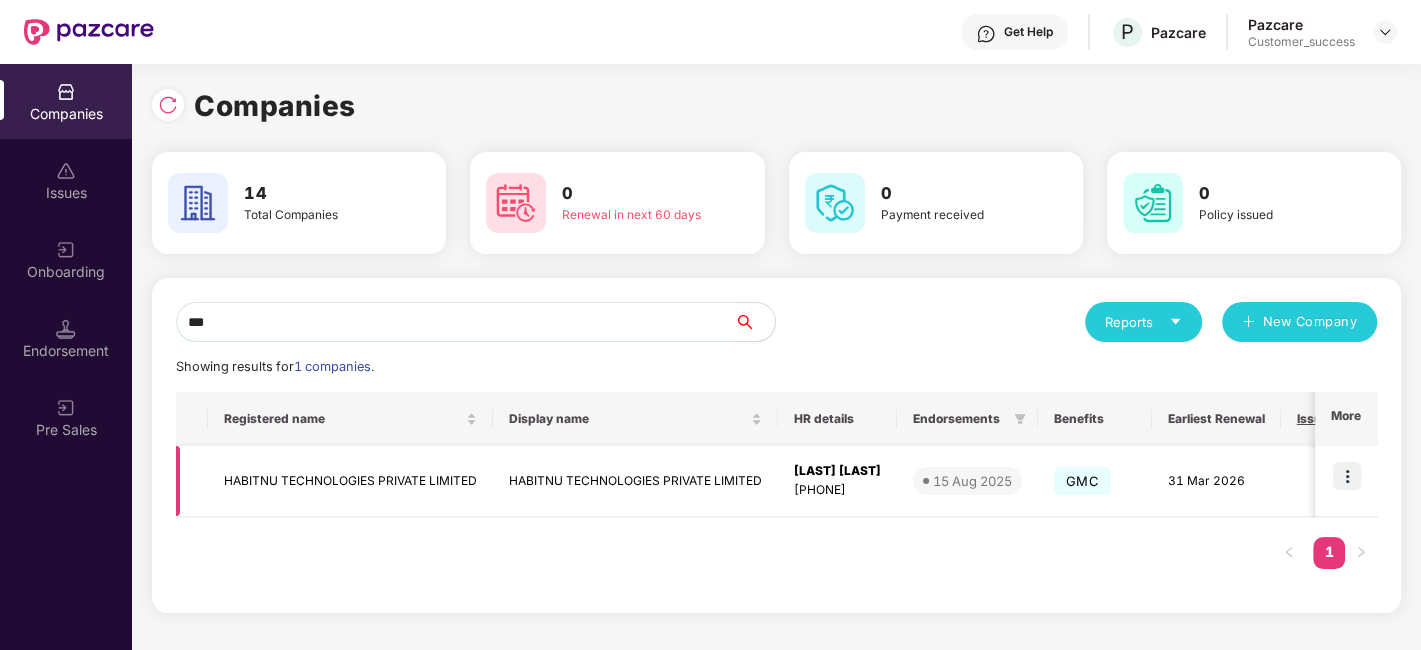 type on "***" 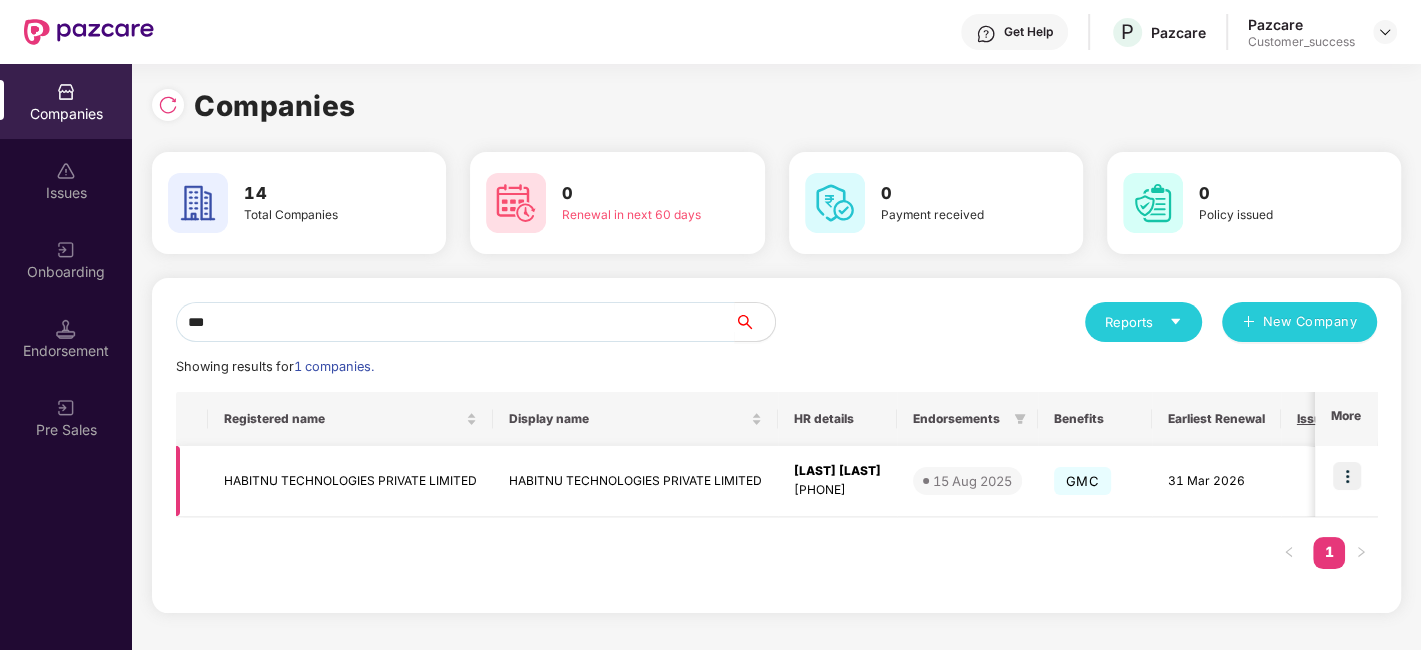 click at bounding box center (1347, 476) 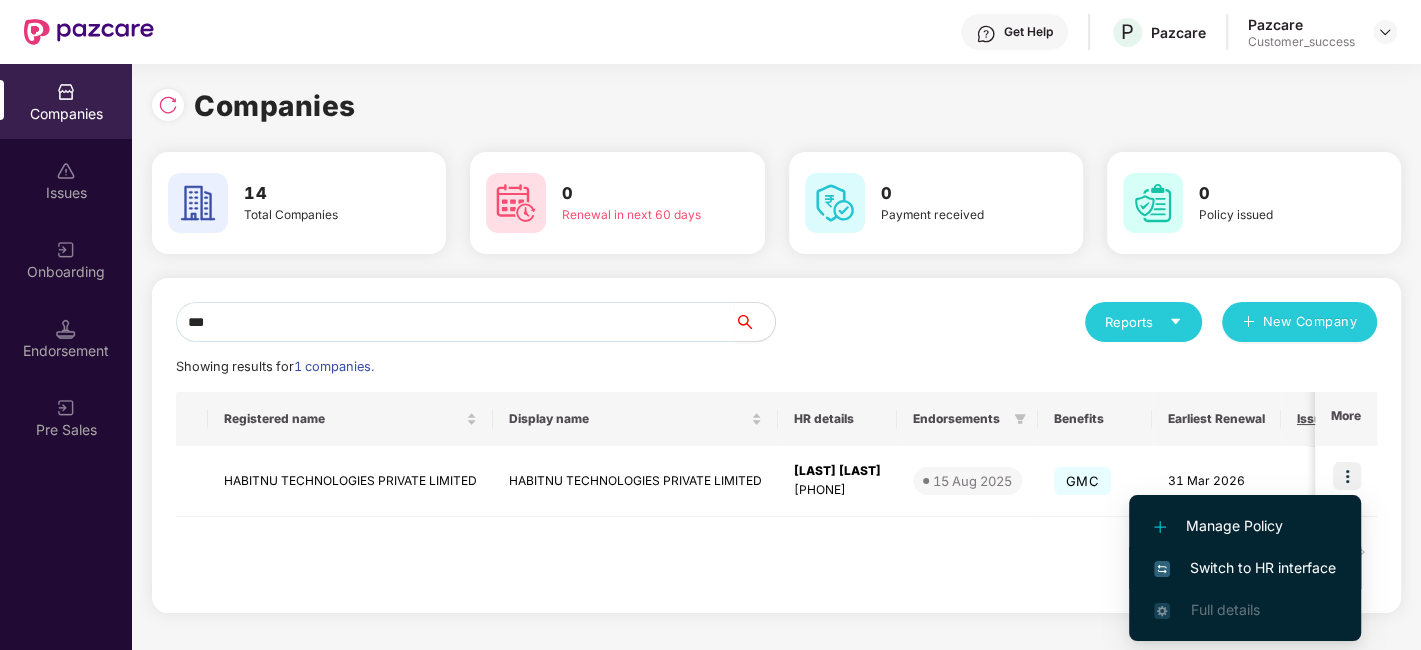 click on "Switch to HR interface" at bounding box center (1245, 568) 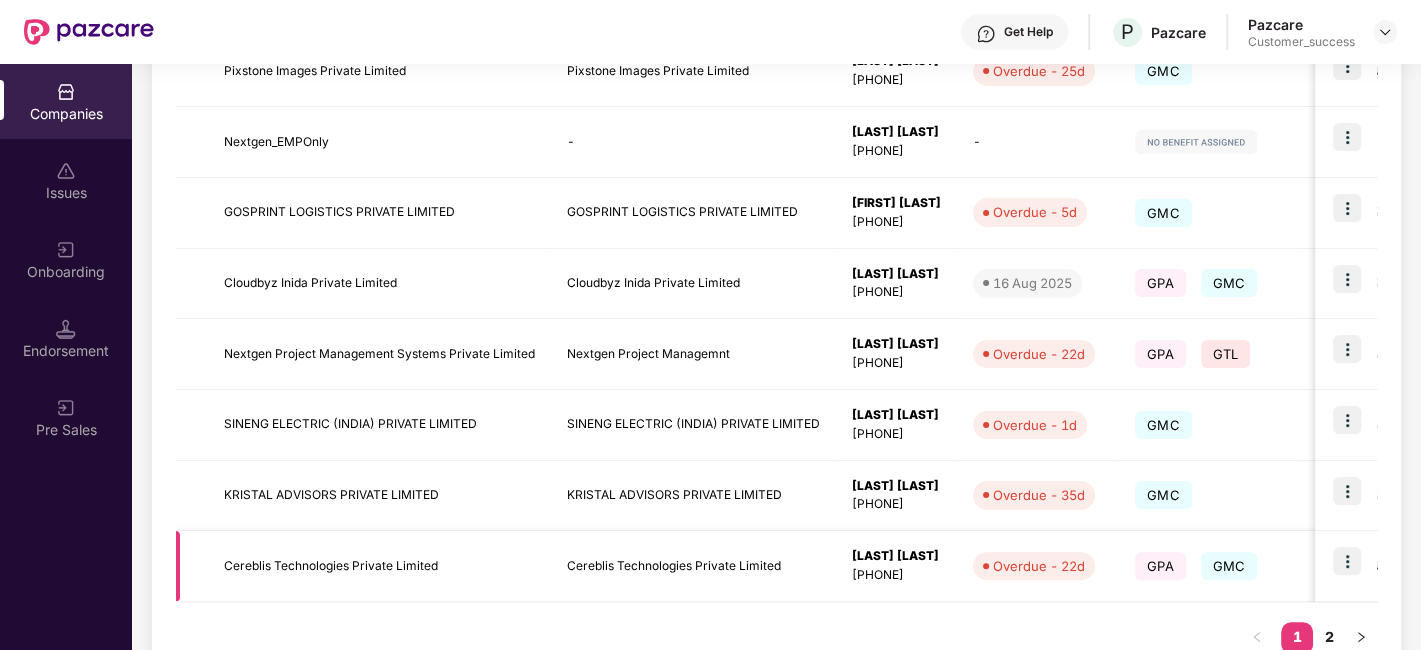 scroll, scrollTop: 556, scrollLeft: 0, axis: vertical 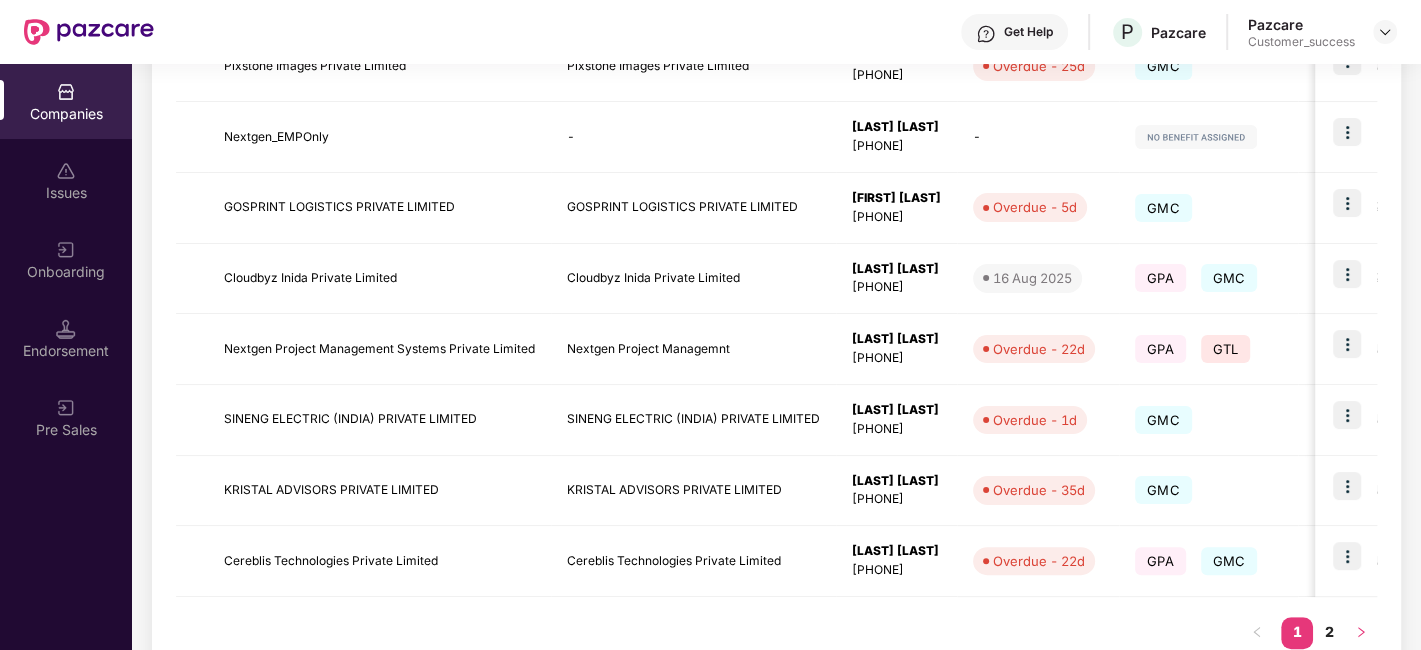 click 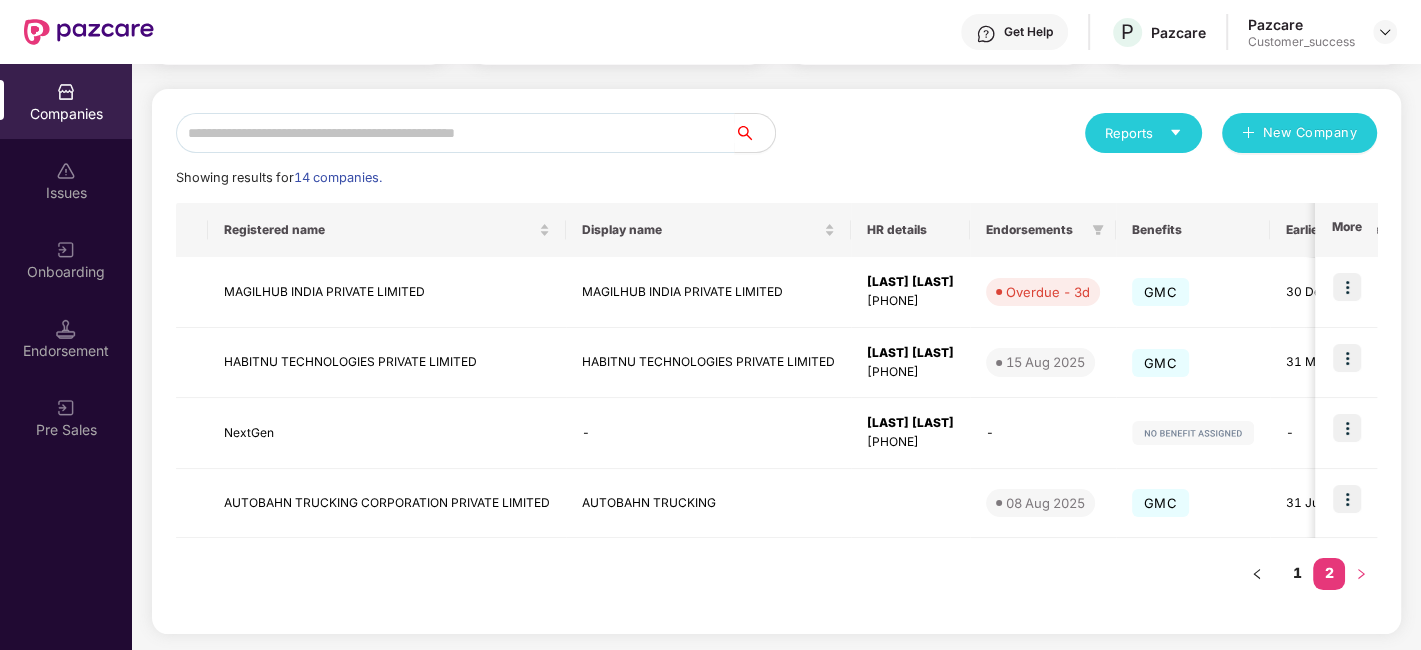 scroll, scrollTop: 186, scrollLeft: 0, axis: vertical 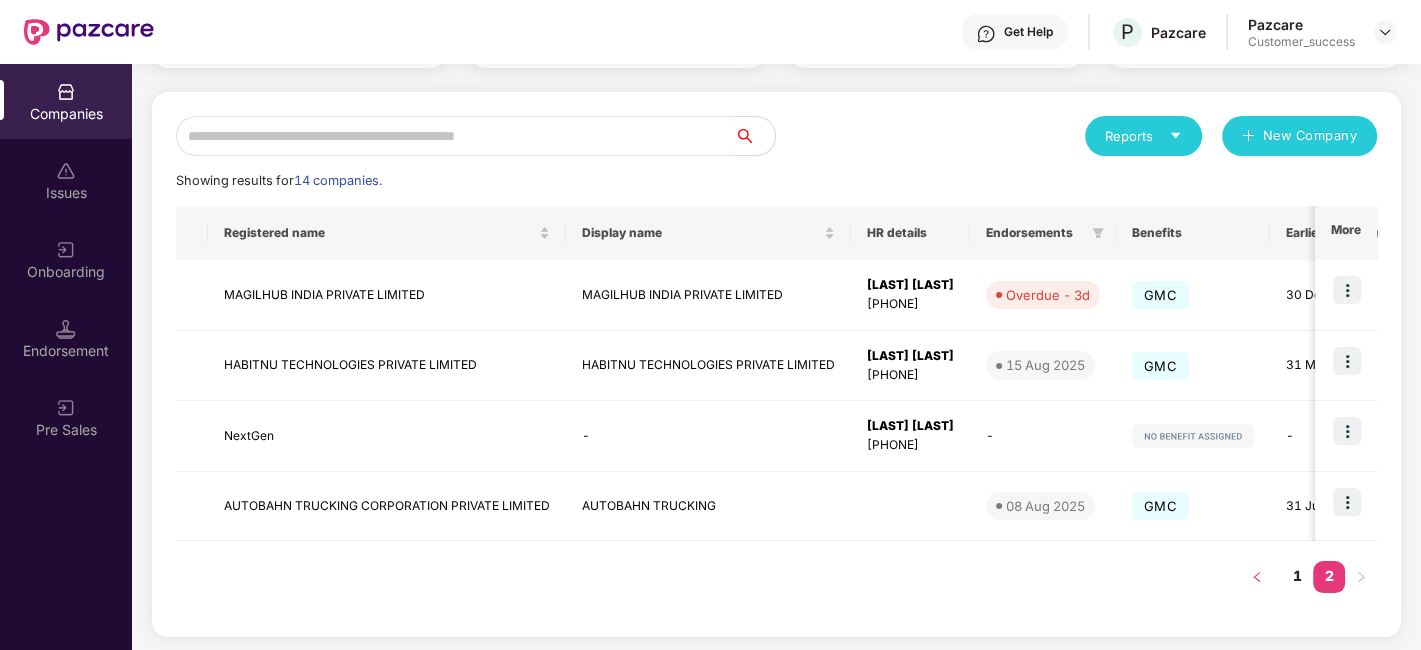 click 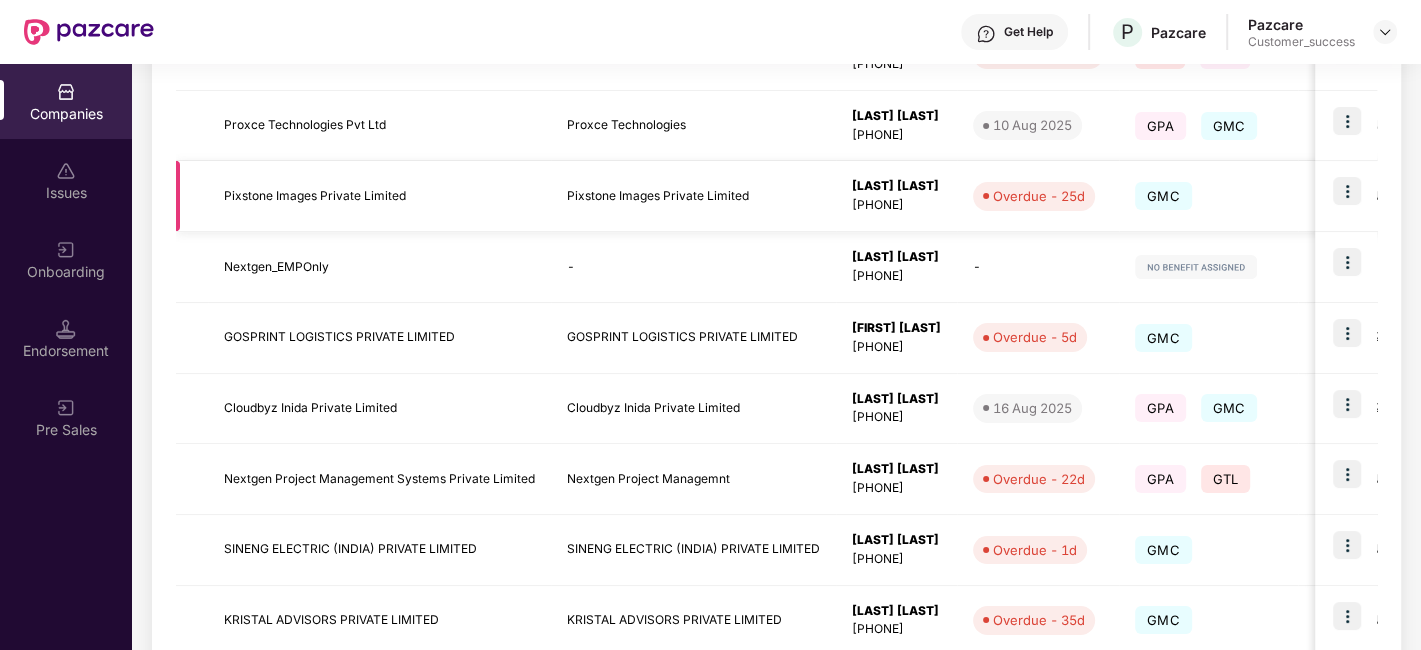 scroll, scrollTop: 611, scrollLeft: 0, axis: vertical 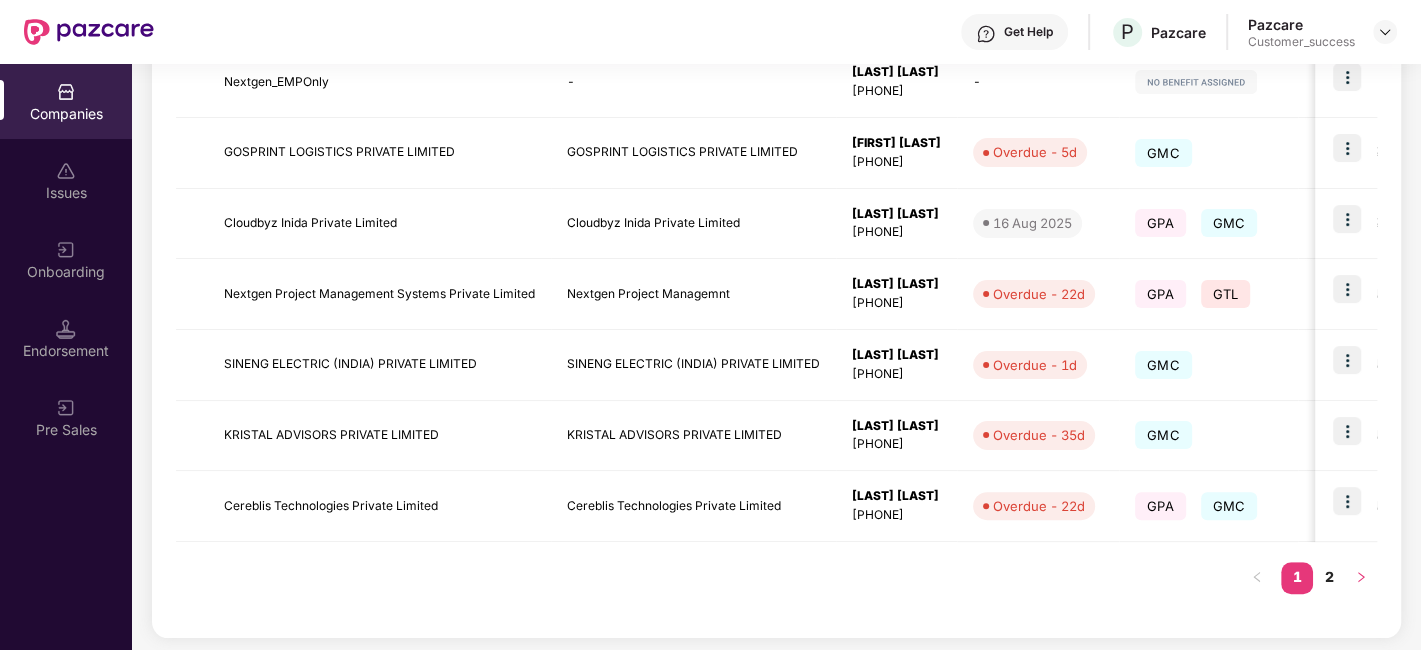 click at bounding box center [1361, 578] 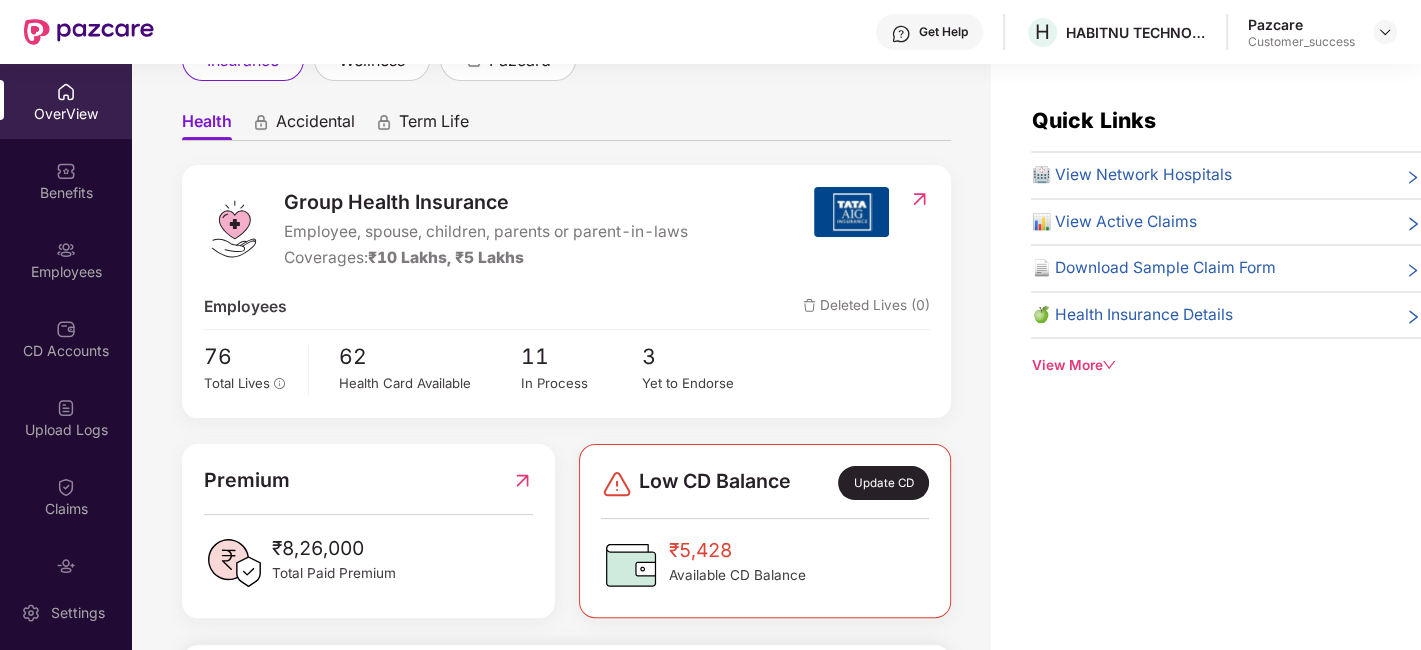 scroll, scrollTop: 182, scrollLeft: 0, axis: vertical 